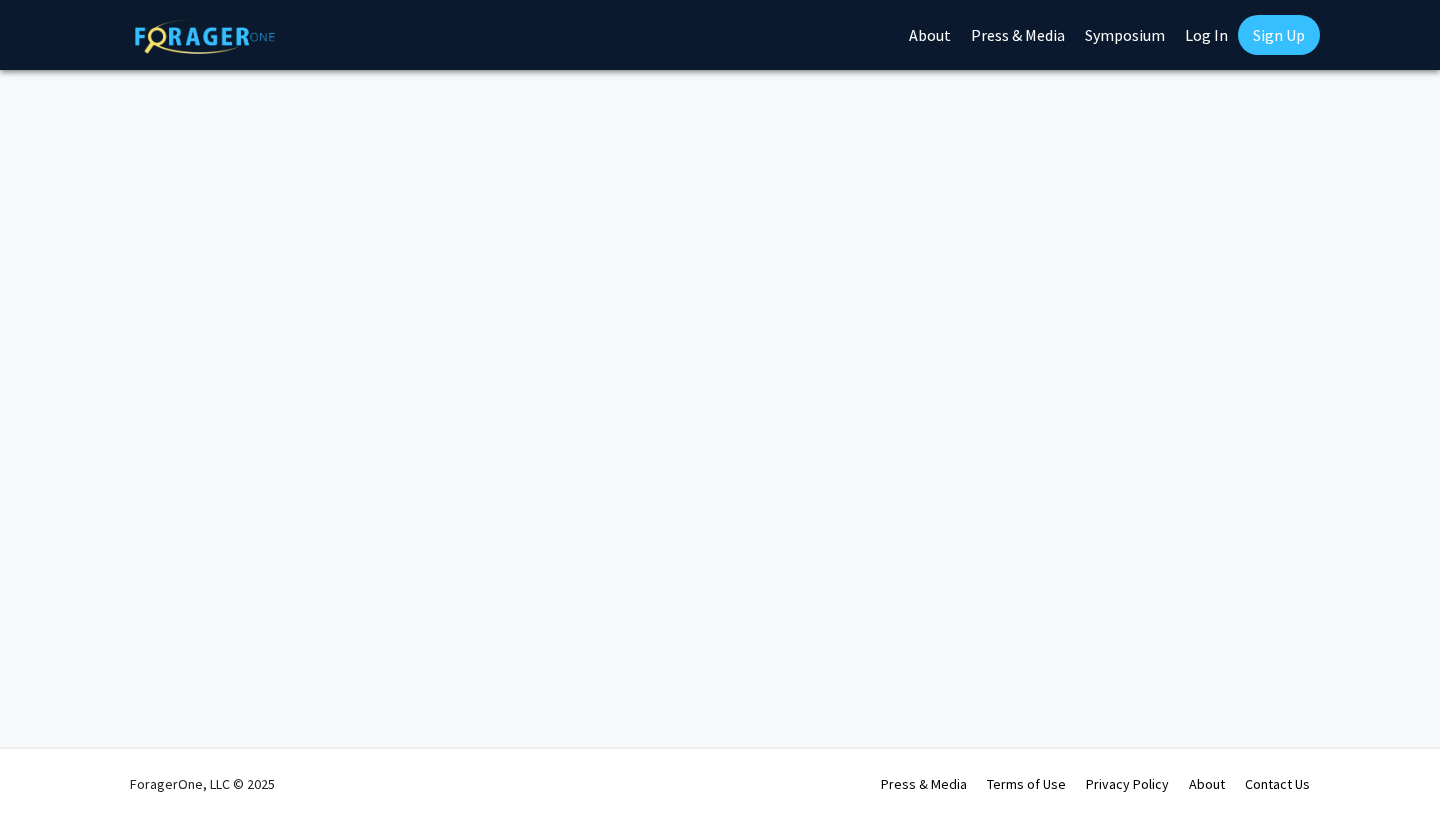 scroll, scrollTop: 0, scrollLeft: 0, axis: both 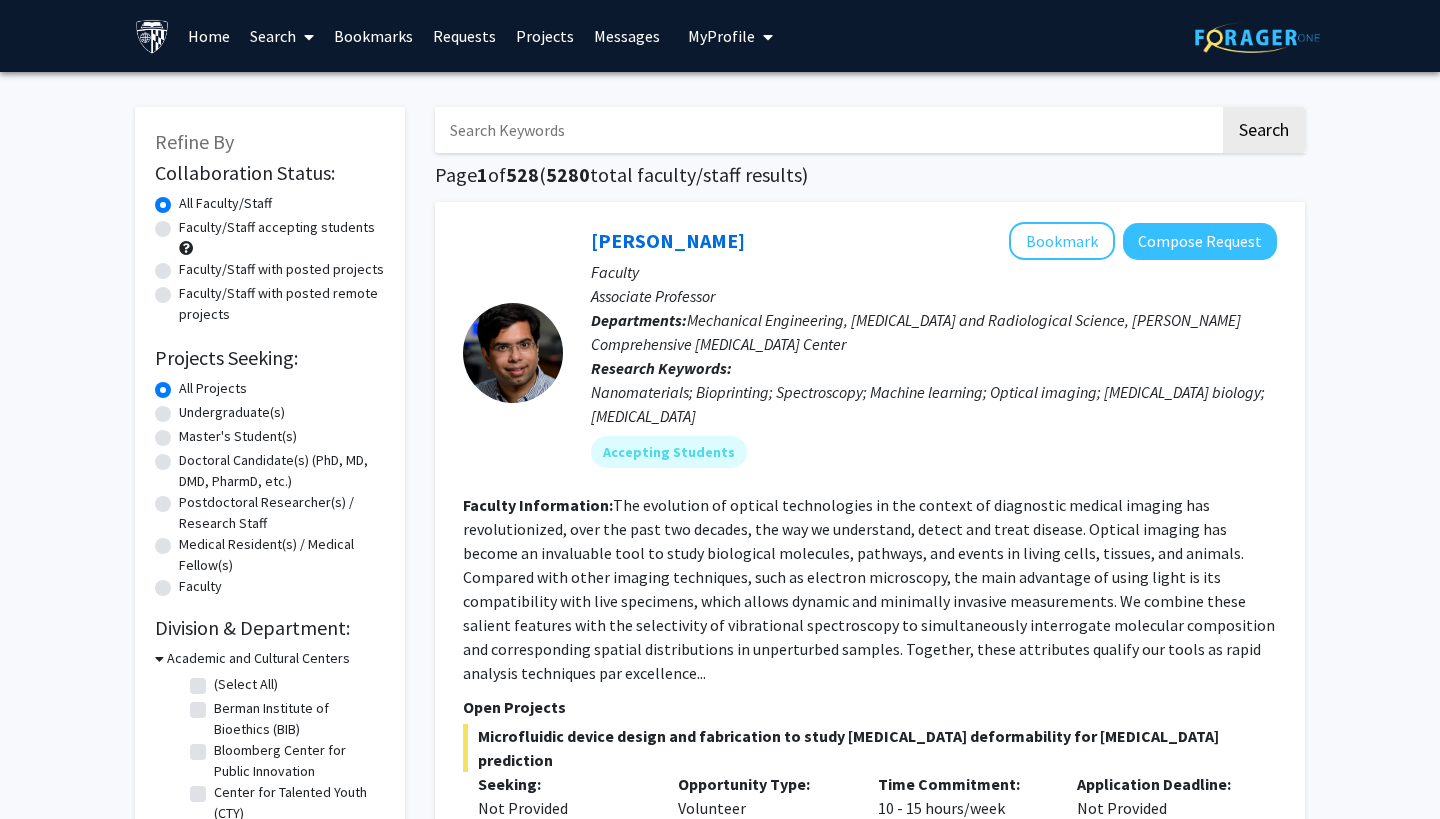 click on "Bookmarks" at bounding box center [373, 36] 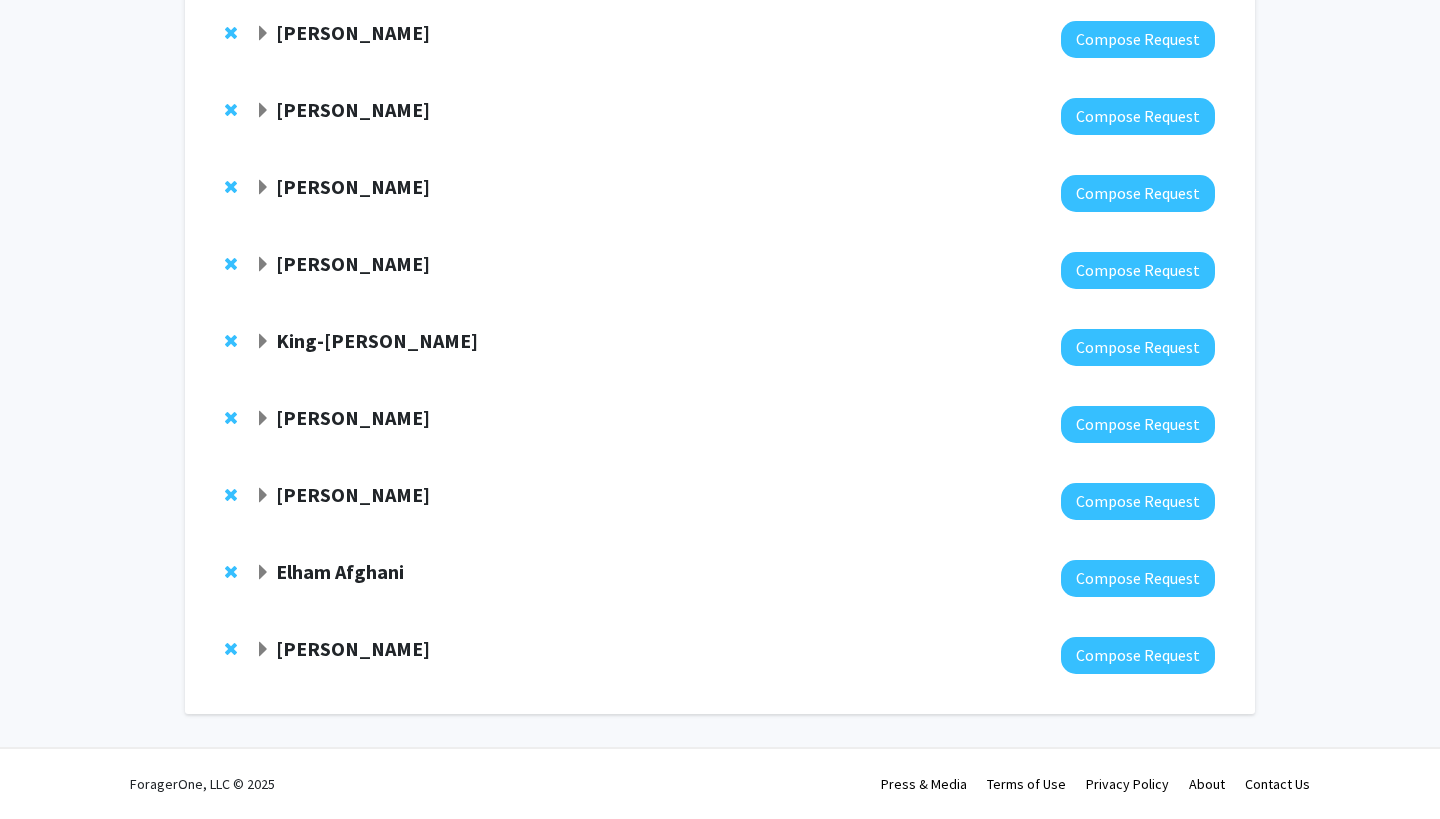 scroll, scrollTop: 376, scrollLeft: 0, axis: vertical 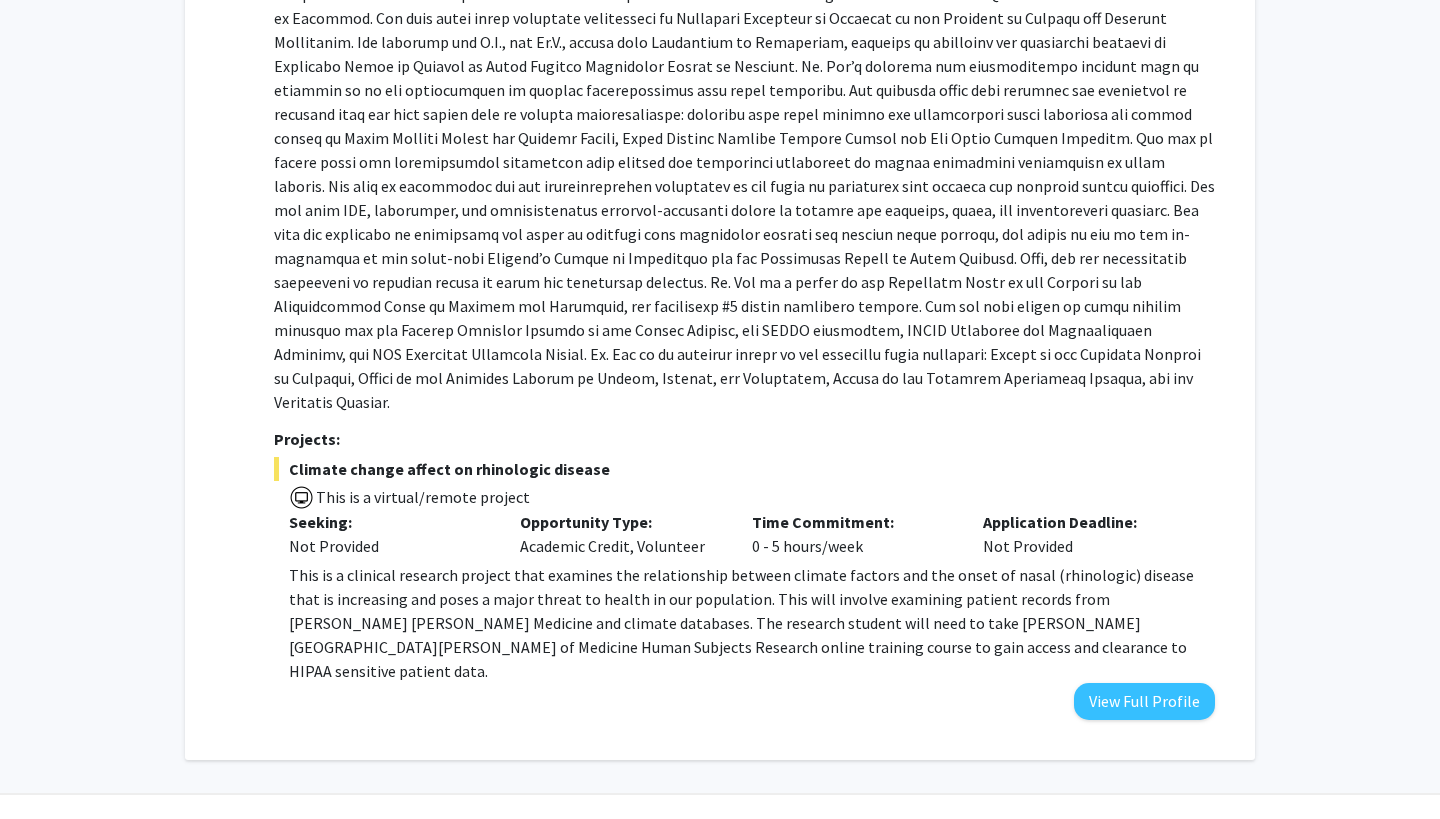 click on "This is a clinical research project that examines the relationship between climate factors and the onset of nasal (rhinologic) disease that is increasing and poses a major threat to health in our population. This will involve examining patient records from [PERSON_NAME] [PERSON_NAME] Medicine and climate databases. The research student will need to take [PERSON_NAME][GEOGRAPHIC_DATA][PERSON_NAME] of Medicine Human Subjects Research online training course to gain access and clearance to HIPAA sensitive patient data." at bounding box center [752, 623] 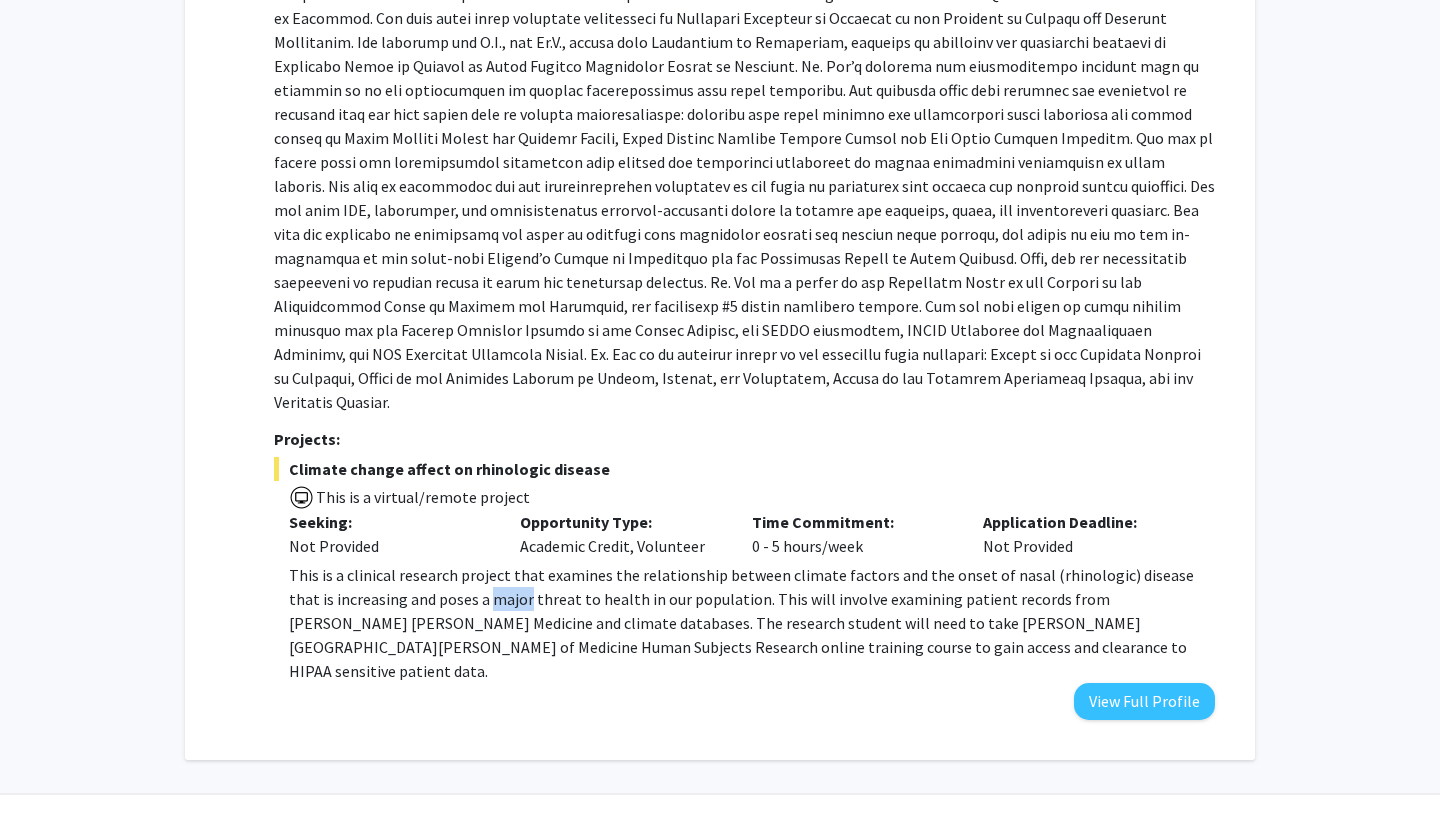 click on "This is a clinical research project that examines the relationship between climate factors and the onset of nasal (rhinologic) disease that is increasing and poses a major threat to health in our population. This will involve examining patient records from [PERSON_NAME] [PERSON_NAME] Medicine and climate databases. The research student will need to take [PERSON_NAME][GEOGRAPHIC_DATA][PERSON_NAME] of Medicine Human Subjects Research online training course to gain access and clearance to HIPAA sensitive patient data." at bounding box center (752, 623) 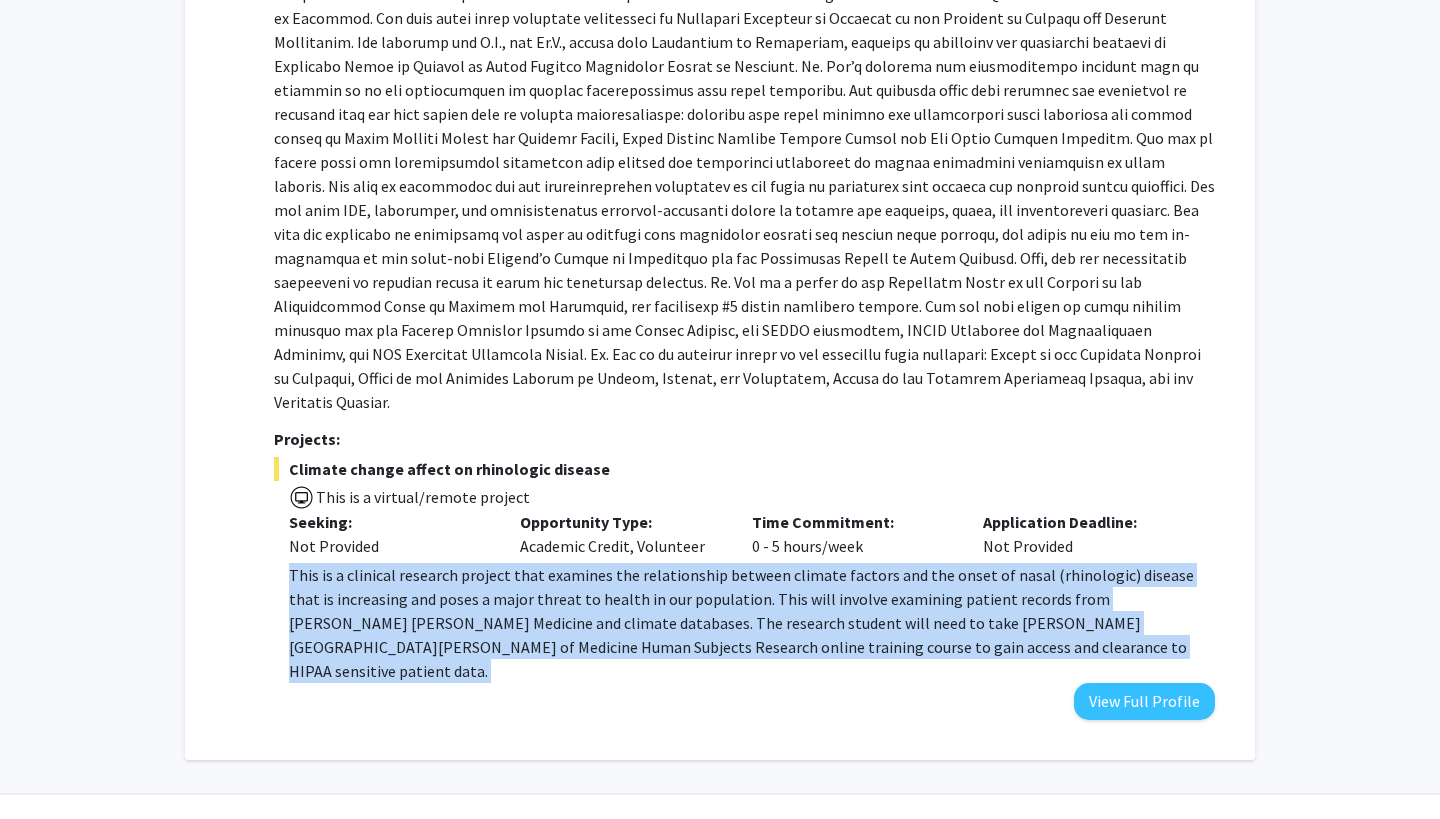 click on "This is a clinical research project that examines the relationship between climate factors and the onset of nasal (rhinologic) disease that is increasing and poses a major threat to health in our population. This will involve examining patient records from [PERSON_NAME] [PERSON_NAME] Medicine and climate databases. The research student will need to take [PERSON_NAME][GEOGRAPHIC_DATA][PERSON_NAME] of Medicine Human Subjects Research online training course to gain access and clearance to HIPAA sensitive patient data." at bounding box center [752, 623] 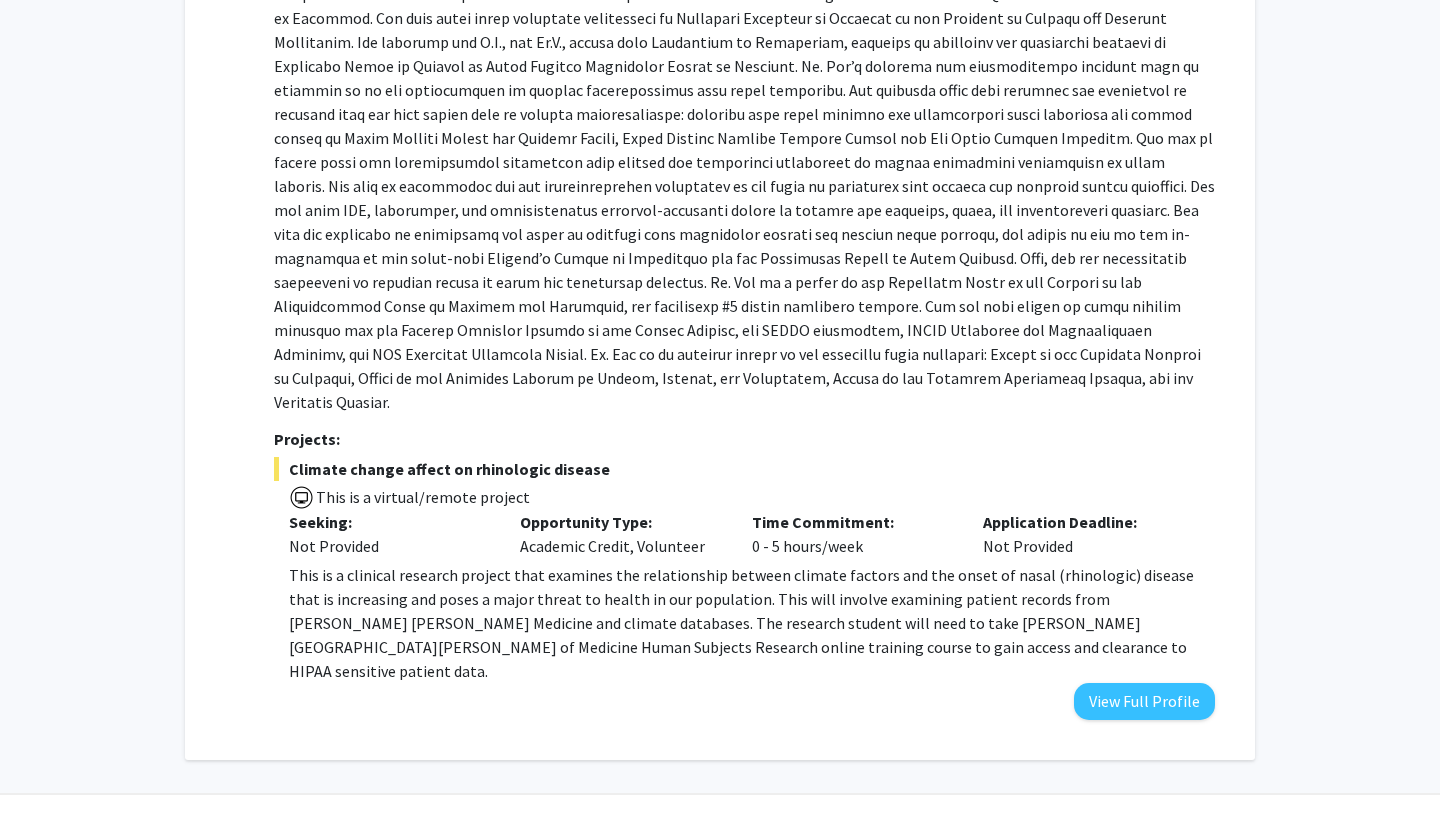 click on "Opportunity Type:" at bounding box center [621, 522] 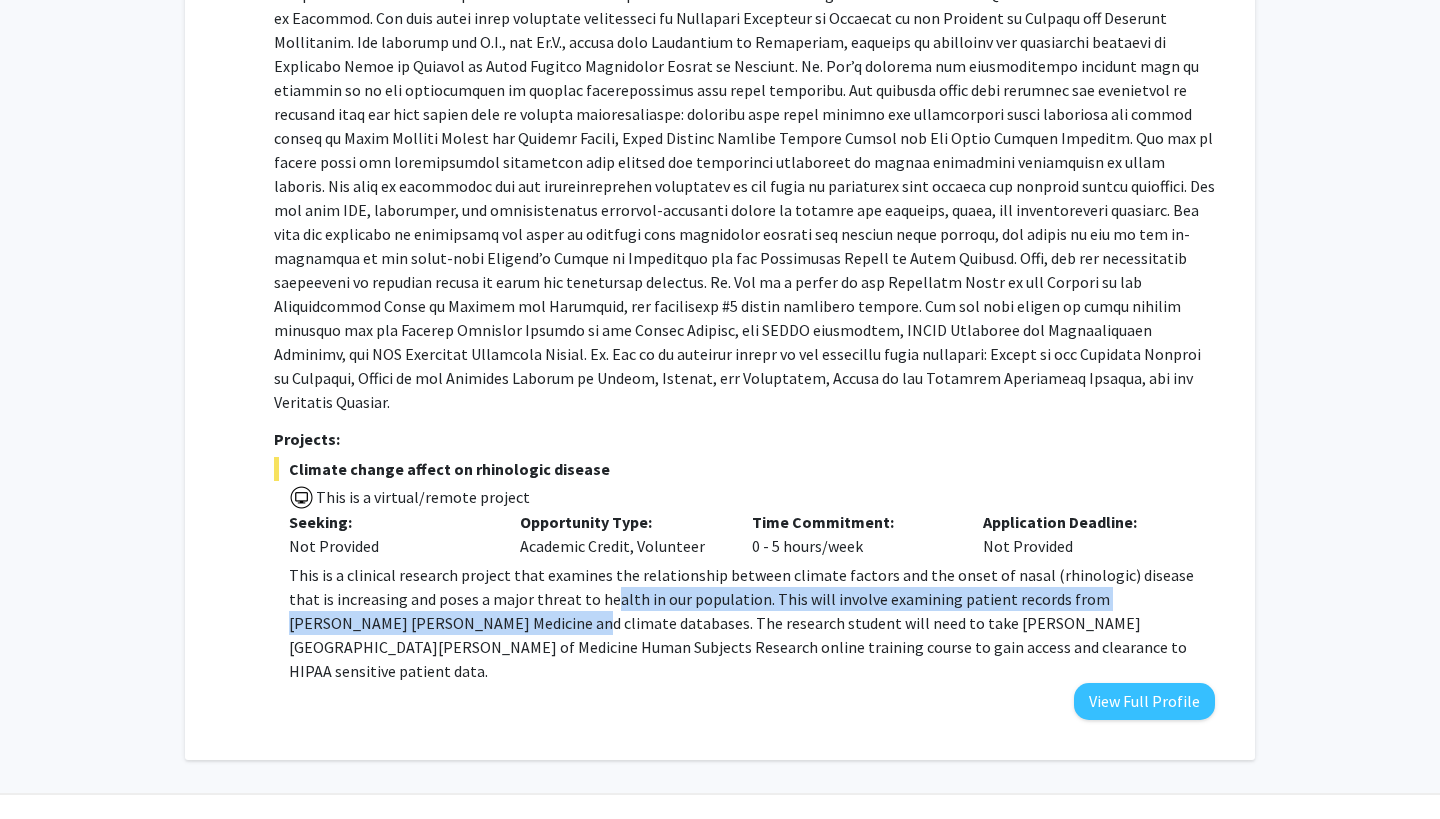 drag, startPoint x: 402, startPoint y: 591, endPoint x: 561, endPoint y: 564, distance: 161.27615 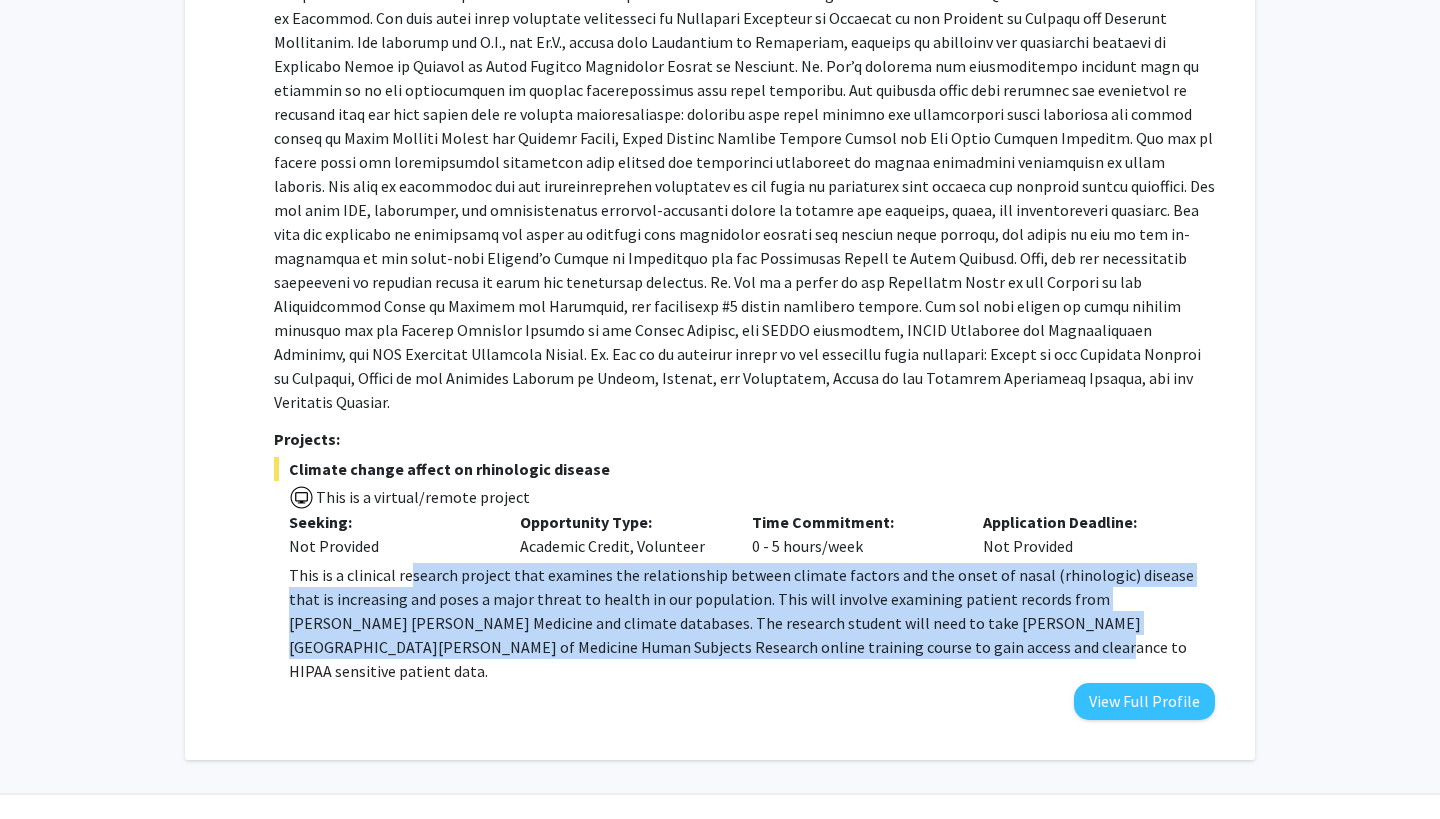 drag, startPoint x: 409, startPoint y: 558, endPoint x: 757, endPoint y: 620, distance: 353.47986 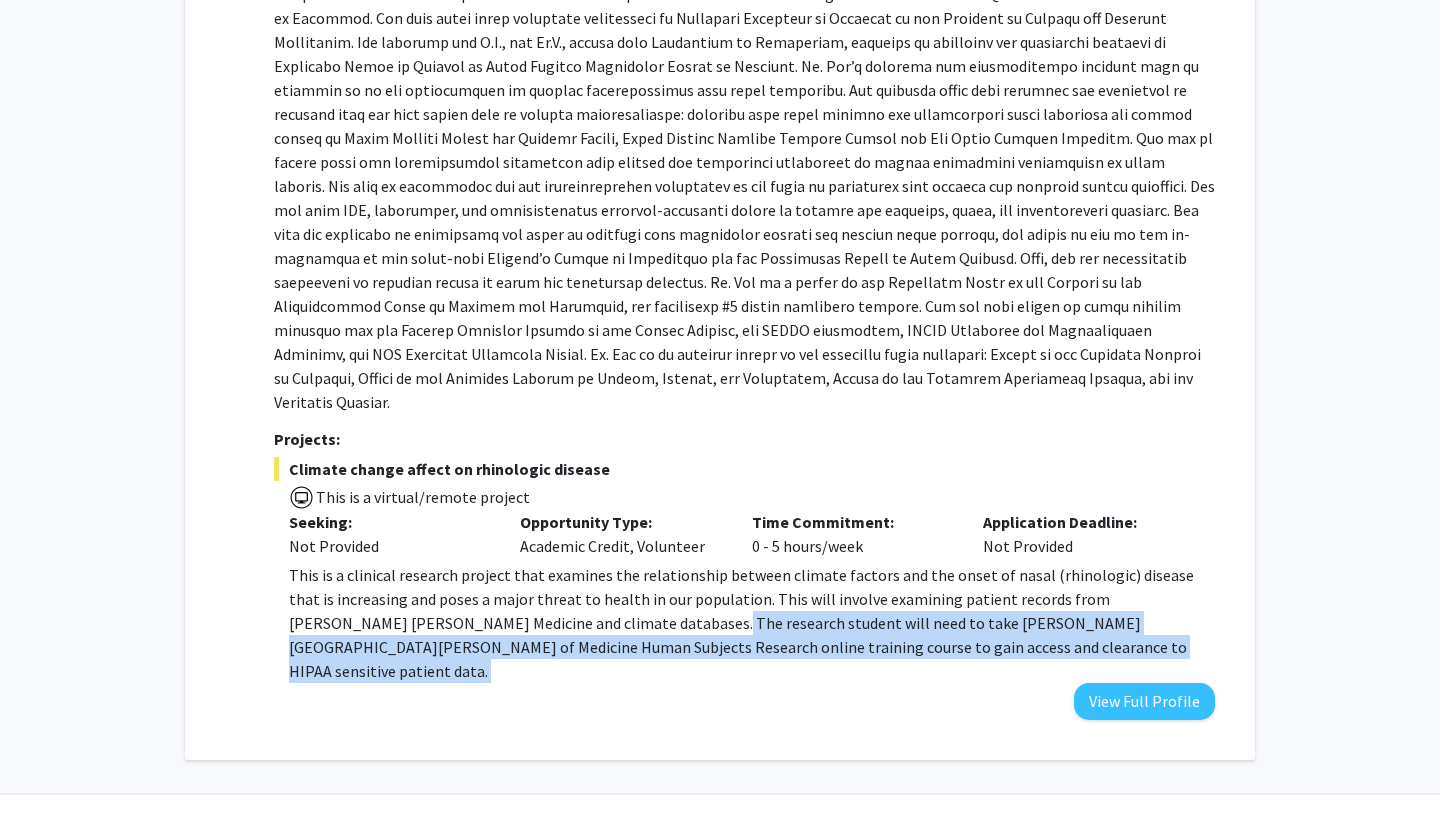 drag, startPoint x: 757, startPoint y: 621, endPoint x: 570, endPoint y: 598, distance: 188.40913 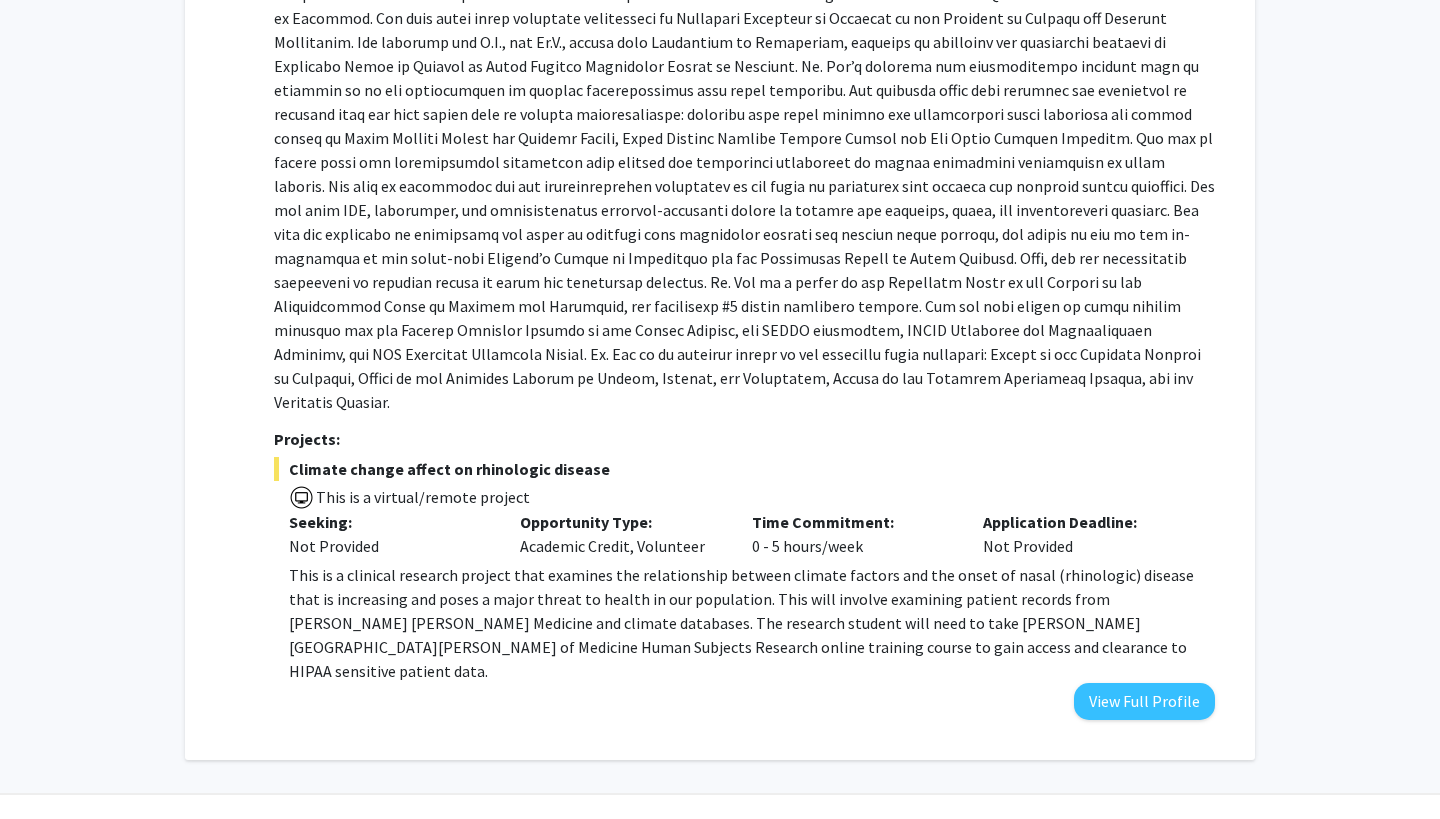 click on "This is a clinical research project that examines the relationship between climate factors and the onset of nasal (rhinologic) disease that is increasing and poses a major threat to health in our population. This will involve examining patient records from [PERSON_NAME] [PERSON_NAME] Medicine and climate databases. The research student will need to take [PERSON_NAME][GEOGRAPHIC_DATA][PERSON_NAME] of Medicine Human Subjects Research online training course to gain access and clearance to HIPAA sensitive patient data." at bounding box center [752, 623] 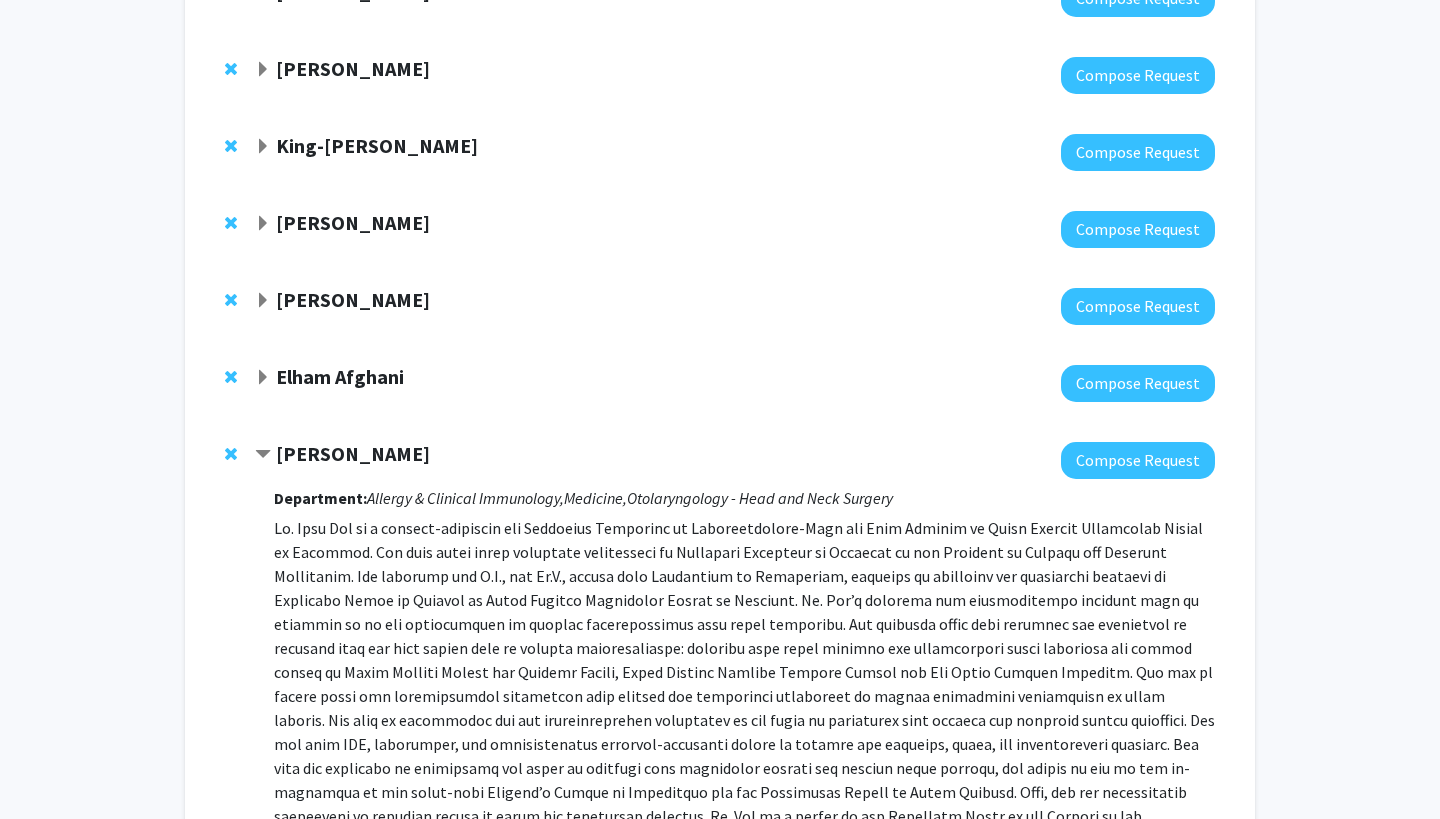click on "[PERSON_NAME]" 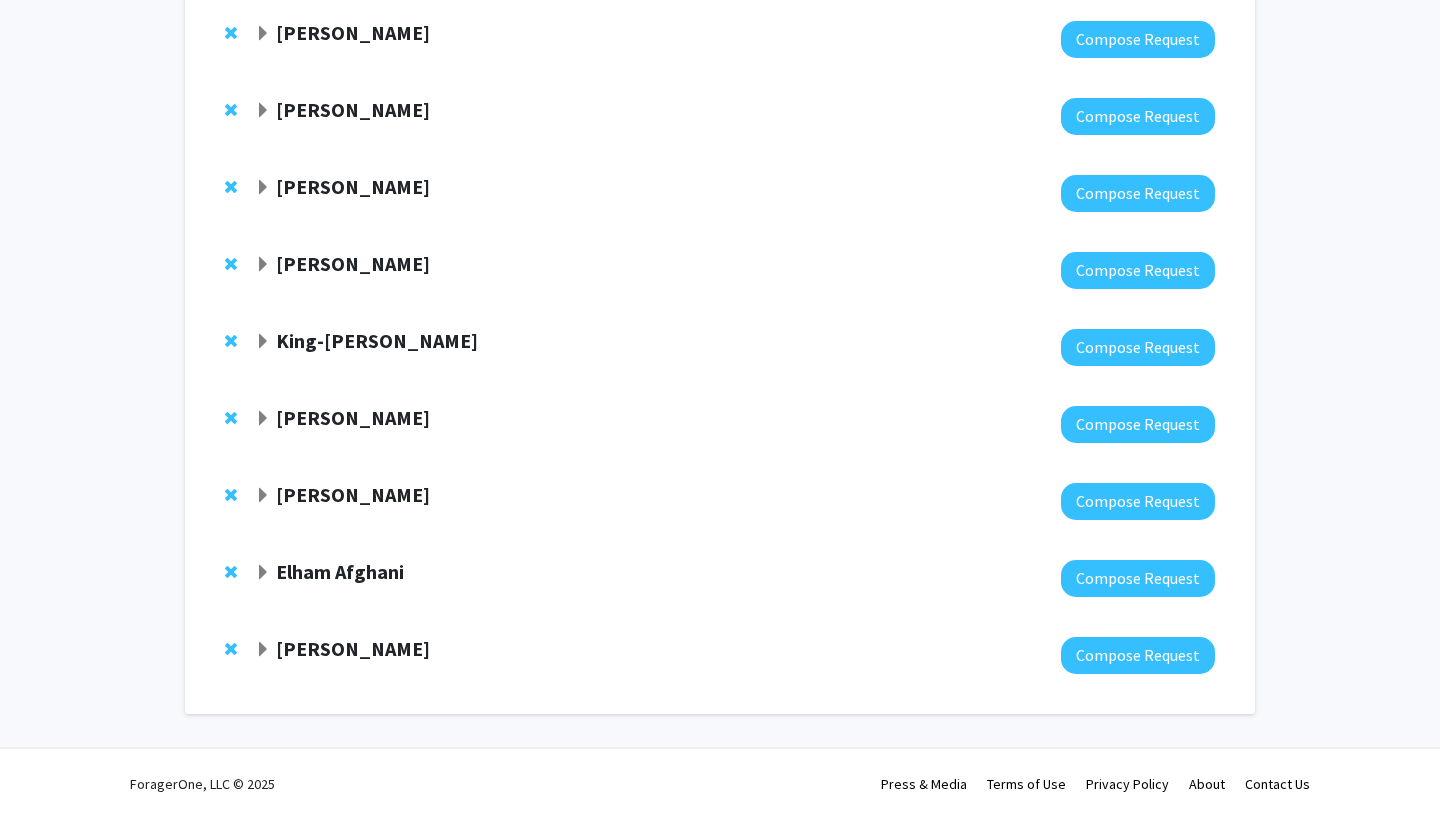 click on "Elham  Afghani" 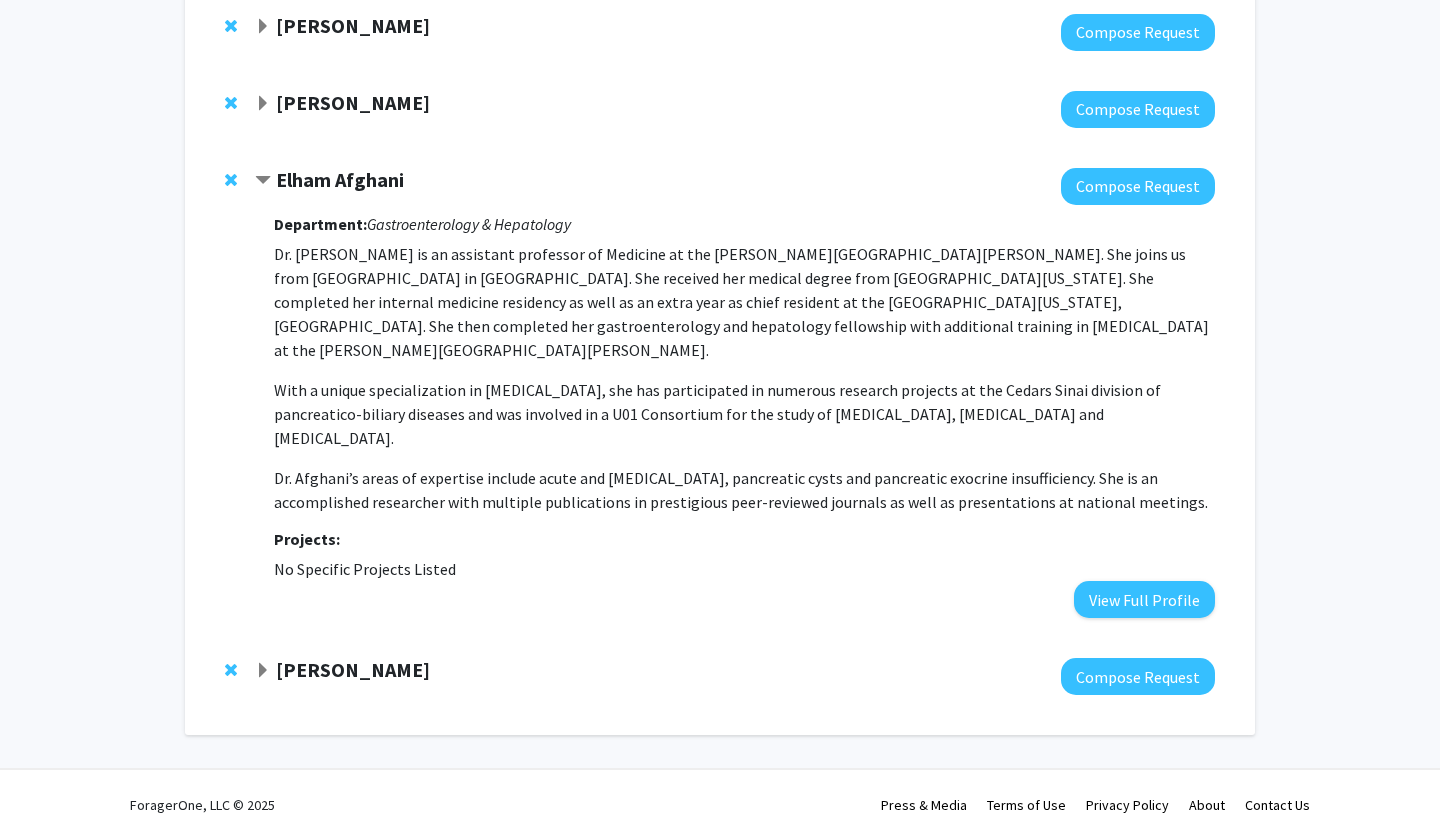 scroll, scrollTop: 765, scrollLeft: 0, axis: vertical 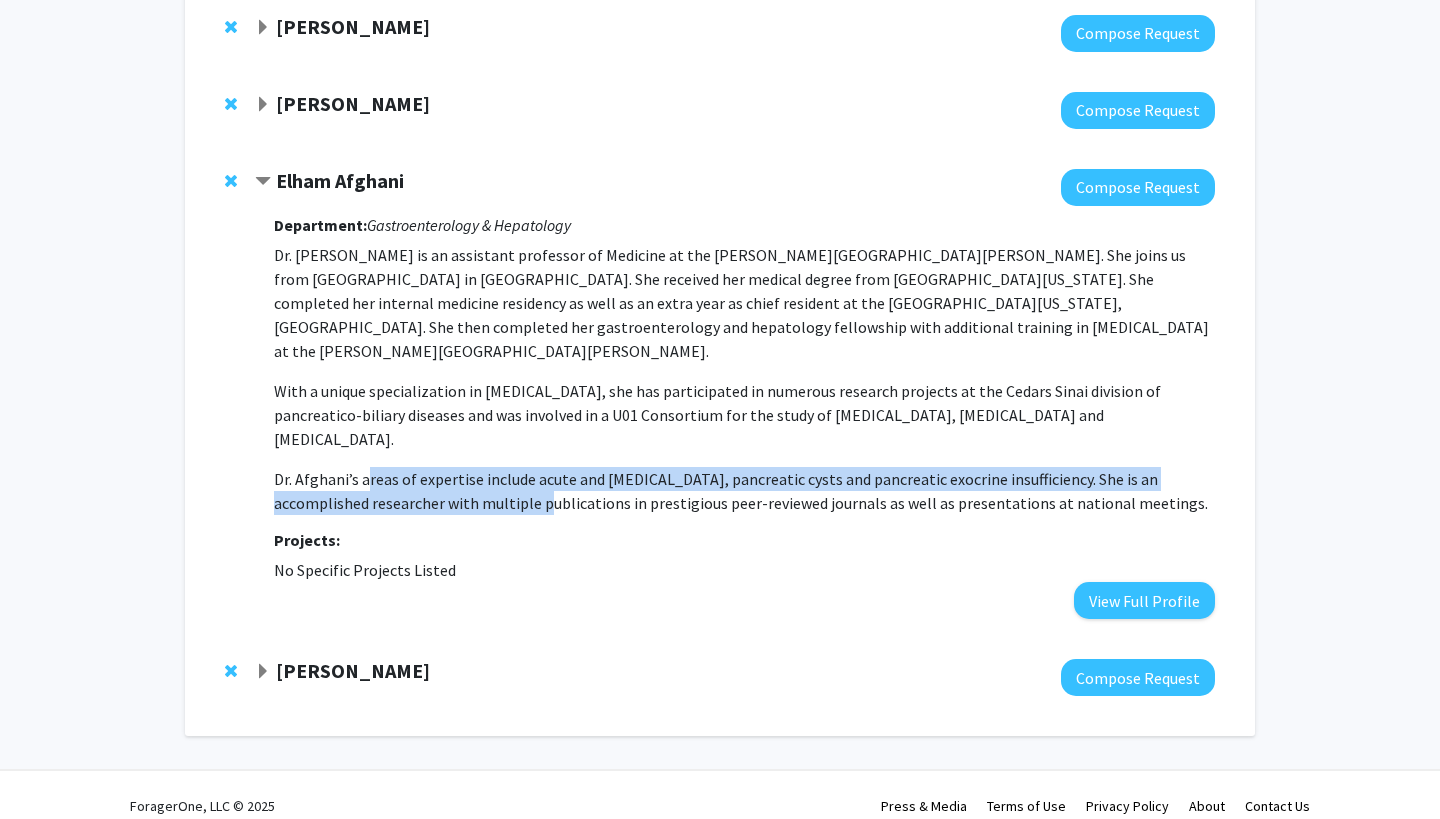 drag, startPoint x: 364, startPoint y: 449, endPoint x: 507, endPoint y: 473, distance: 145 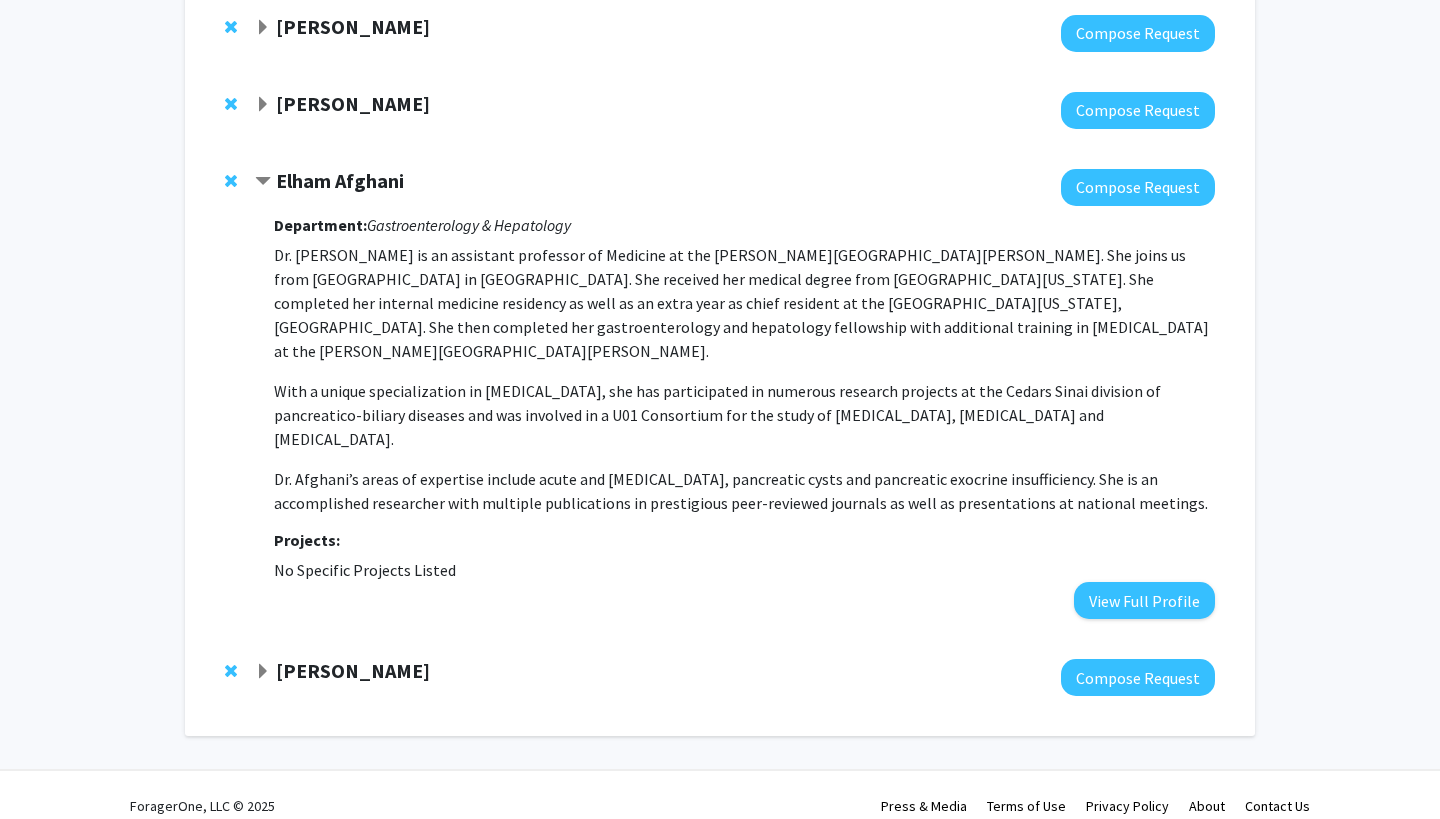 click on "Dr. Afghani’s areas of expertise include acute and [MEDICAL_DATA], pancreatic cysts and pancreatic exocrine insufficiency. She is an accomplished researcher with multiple publications in prestigious peer-reviewed journals as well as presentations at national meetings." at bounding box center (744, 491) 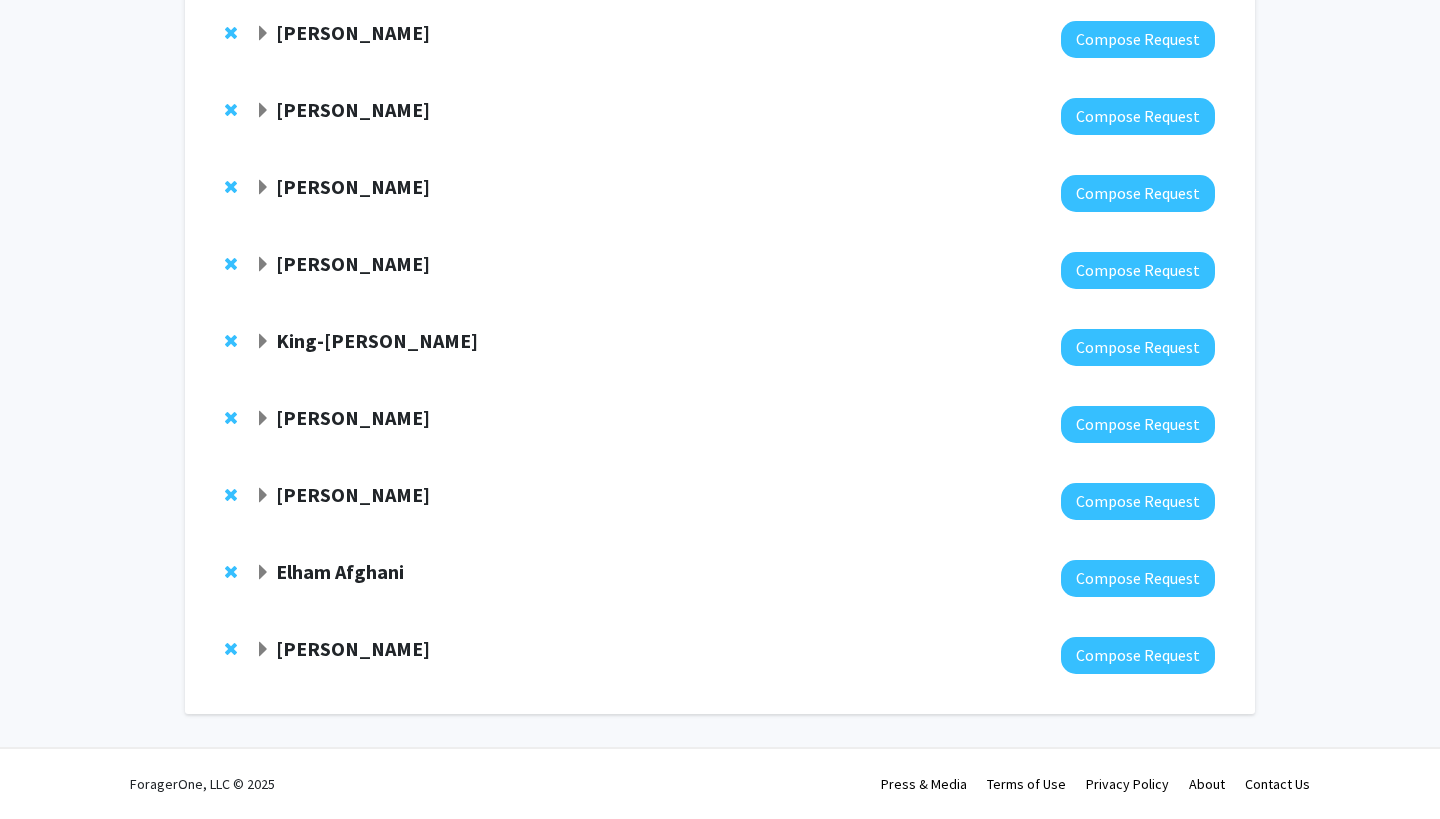 click on "[PERSON_NAME]" 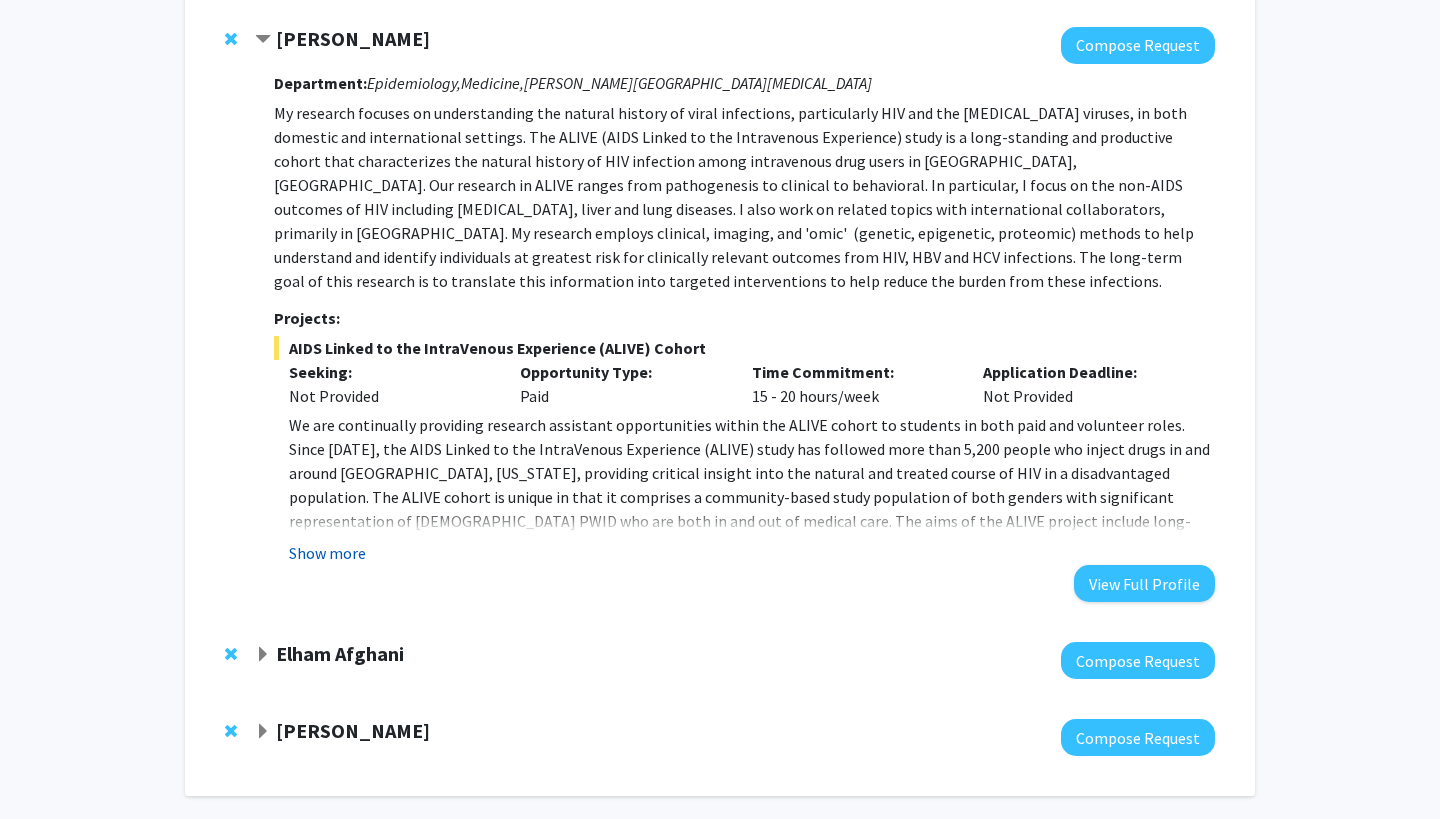 scroll, scrollTop: 838, scrollLeft: 0, axis: vertical 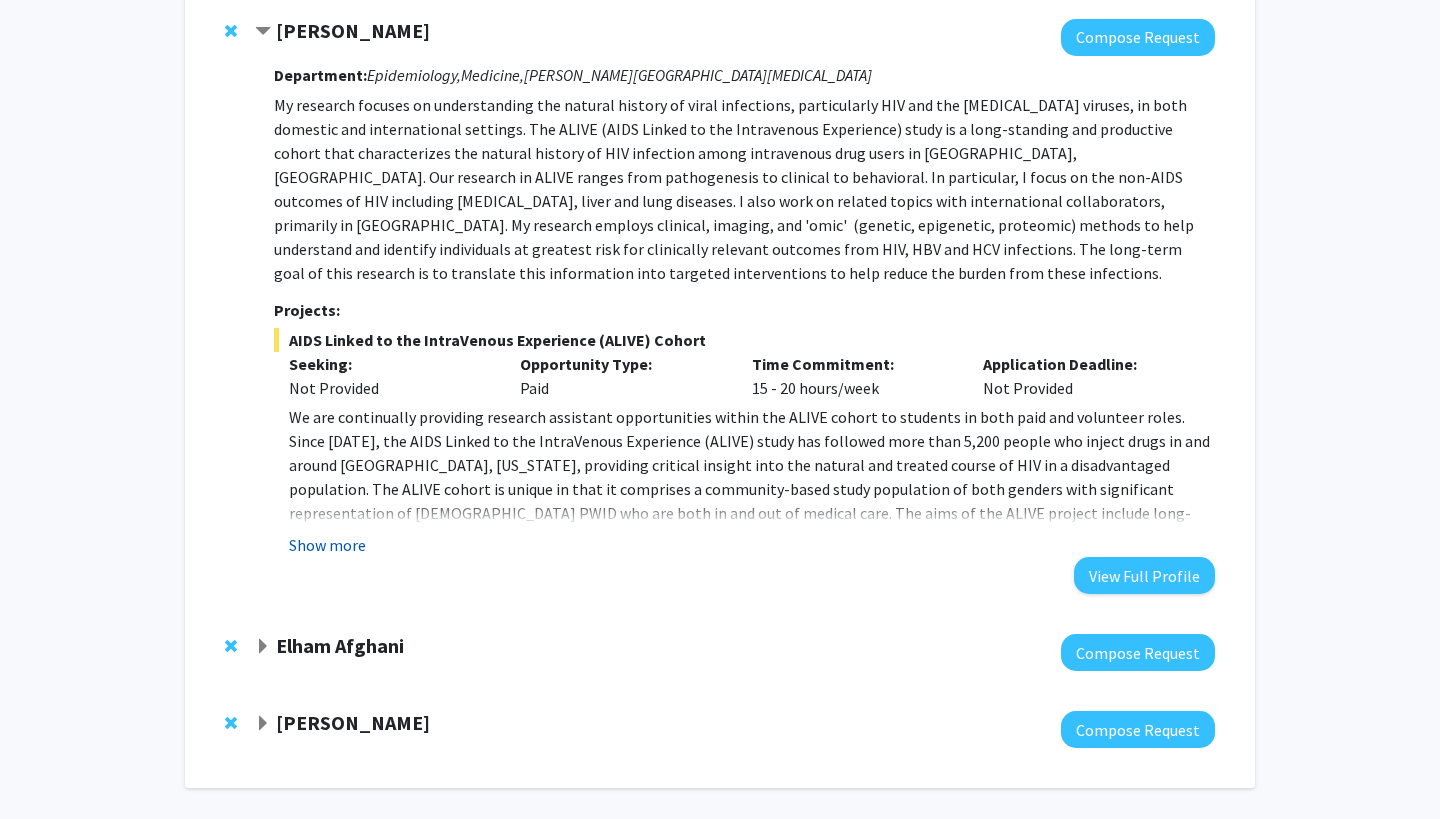 click on "Show more" at bounding box center [327, 545] 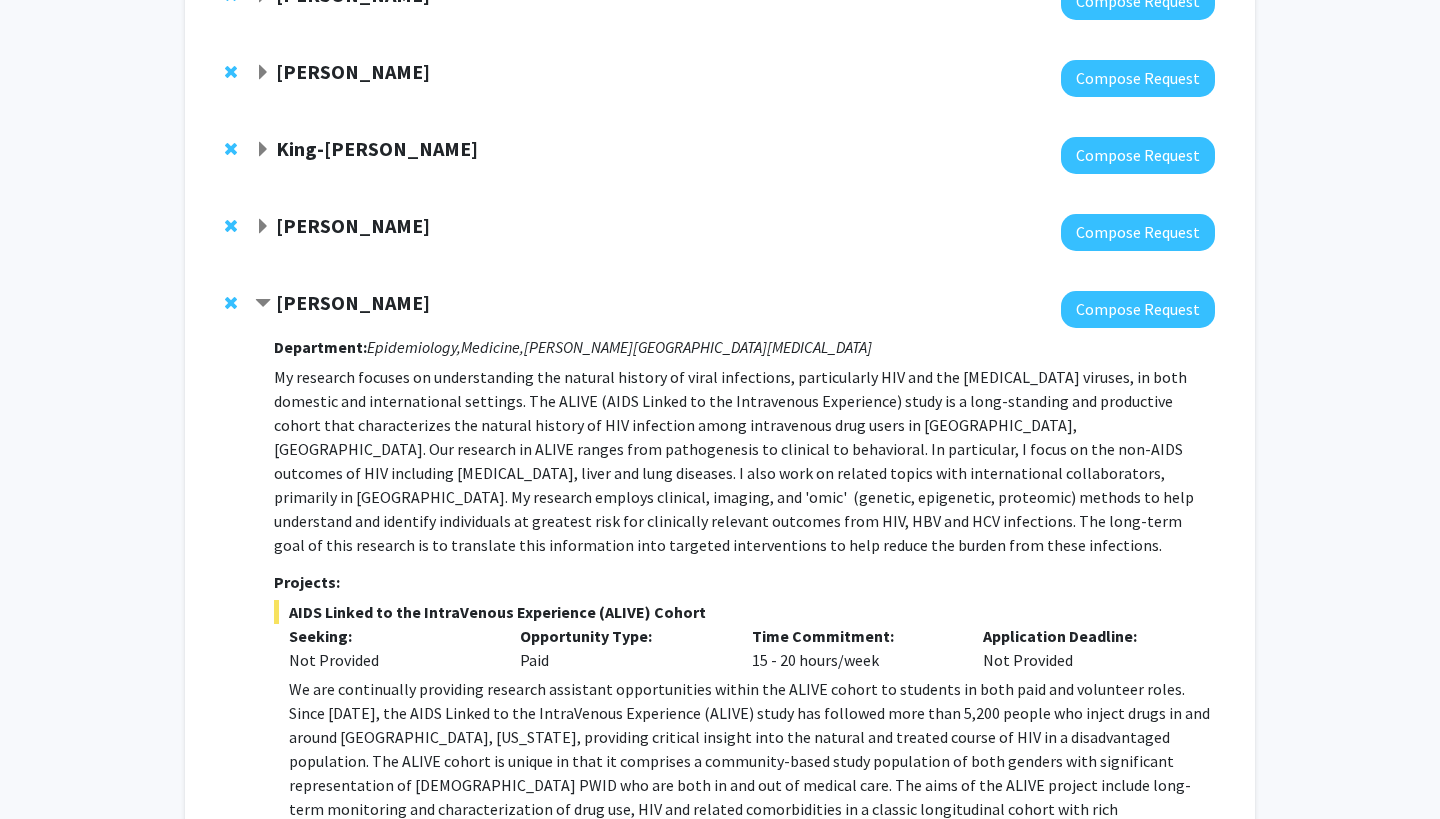 click on "[PERSON_NAME]" 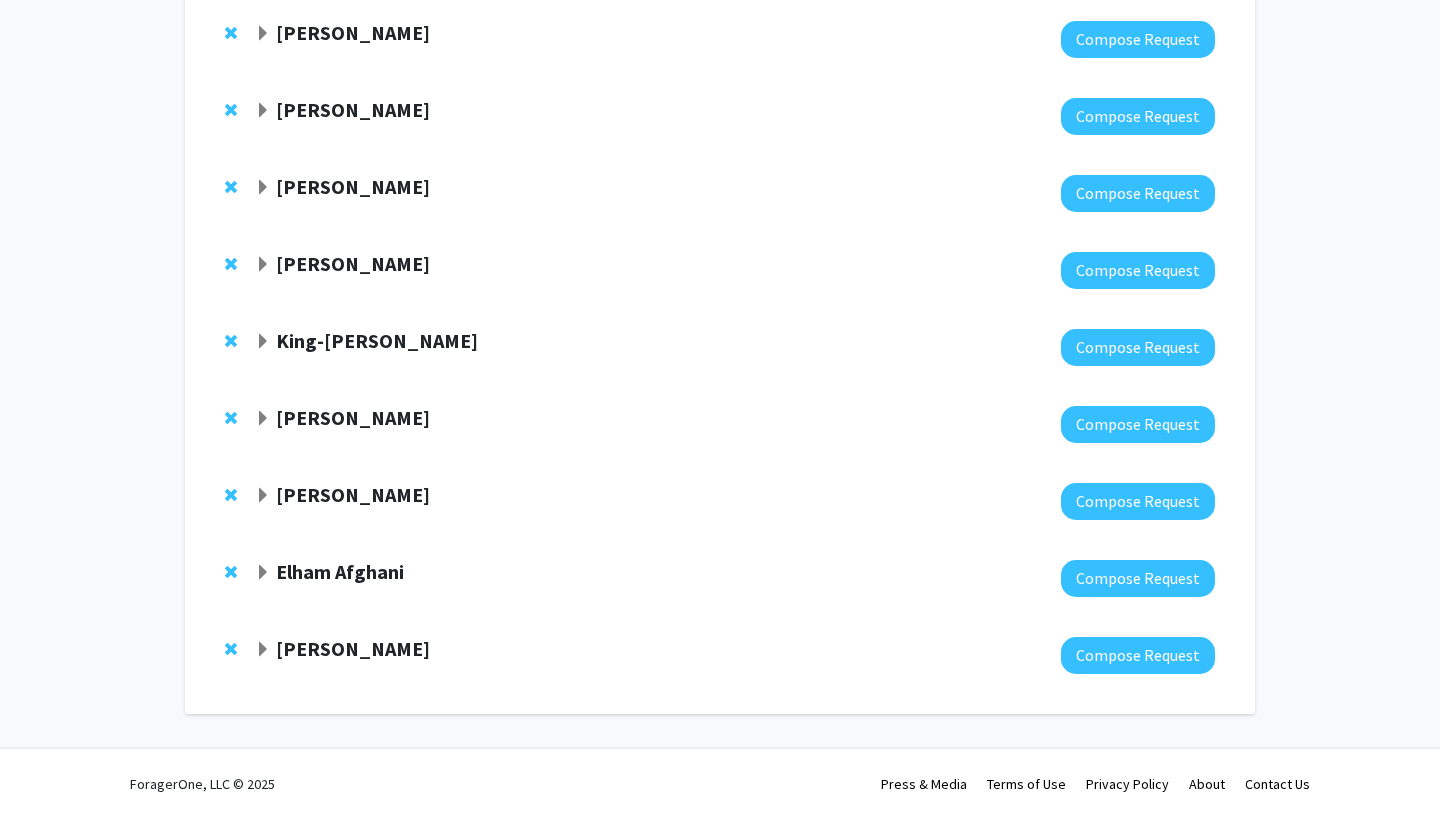 click on "[PERSON_NAME]" 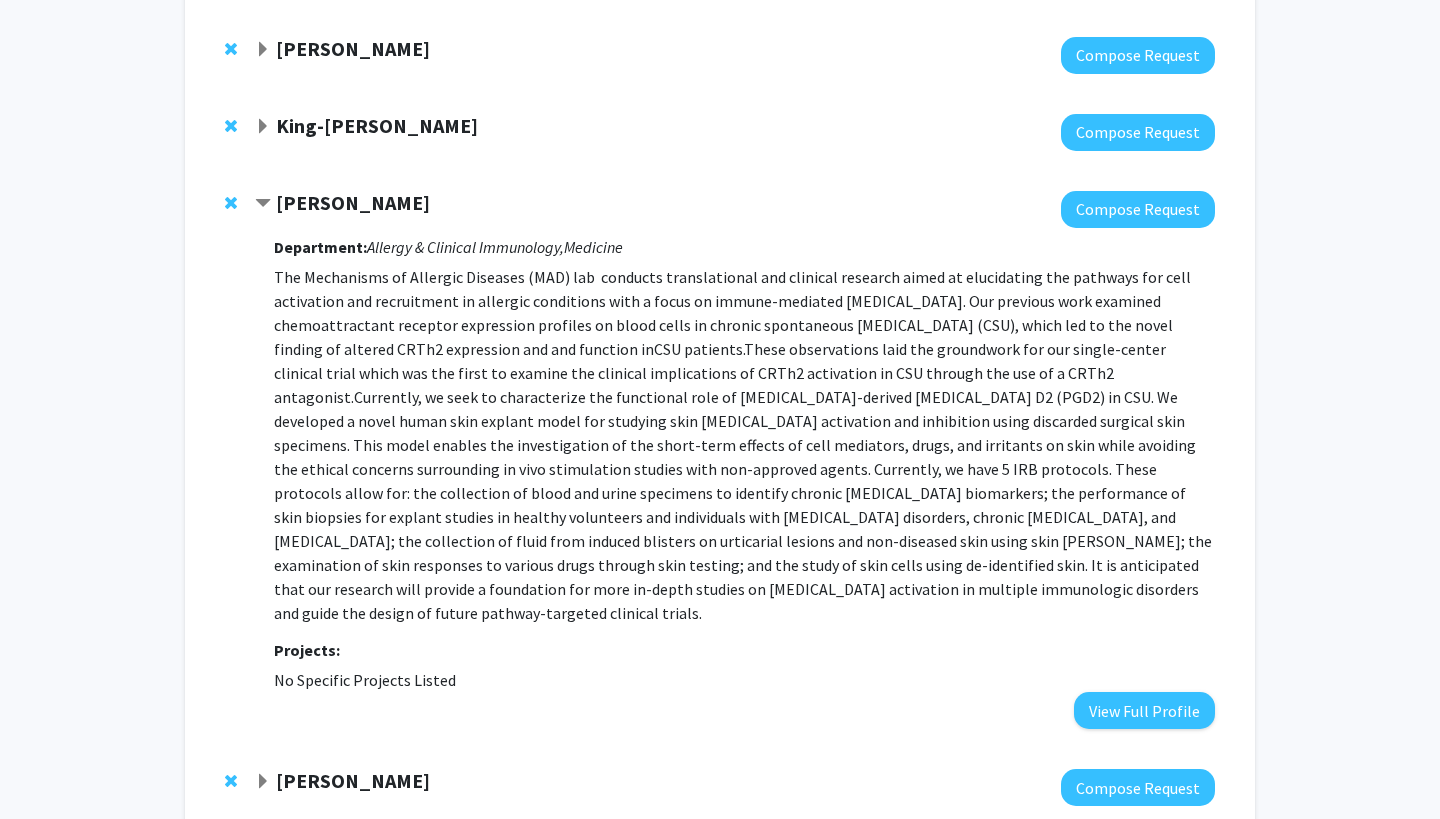 scroll, scrollTop: 660, scrollLeft: 0, axis: vertical 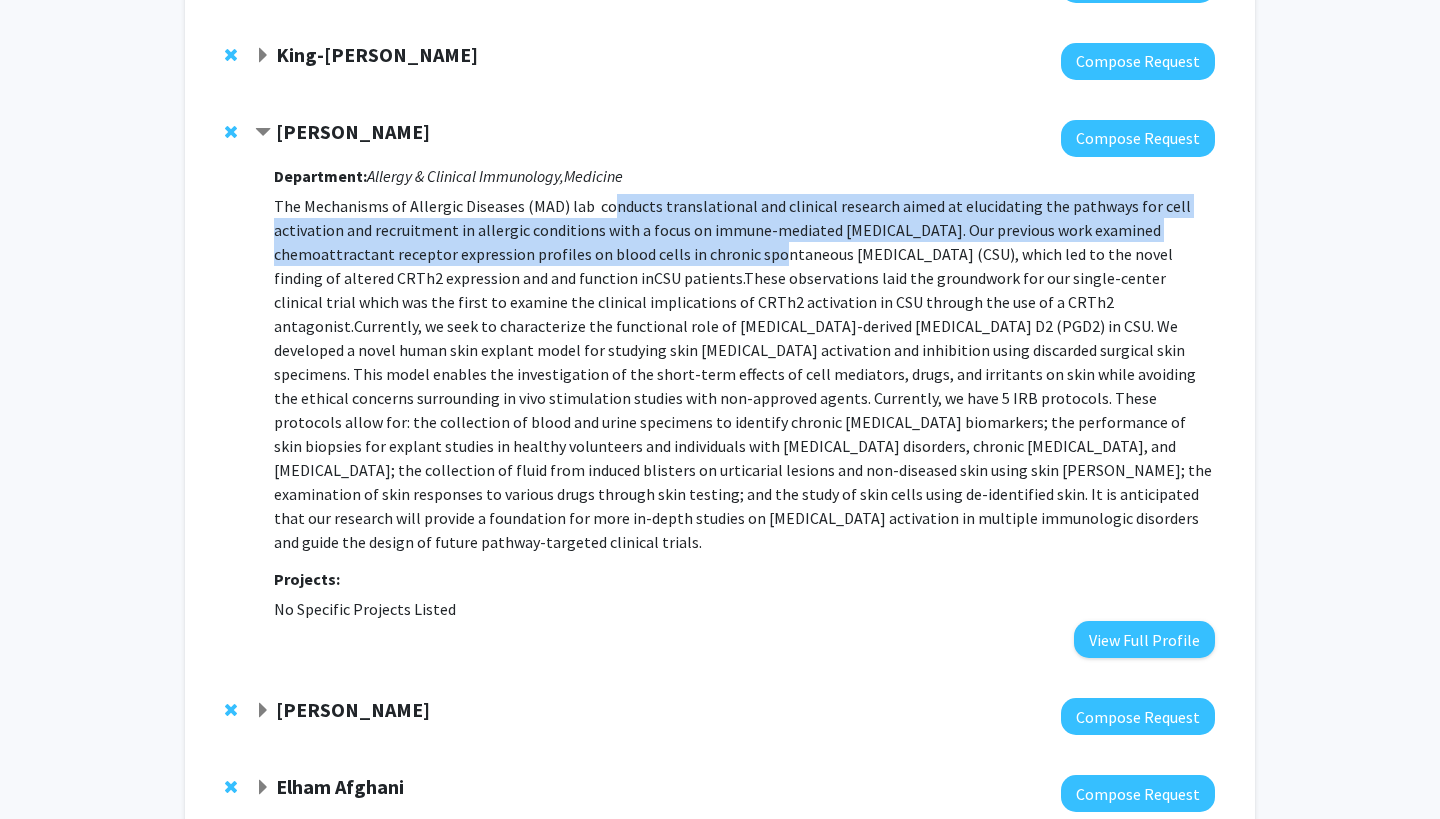 drag, startPoint x: 606, startPoint y: 209, endPoint x: 766, endPoint y: 247, distance: 164.4506 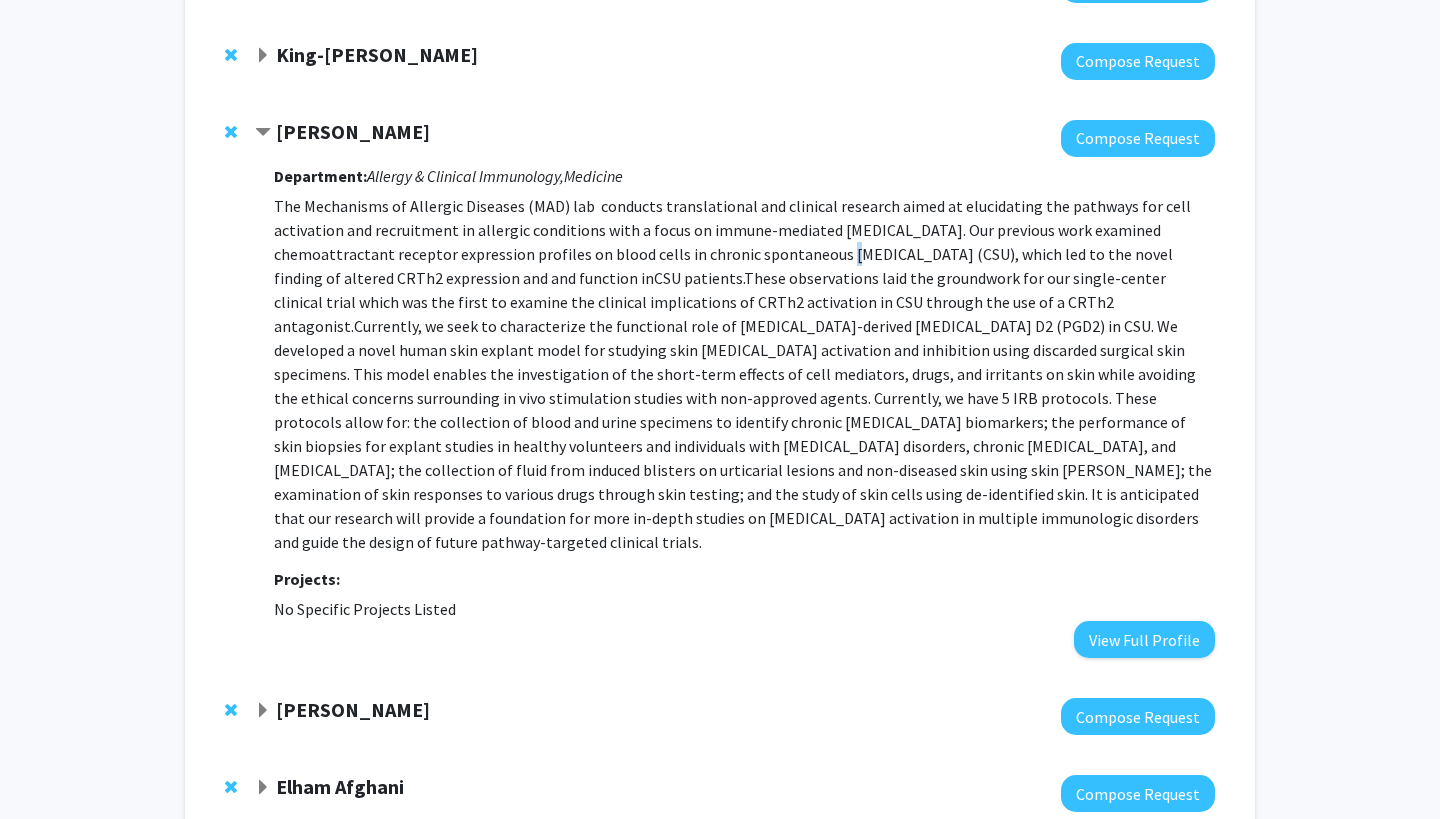 click on "The Mechanisms of Allergic Diseases (MAD) lab  conducts translational and clinical research aimed at elucidating the pathways for cell activation and recruitment in allergic conditions with a focus on immune-mediated skin diseases. Our previous work examined chemoattractant receptor expression profiles on blood cells in chronic spontaneous urticaria (CSU), which led to the novel finding of altered CRTh2 expression and and function in" at bounding box center (732, 242) 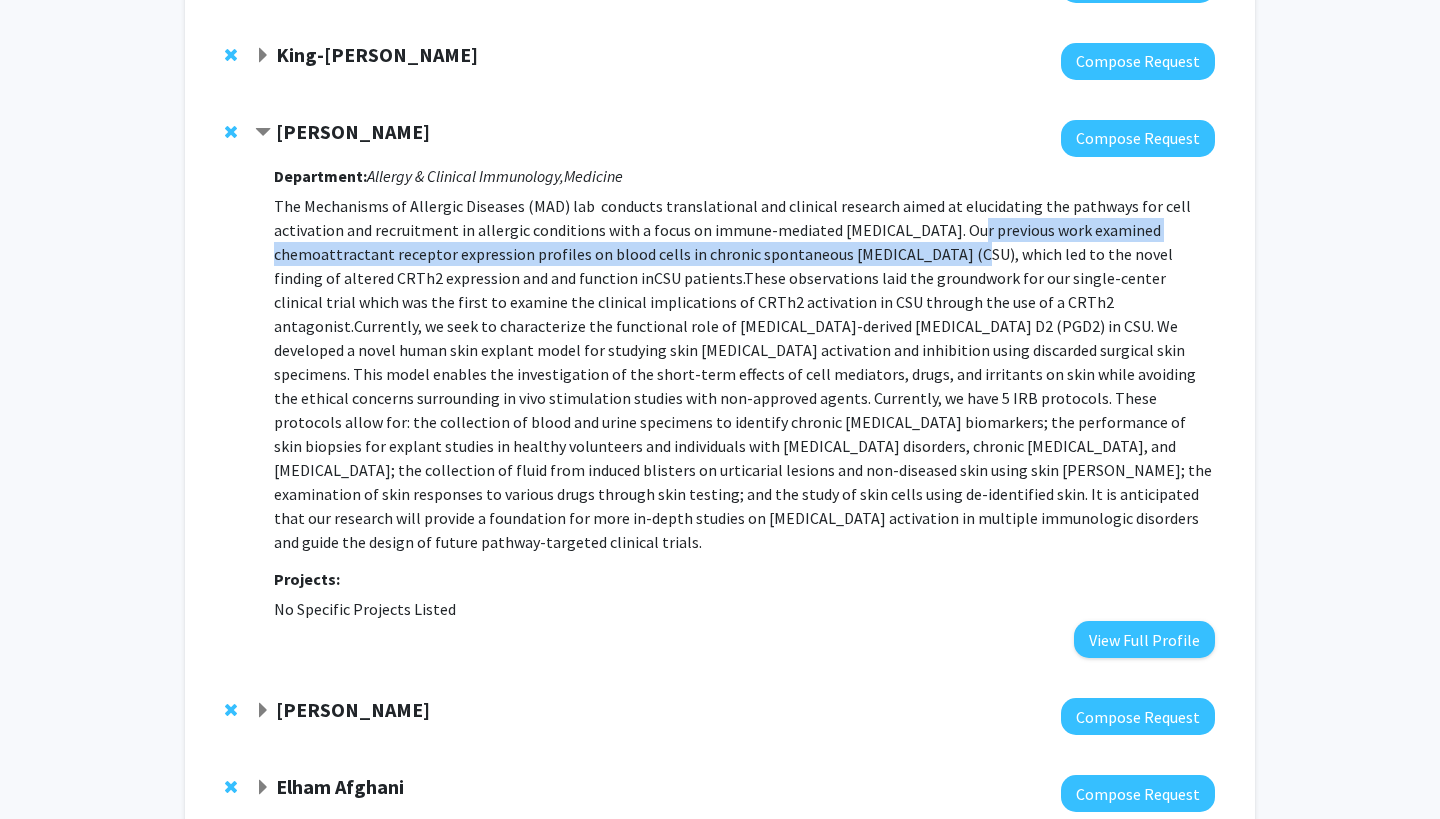 click on "The Mechanisms of Allergic Diseases (MAD) lab  conducts translational and clinical research aimed at elucidating the pathways for cell activation and recruitment in allergic conditions with a focus on immune-mediated skin diseases. Our previous work examined chemoattractant receptor expression profiles on blood cells in chronic spontaneous urticaria (CSU), which led to the novel finding of altered CRTh2 expression and and function in  CSU patients.  These observations laid the groundwork for our single-center clinical trial which was the first to examine the clinical implications of CRTh2 activation in CSU through the use of a CRTh2 antagonist.  Currently, we seek to characterize the functional role of mast cell-derived prostaglandin D2 (PGD2) in CSU.   We developed a novel human skin explant model for studying skin mast cell activation and inhibition using discarded surgical skin specimens." at bounding box center (744, 374) 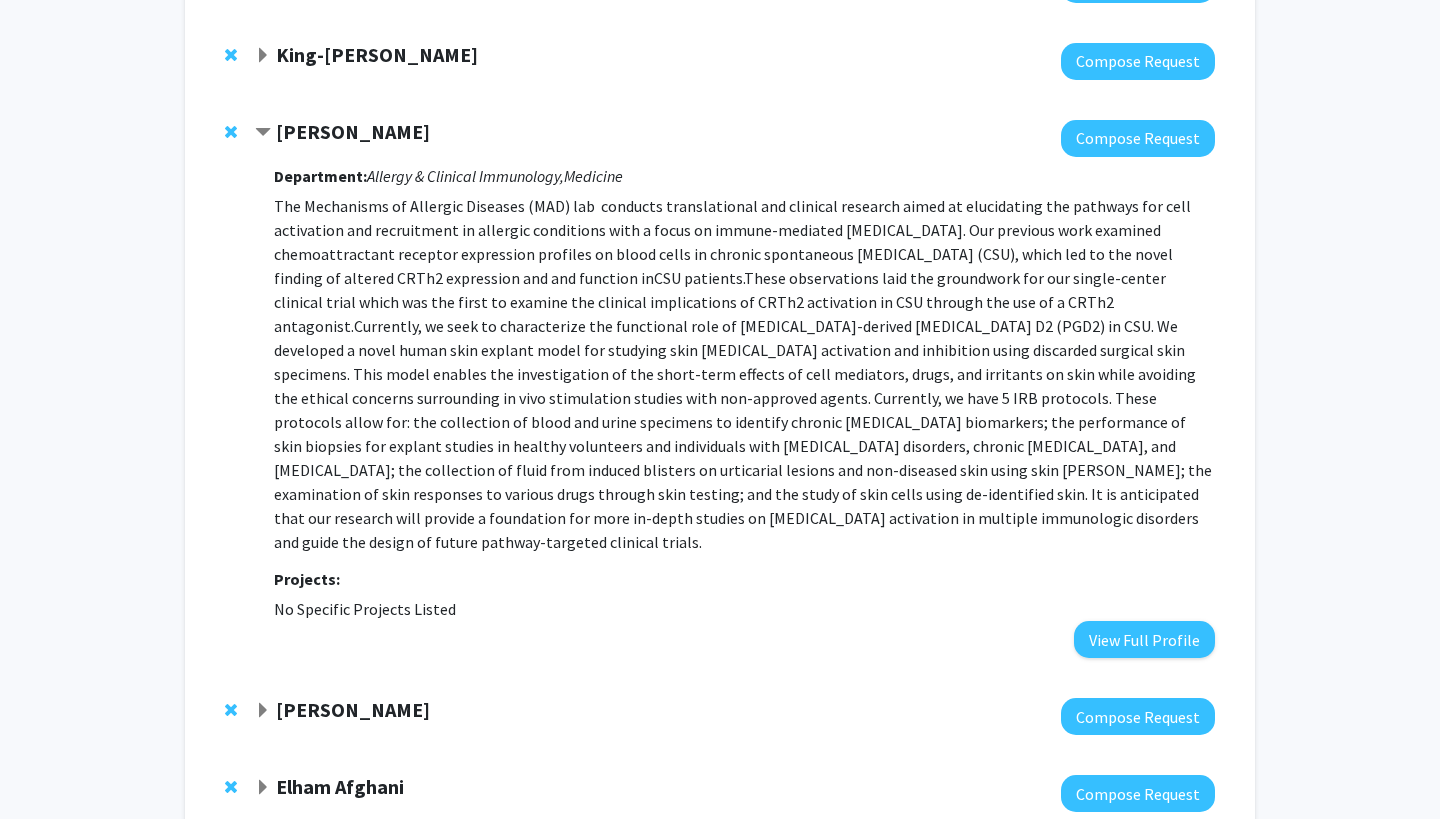 click on "The Mechanisms of Allergic Diseases (MAD) lab  conducts translational and clinical research aimed at elucidating the pathways for cell activation and recruitment in allergic conditions with a focus on immune-mediated skin diseases. Our previous work examined chemoattractant receptor expression profiles on blood cells in chronic spontaneous urticaria (CSU), which led to the novel finding of altered CRTh2 expression and and function in  CSU patients.  These observations laid the groundwork for our single-center clinical trial which was the first to examine the clinical implications of CRTh2 activation in CSU through the use of a CRTh2 antagonist.  Currently, we seek to characterize the functional role of mast cell-derived prostaglandin D2 (PGD2) in CSU.   We developed a novel human skin explant model for studying skin mast cell activation and inhibition using discarded surgical skin specimens." at bounding box center (744, 374) 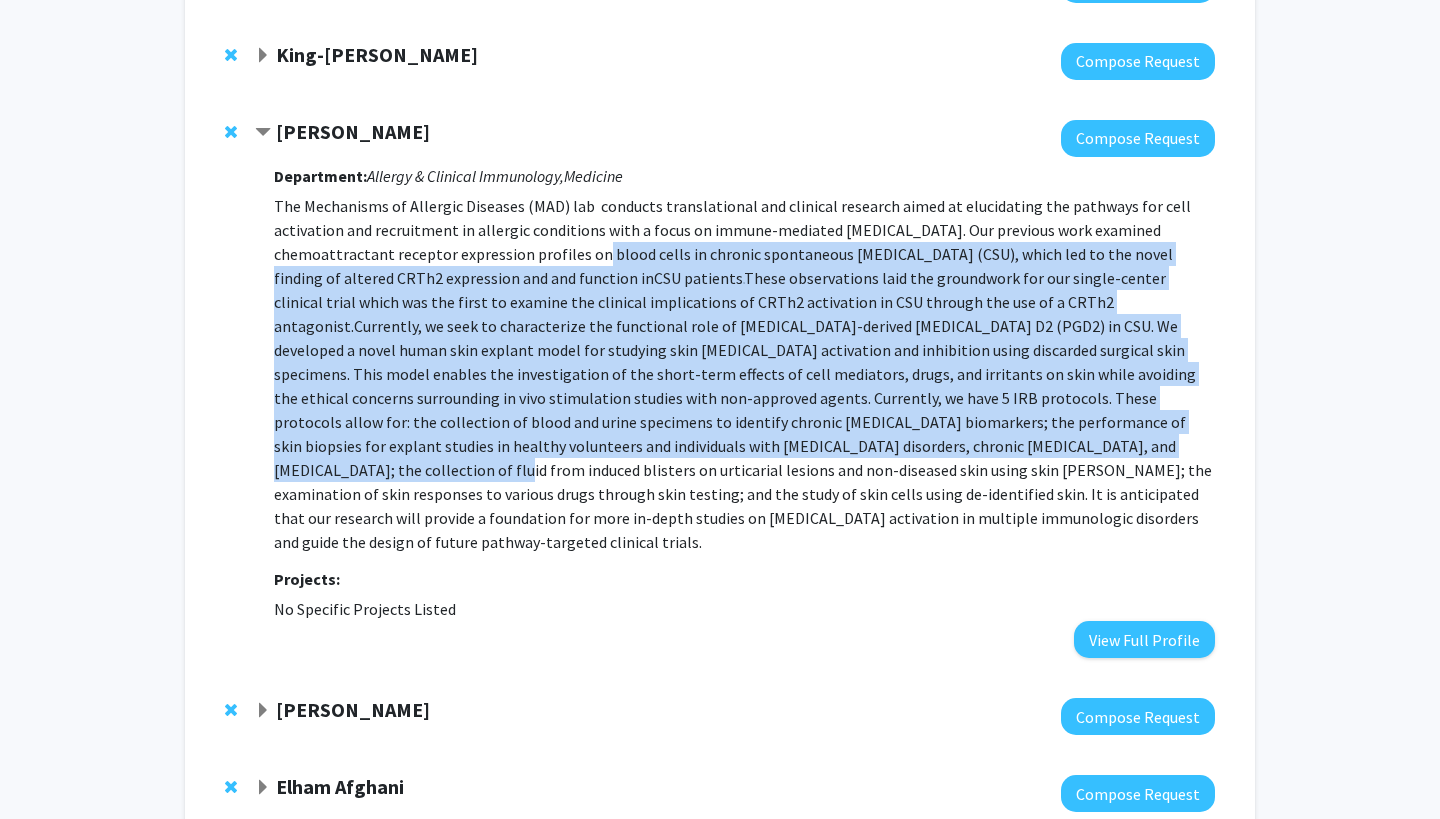 drag, startPoint x: 600, startPoint y: 260, endPoint x: 697, endPoint y: 444, distance: 208.00241 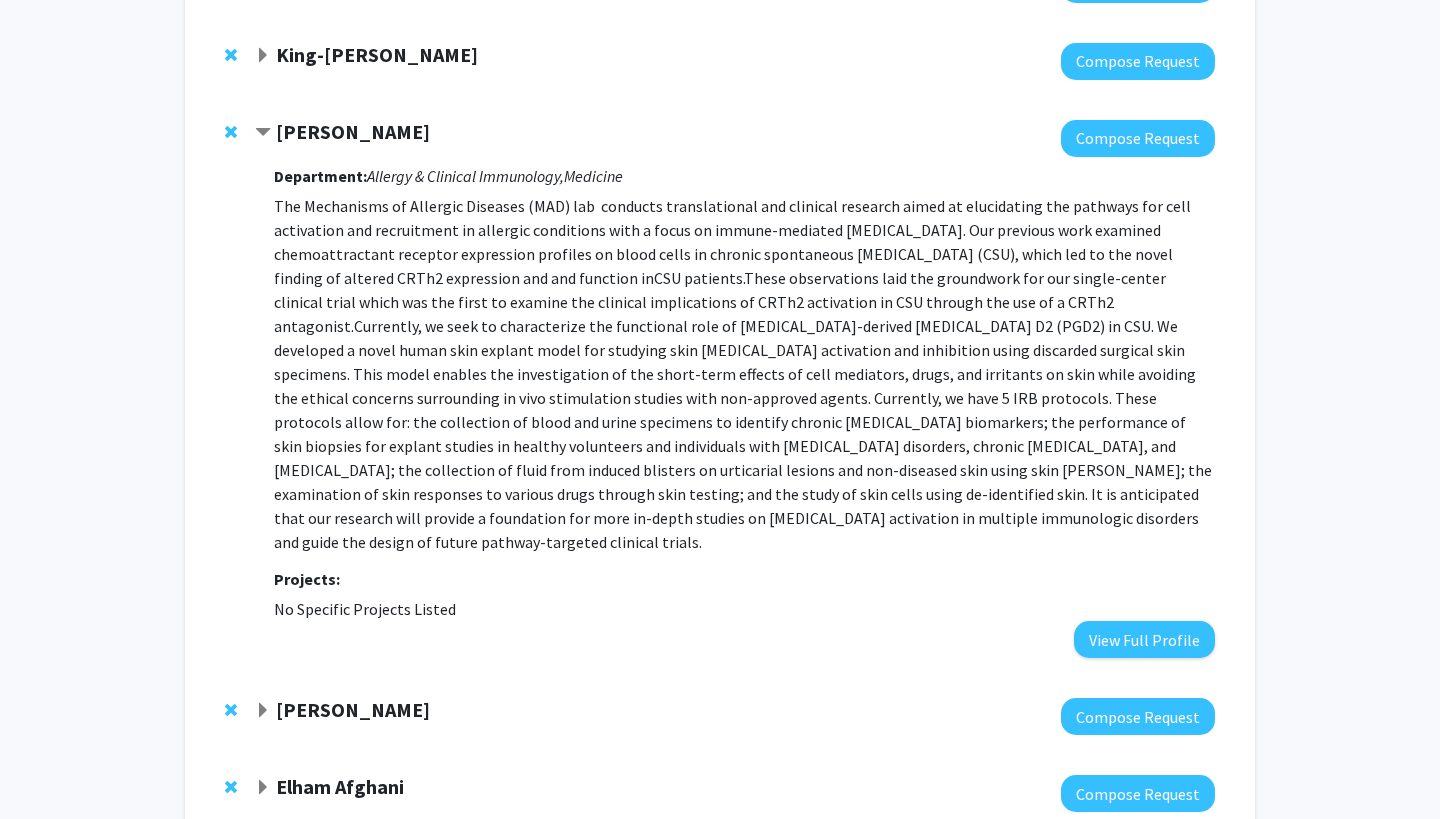 click on "Currently, we have 5 IRB protocols. These protocols allow for: the collection of blood and urine specimens to identify chronic urticaria biomarkers; the performance of skin biopsies for explant studies in healthy volunteers and individuals with mast cell disorders, chronic urticaria, and food allergy; the collection of fluid from induced blisters on urticarial lesions and non-diseased skin using skin chambers; the examination of skin responses to various drugs through skin testing; and the study of skin cells using de-identified skin. It is anticipated that our research will provide a foundation for more in-depth studies on mast cell activation in multiple immunologic disorders and guide the design of future pathway-targeted clinical trials." at bounding box center (743, 470) 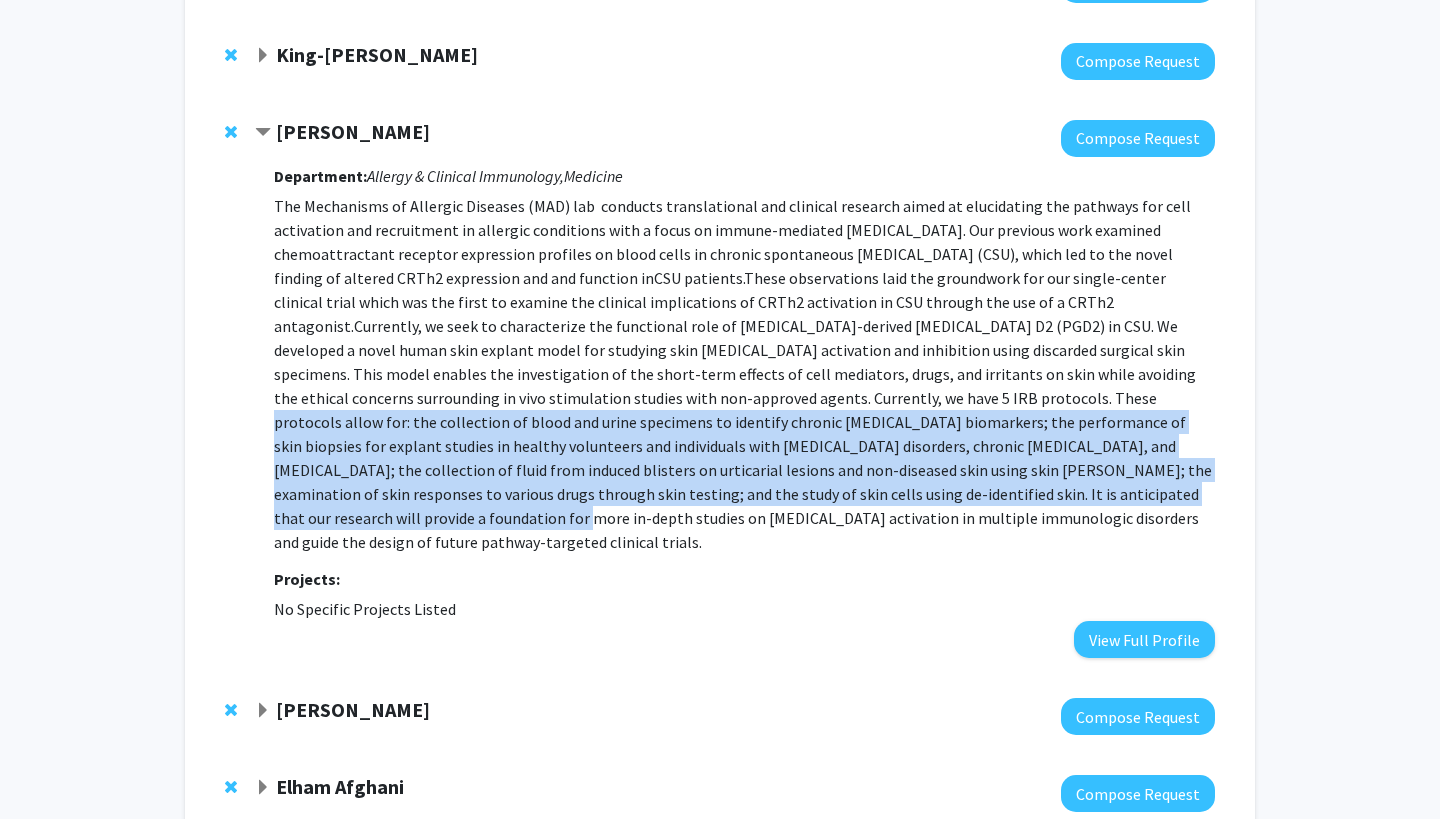 drag, startPoint x: 699, startPoint y: 503, endPoint x: 613, endPoint y: 407, distance: 128.88754 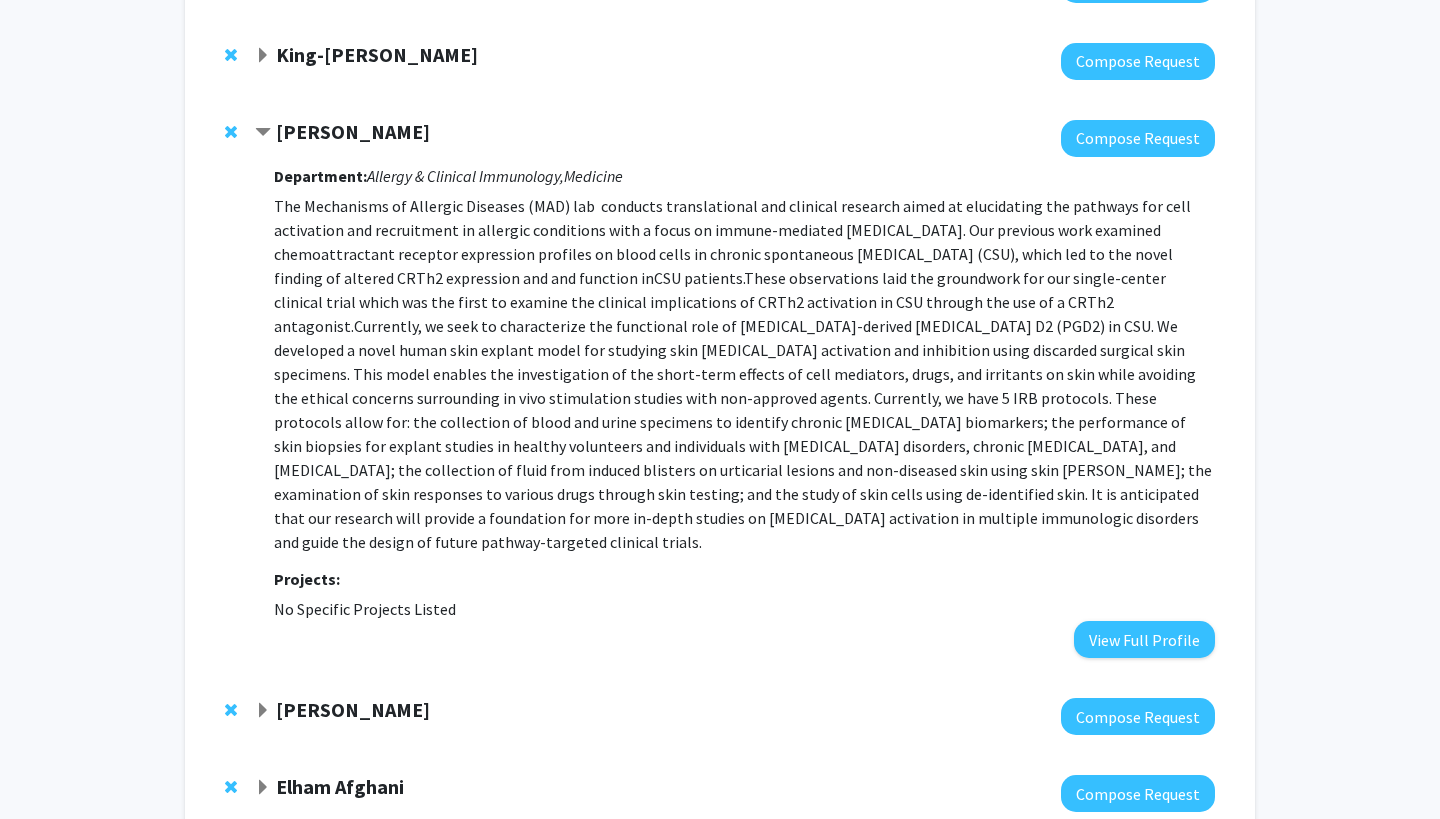 click on "The Mechanisms of Allergic Diseases (MAD) lab  conducts translational and clinical research aimed at elucidating the pathways for cell activation and recruitment in allergic conditions with a focus on immune-mediated skin diseases. Our previous work examined chemoattractant receptor expression profiles on blood cells in chronic spontaneous urticaria (CSU), which led to the novel finding of altered CRTh2 expression and and function in  CSU patients.  These observations laid the groundwork for our single-center clinical trial which was the first to examine the clinical implications of CRTh2 activation in CSU through the use of a CRTh2 antagonist.  Currently, we seek to characterize the functional role of mast cell-derived prostaglandin D2 (PGD2) in CSU.   We developed a novel human skin explant model for studying skin mast cell activation and inhibition using discarded surgical skin specimens." at bounding box center [744, 374] 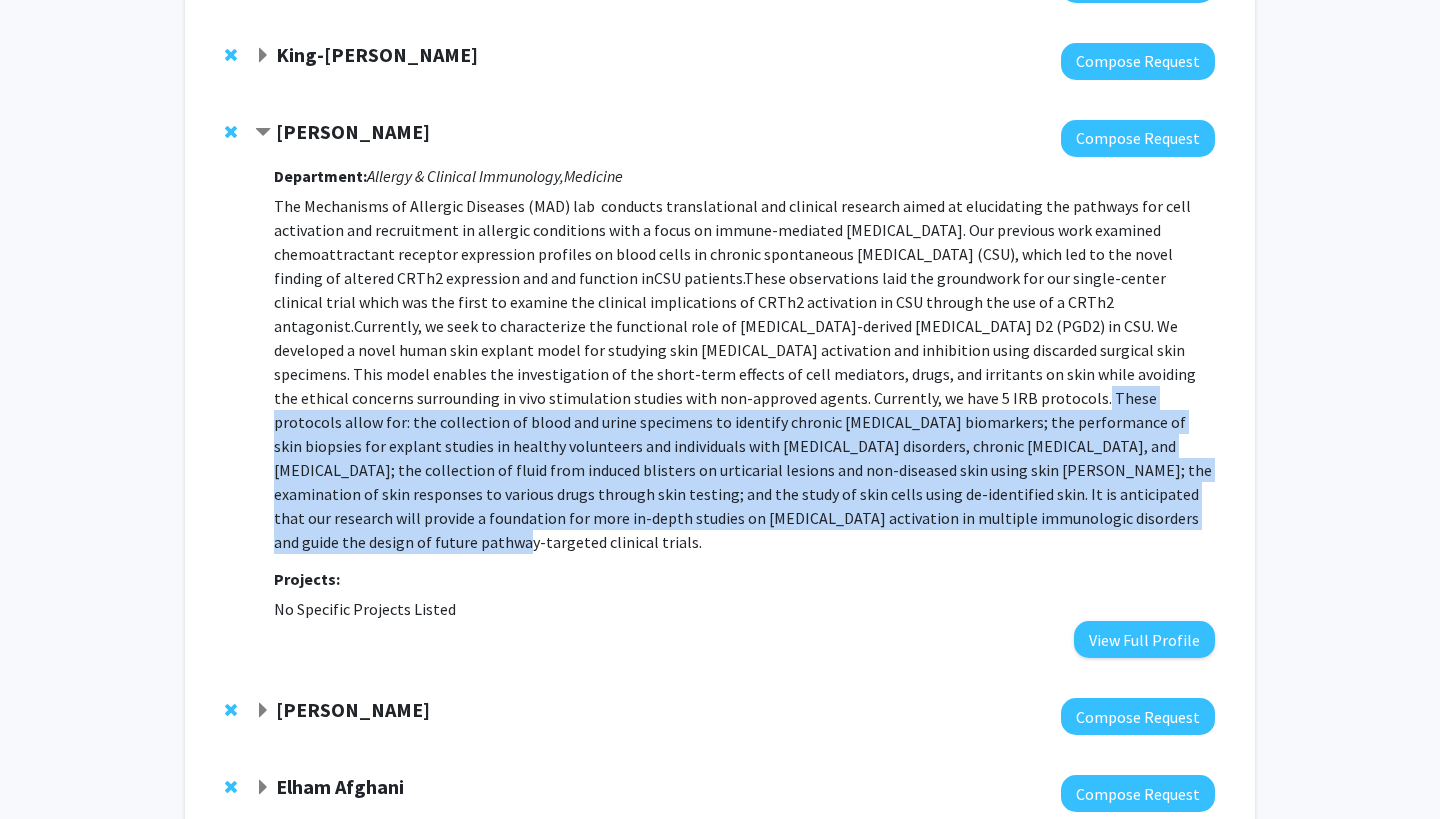 drag, startPoint x: 557, startPoint y: 392, endPoint x: 650, endPoint y: 531, distance: 167.24234 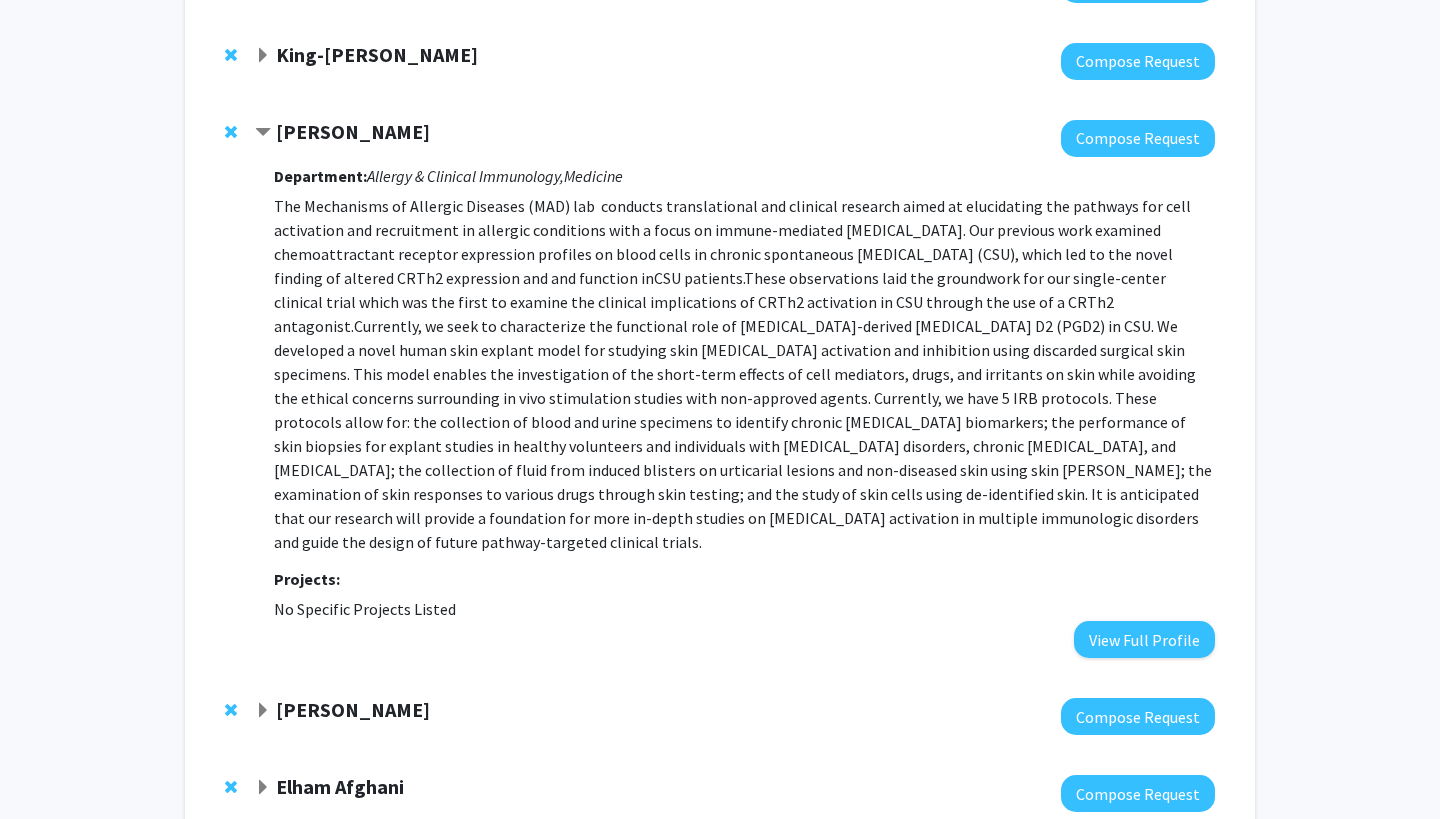 click on "[PERSON_NAME]" 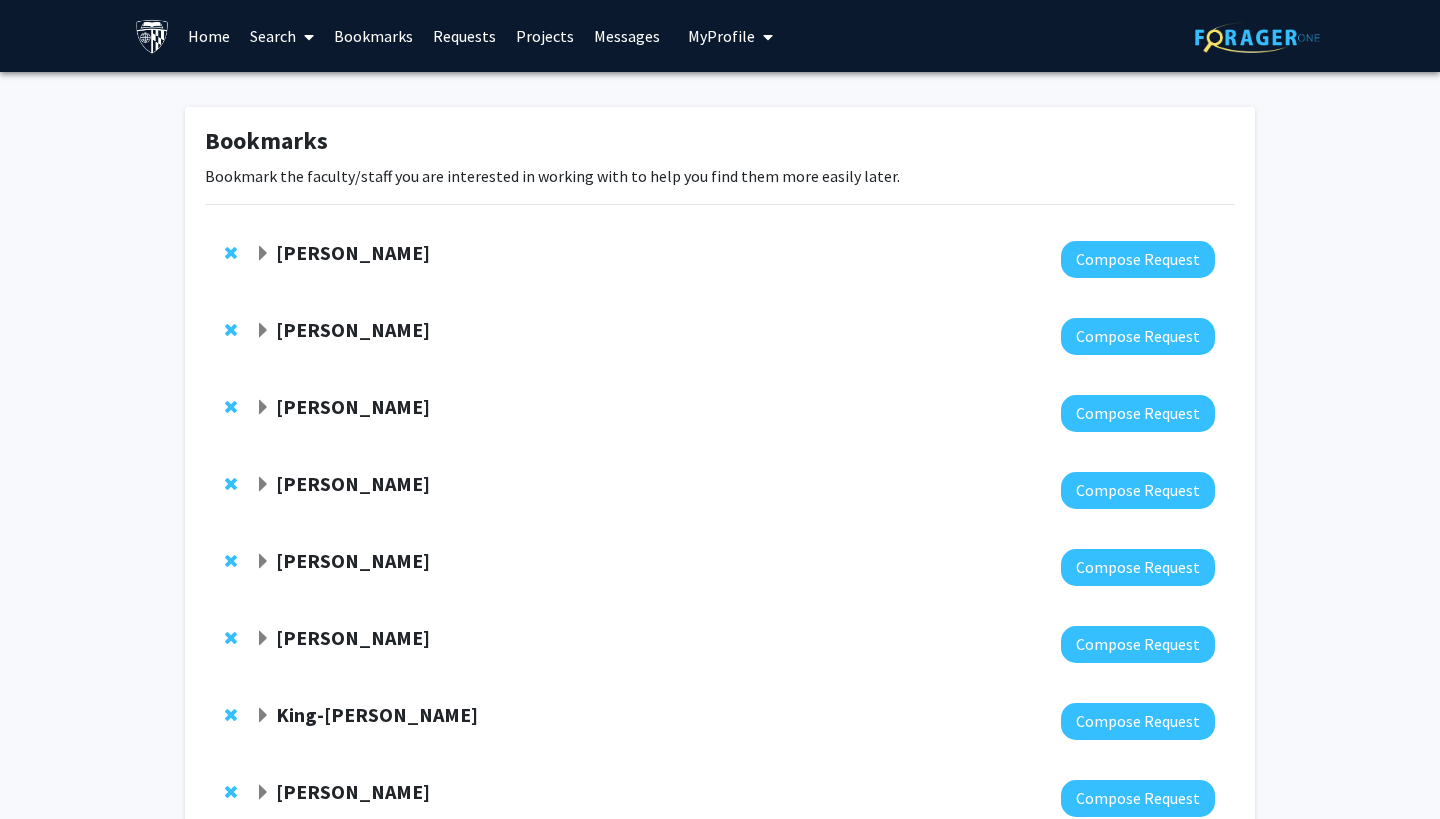 scroll, scrollTop: 0, scrollLeft: 0, axis: both 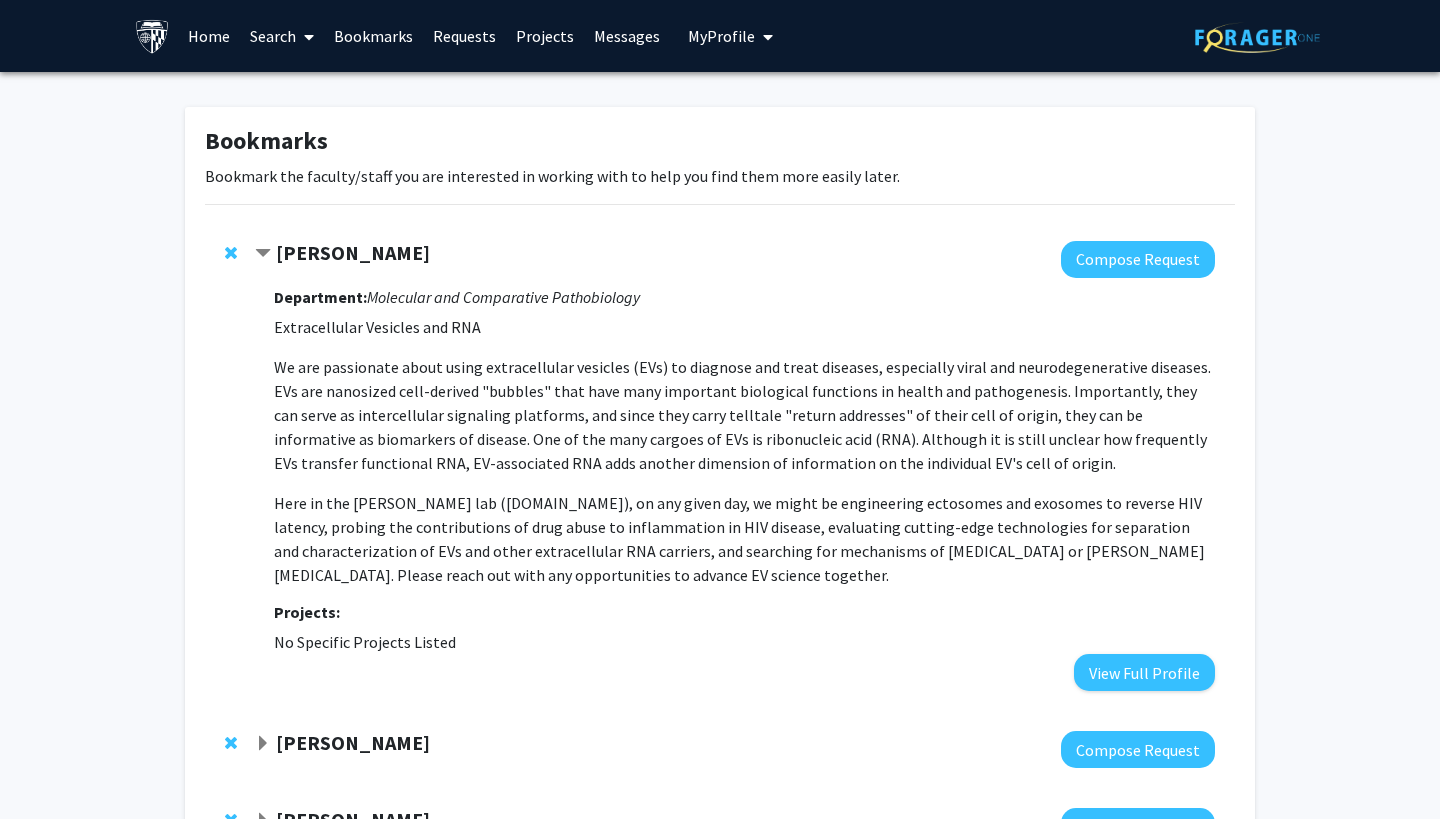 click on "[PERSON_NAME]" 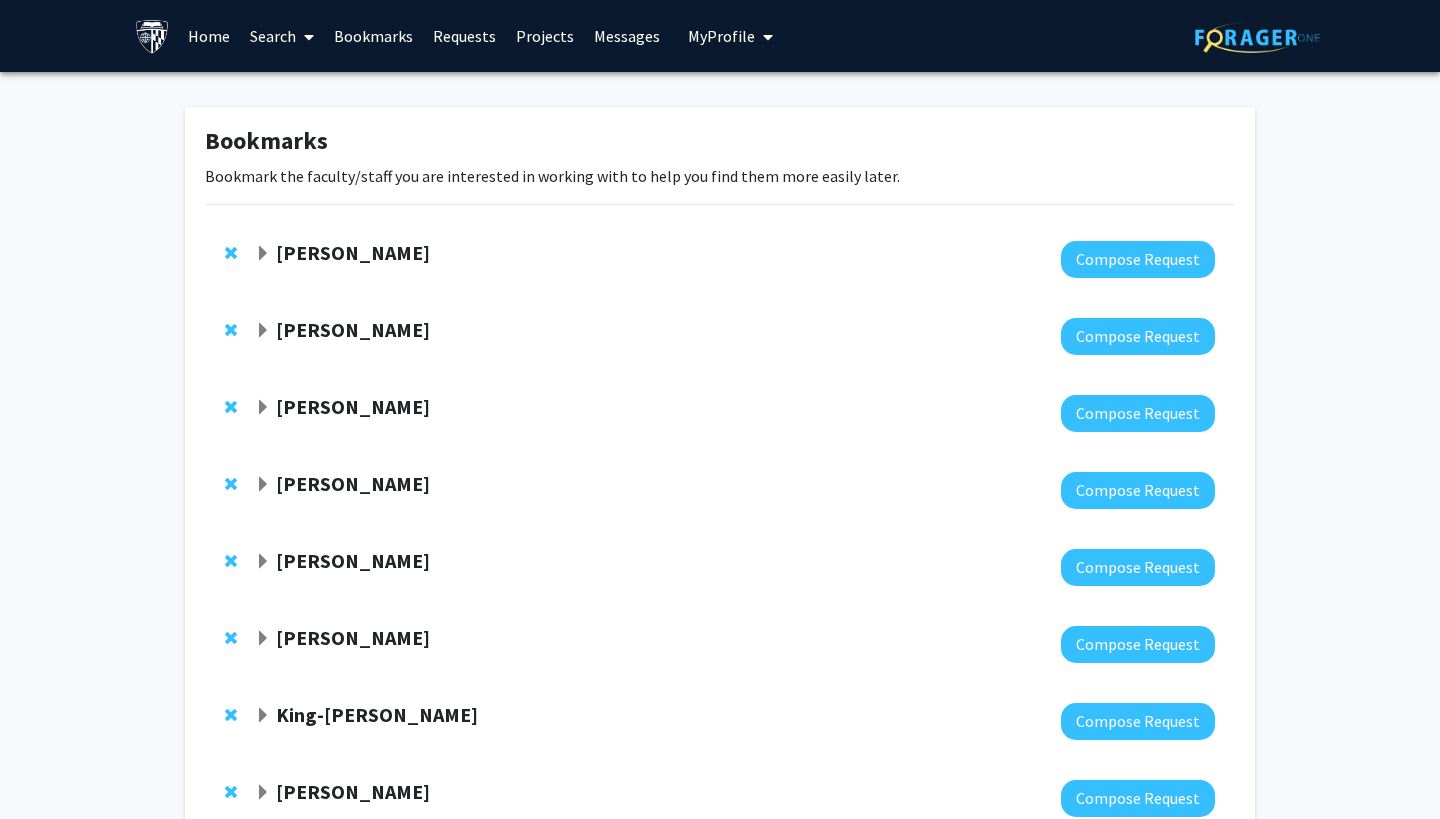 click on "[PERSON_NAME]" 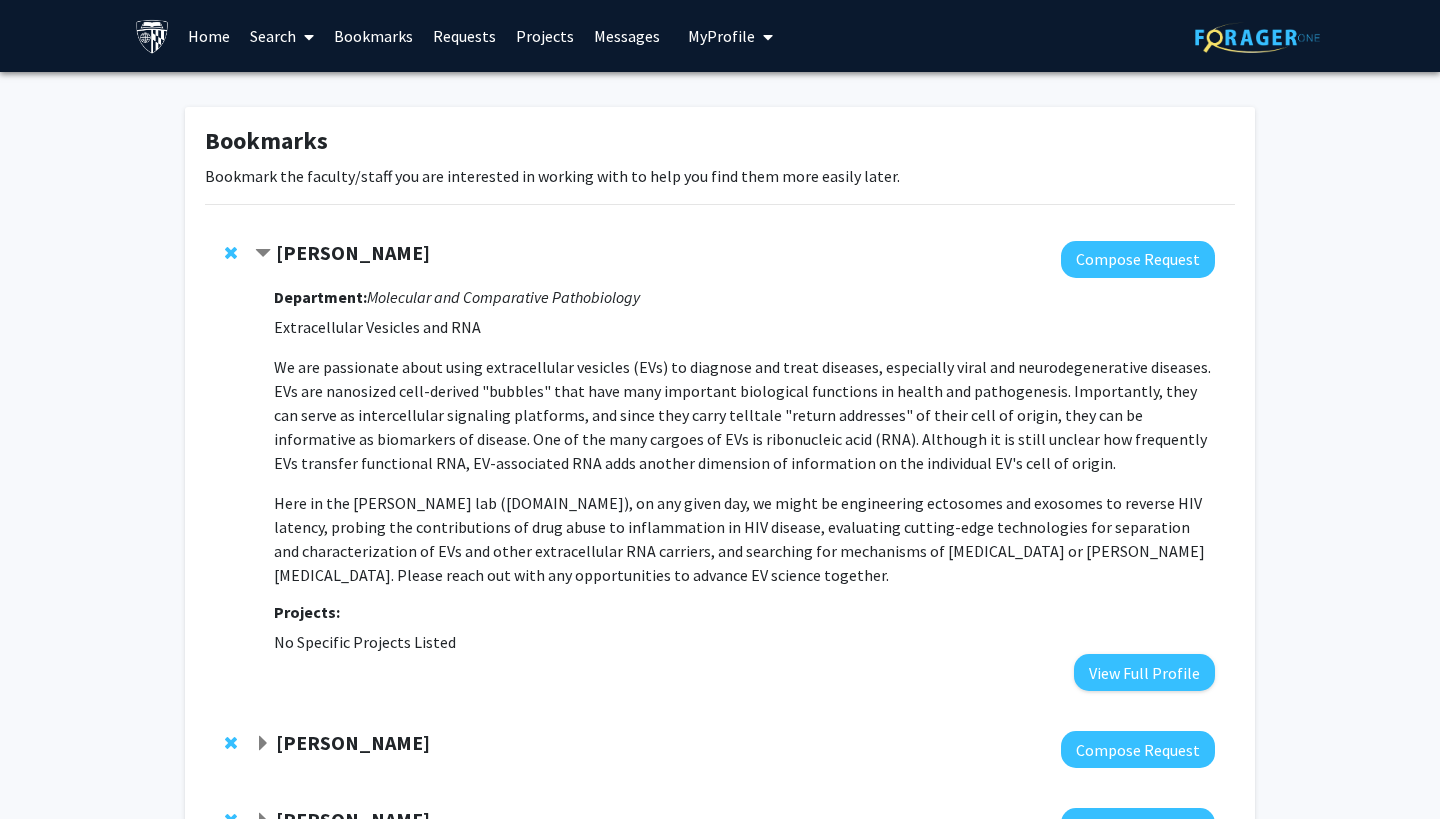 click on "[PERSON_NAME]" 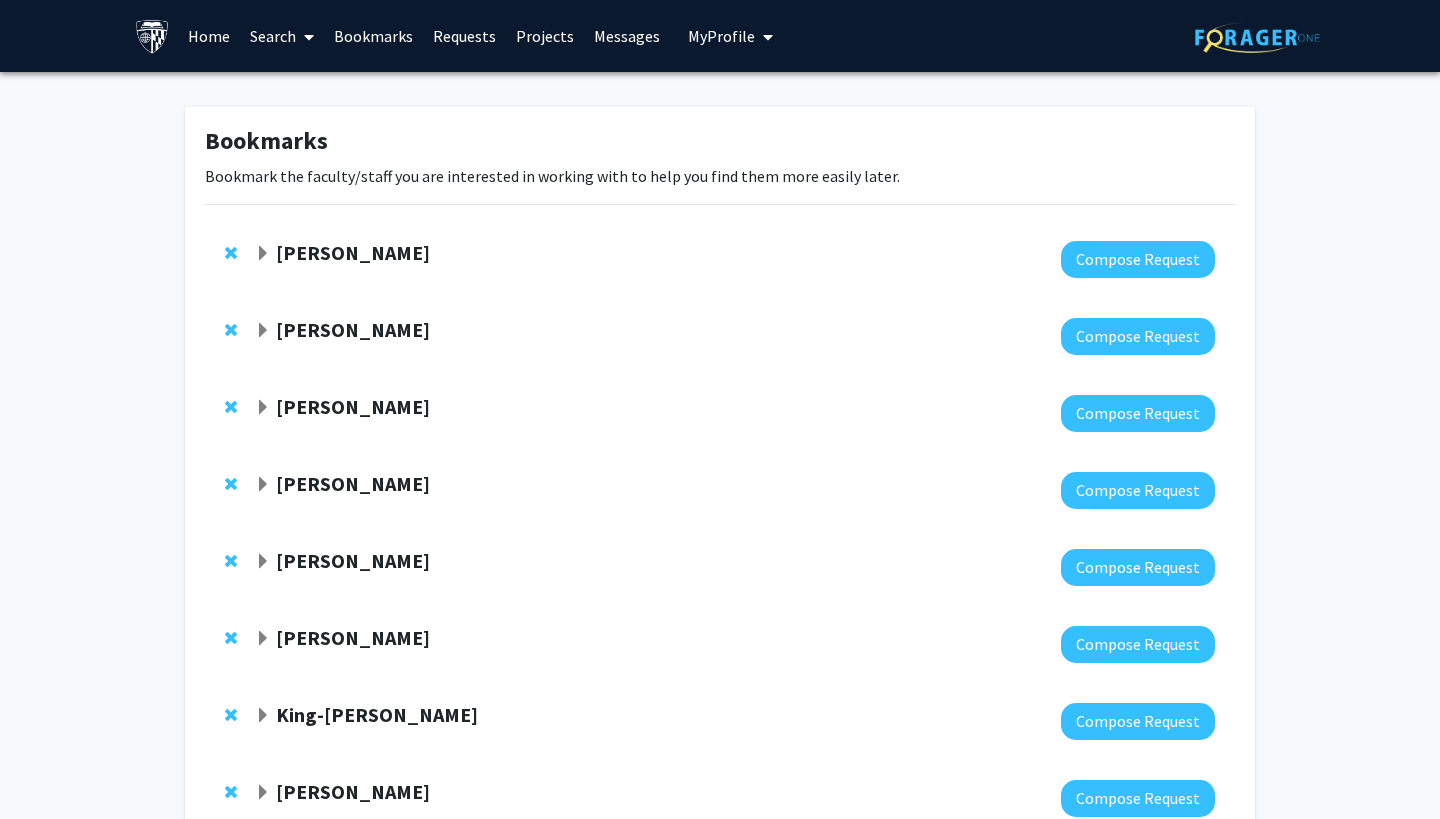 click on "[PERSON_NAME]" 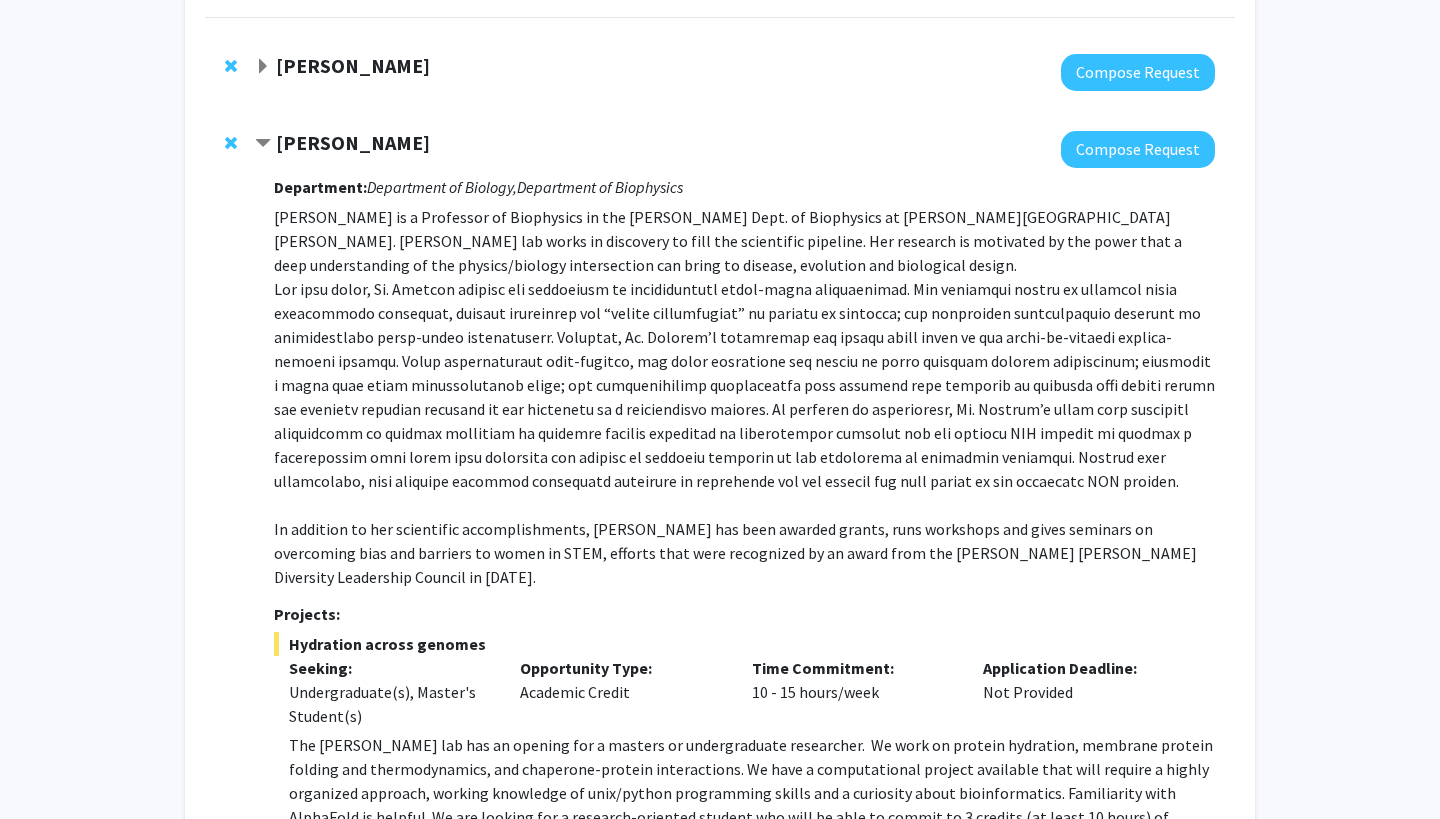 scroll, scrollTop: 204, scrollLeft: 0, axis: vertical 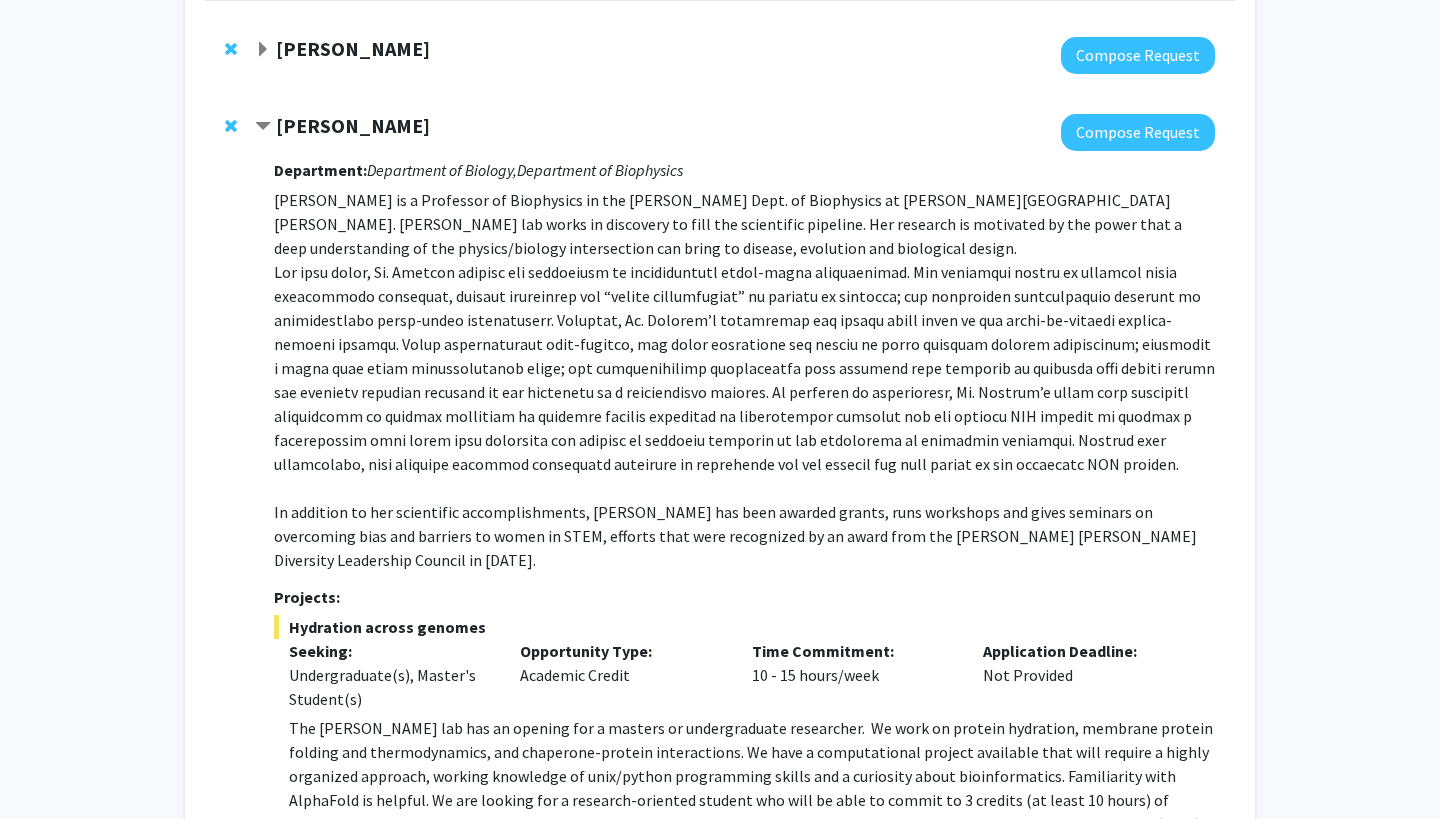 click on "[PERSON_NAME]" 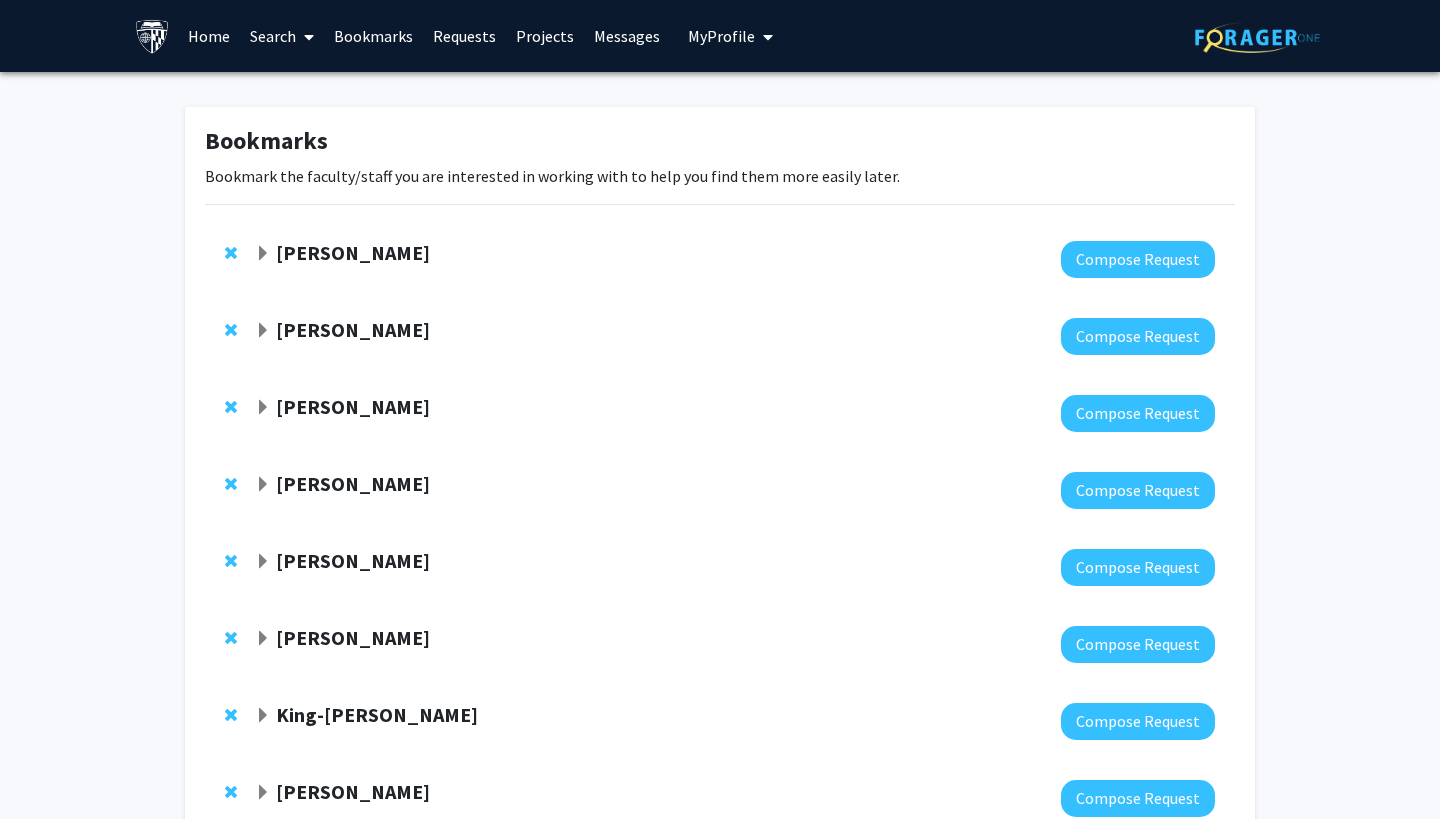scroll, scrollTop: 0, scrollLeft: 0, axis: both 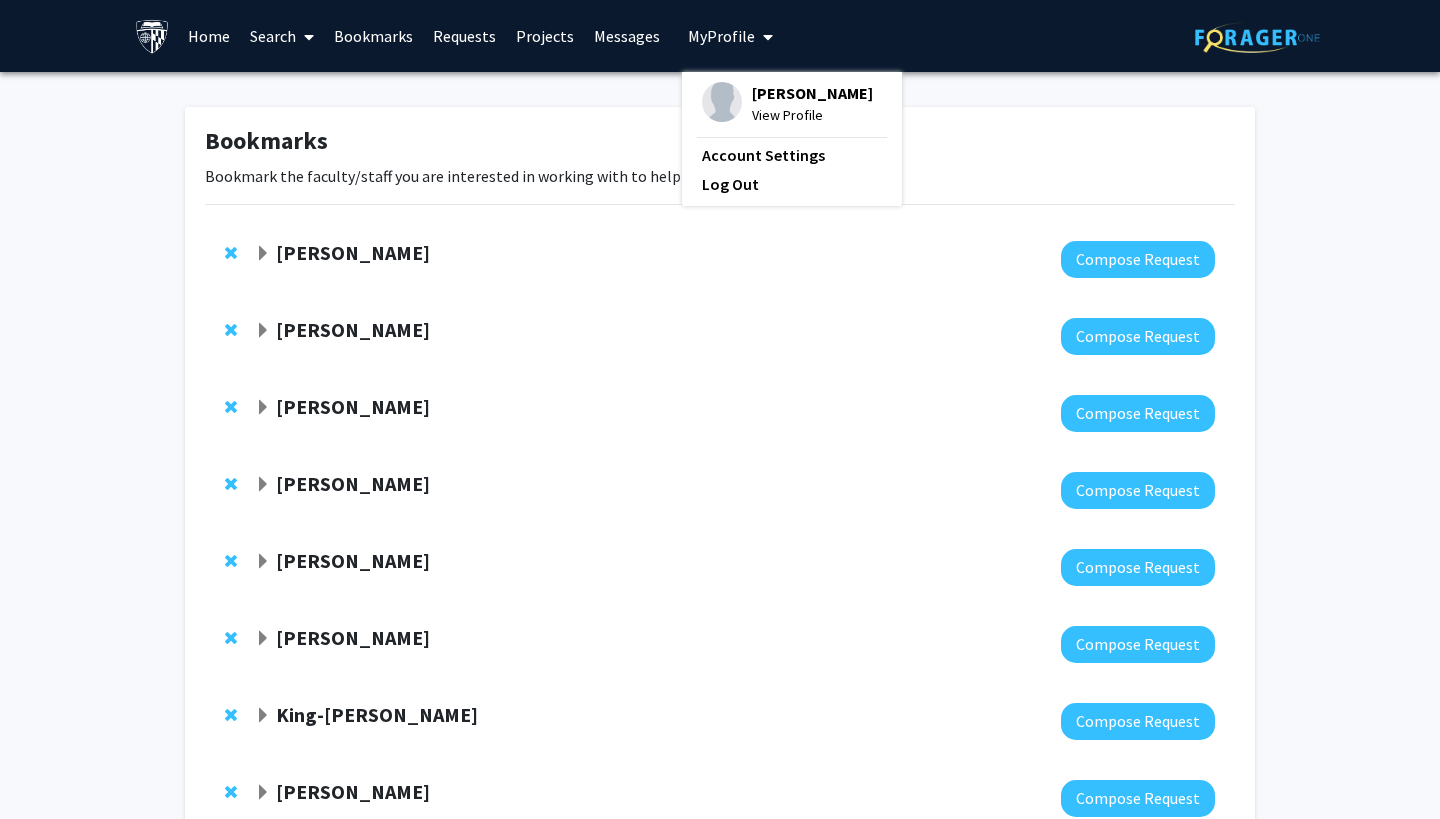 click on "[PERSON_NAME]" at bounding box center [812, 93] 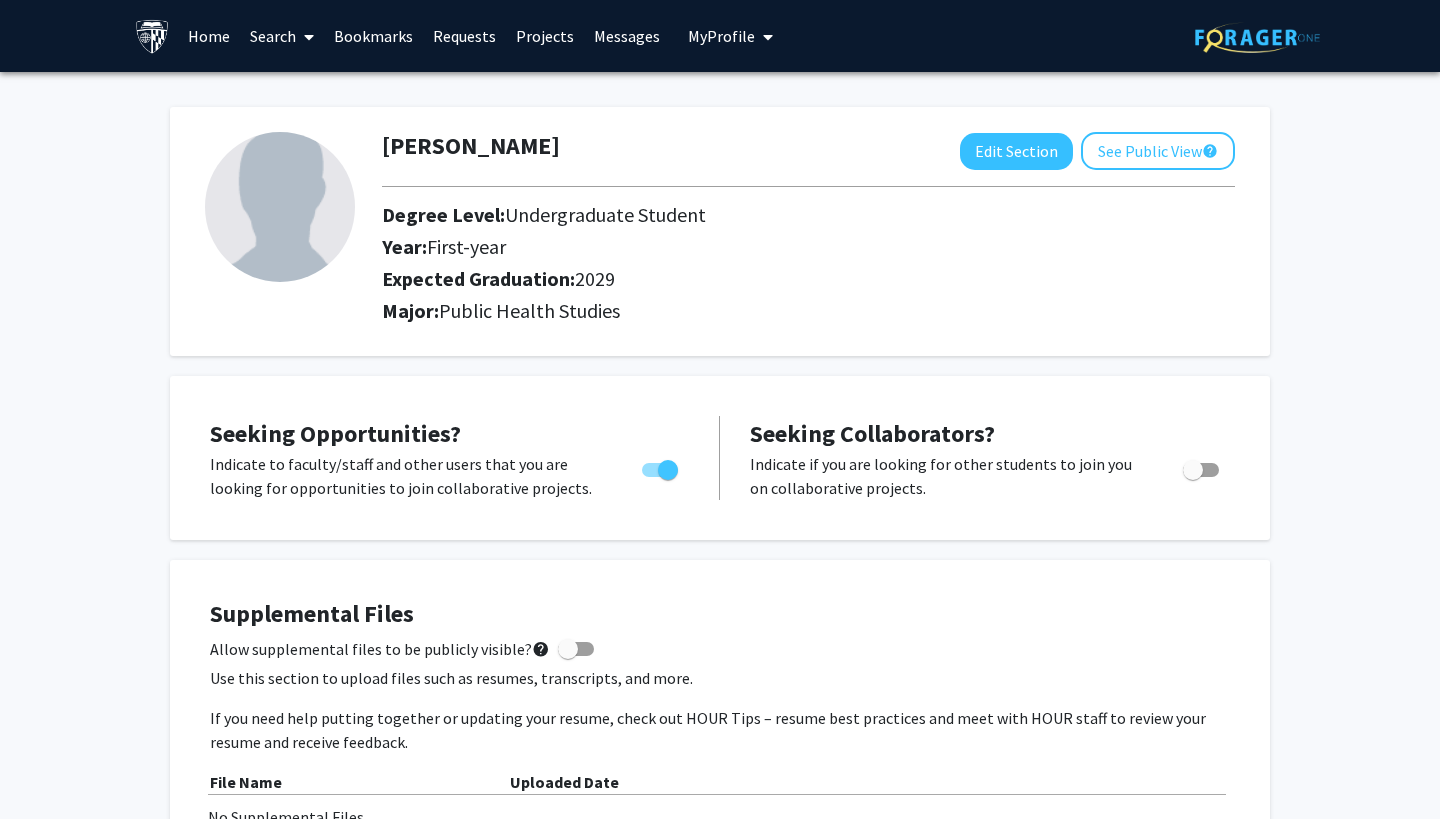 scroll, scrollTop: 0, scrollLeft: 0, axis: both 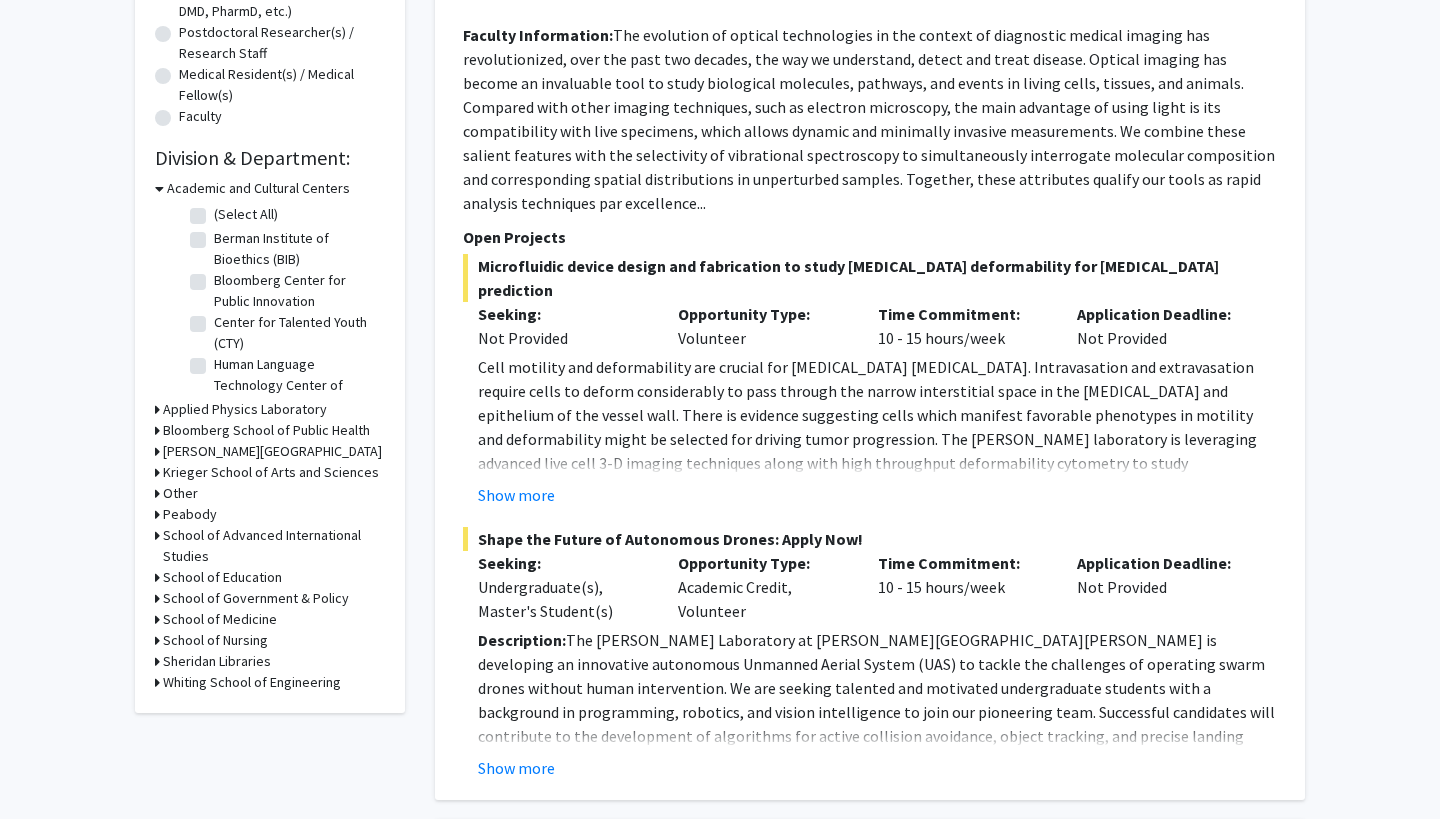 click on "Academic and Cultural Centers" at bounding box center [258, 188] 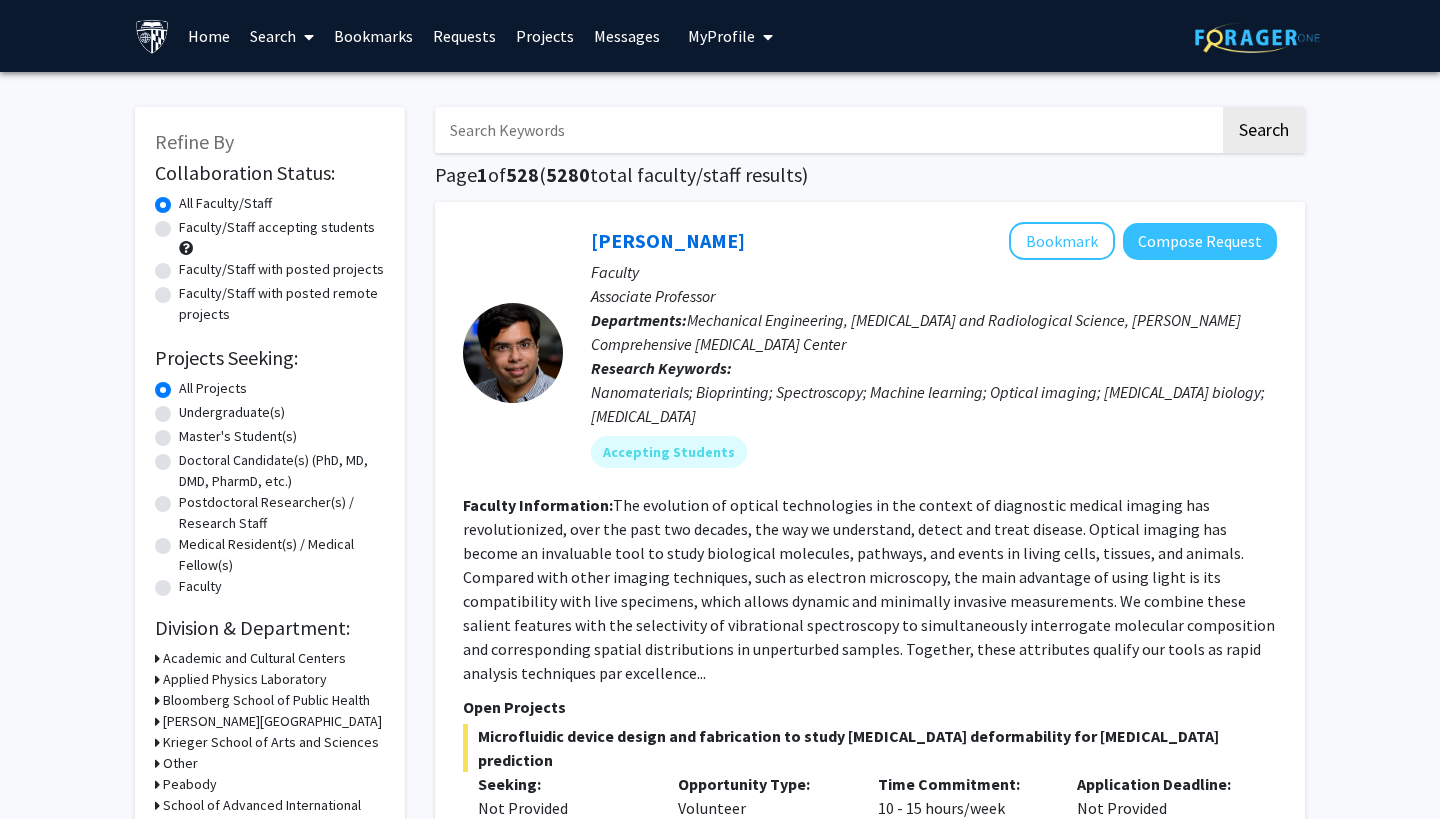 scroll, scrollTop: 0, scrollLeft: 0, axis: both 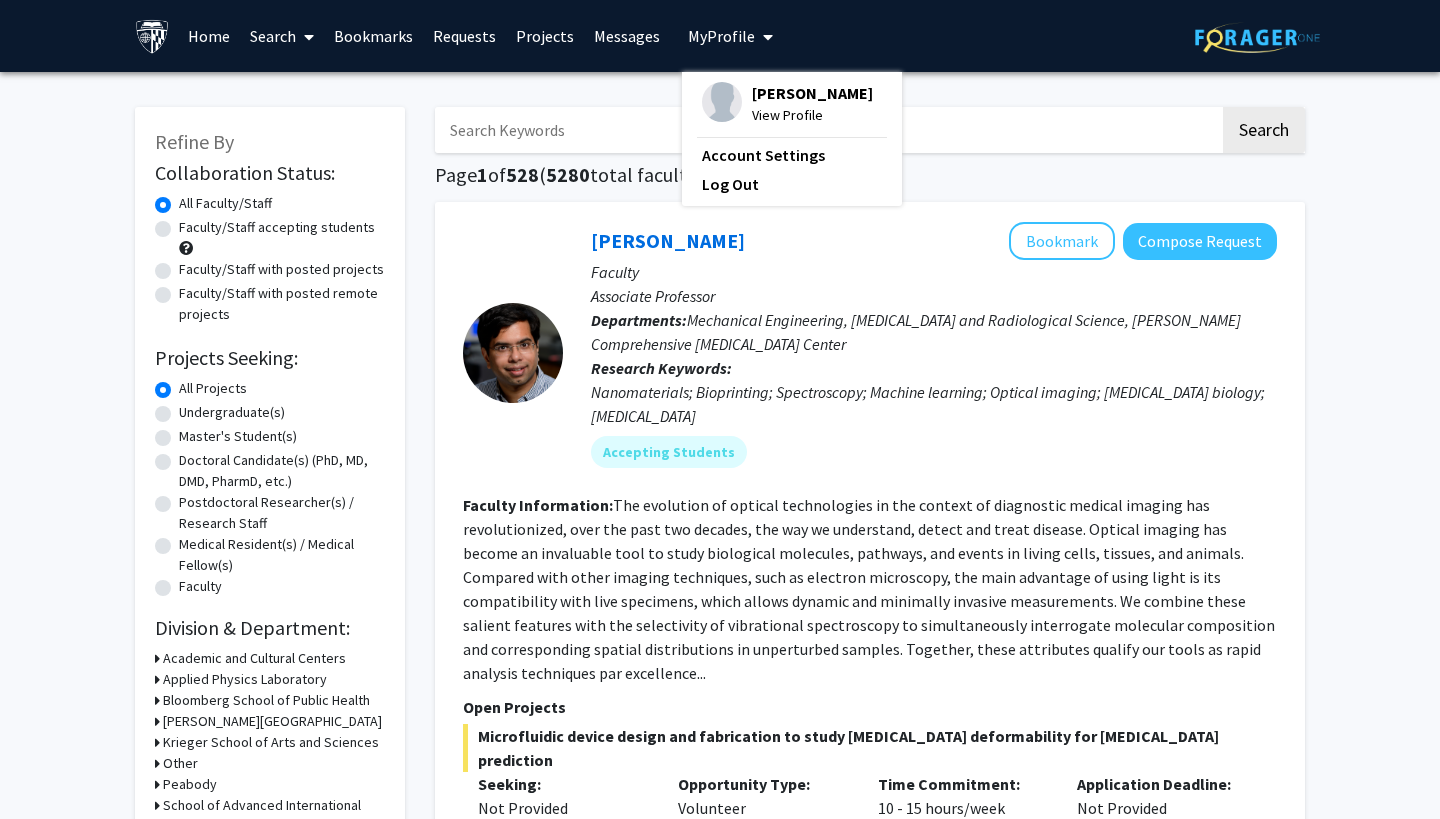 click on "Bookmarks" at bounding box center [373, 36] 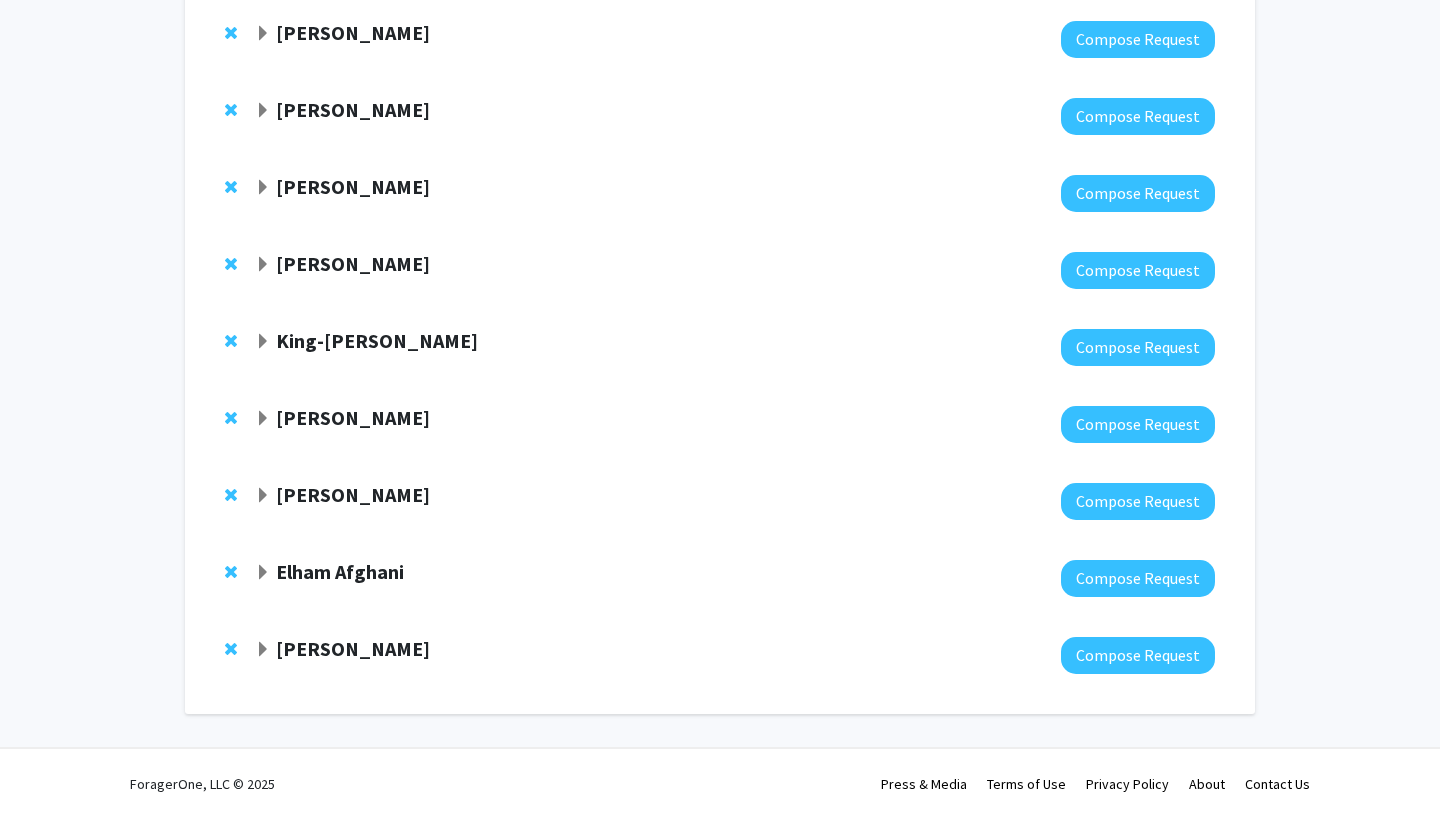 scroll, scrollTop: 376, scrollLeft: 0, axis: vertical 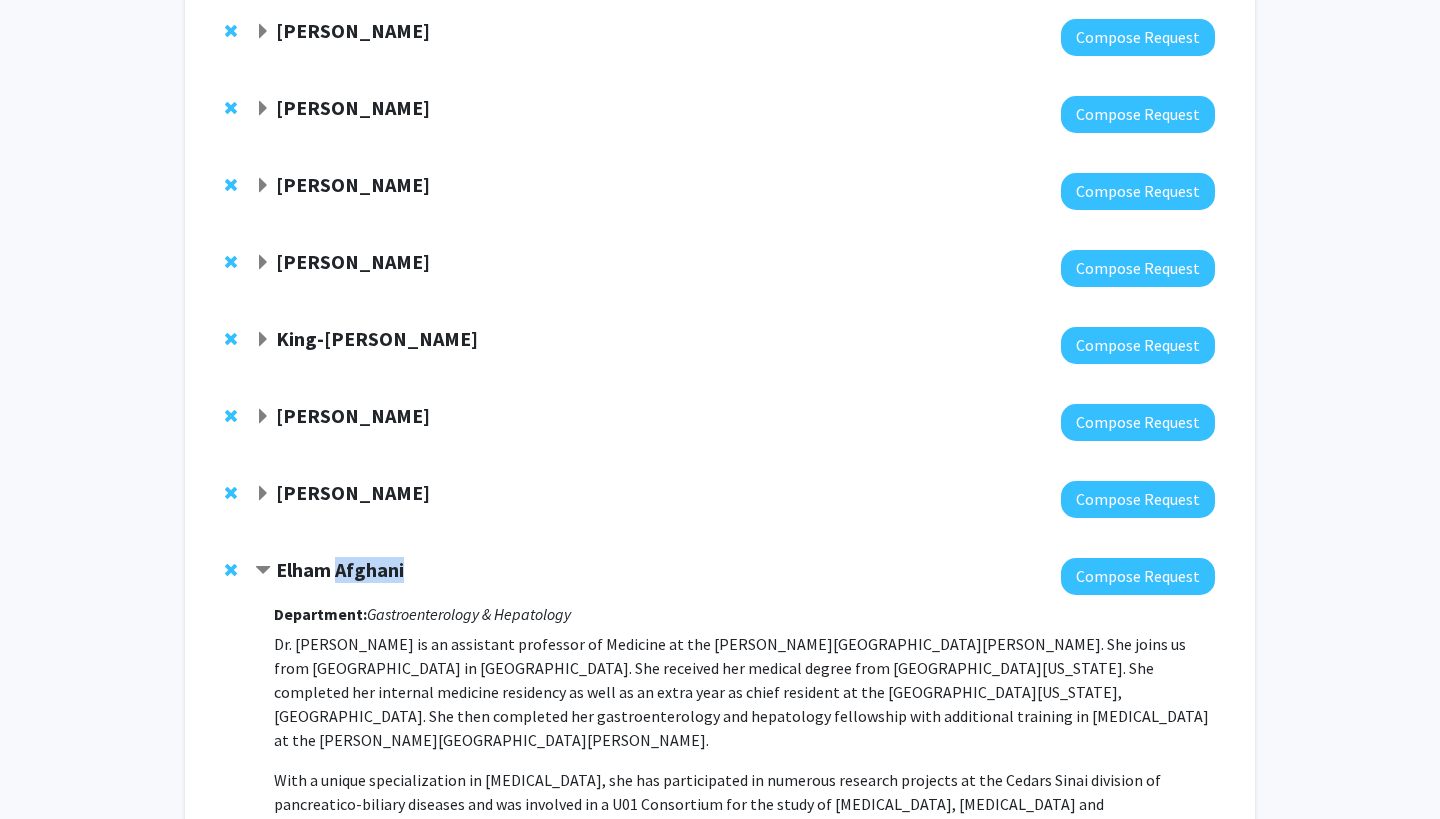 click on "Elham  Afghani" 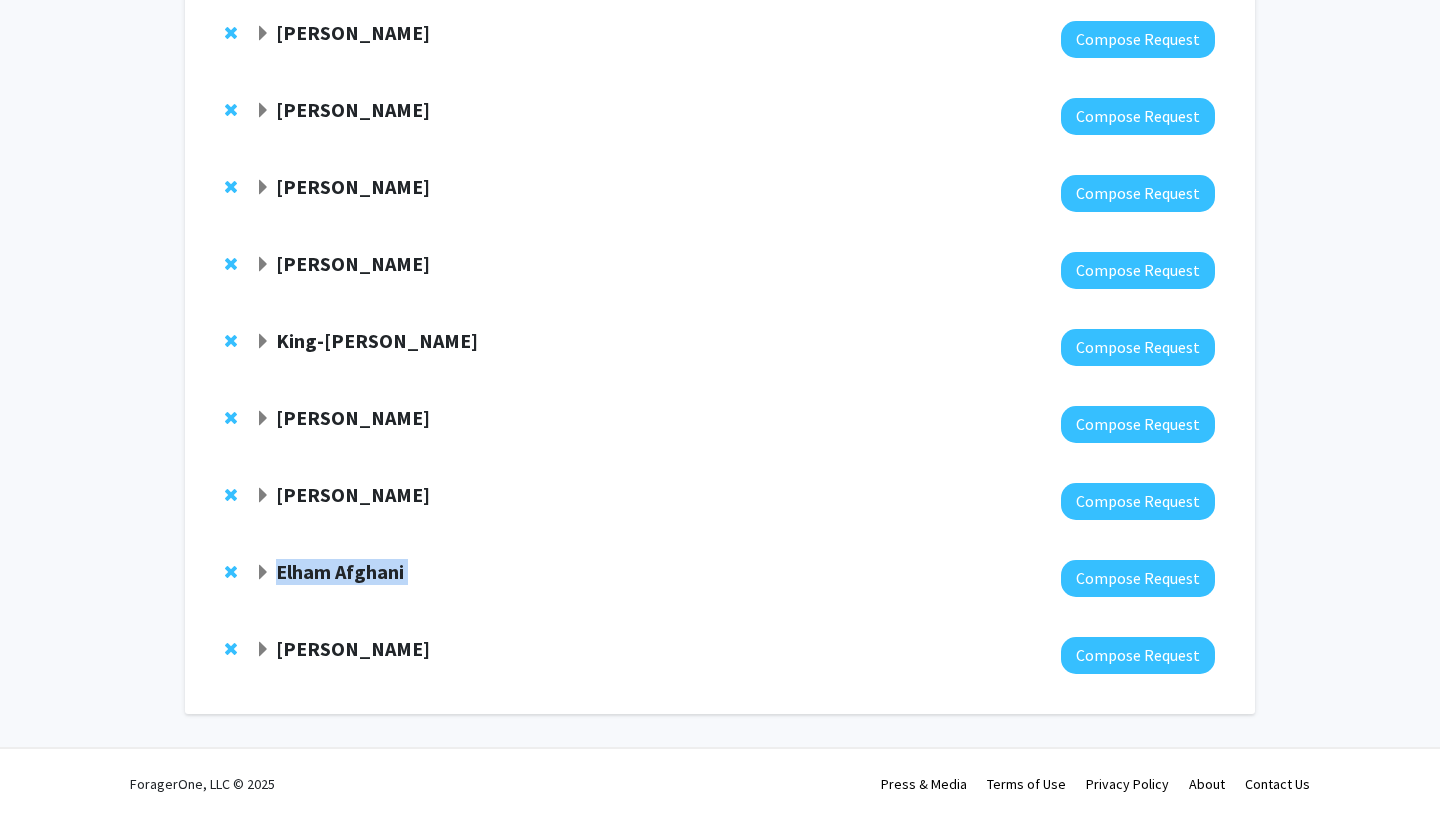click on "Elham  Afghani" 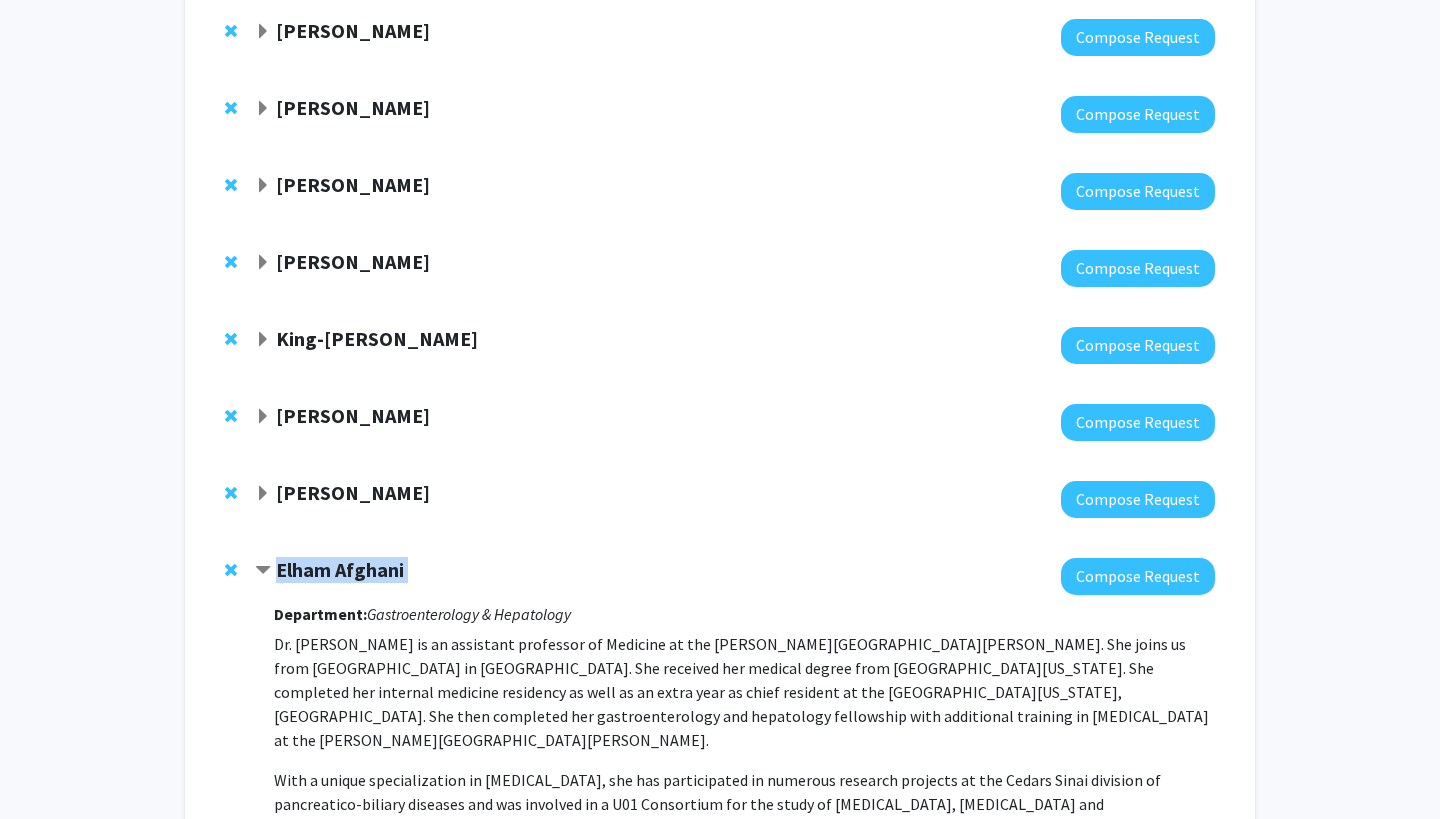 click on "Elham  Afghani" 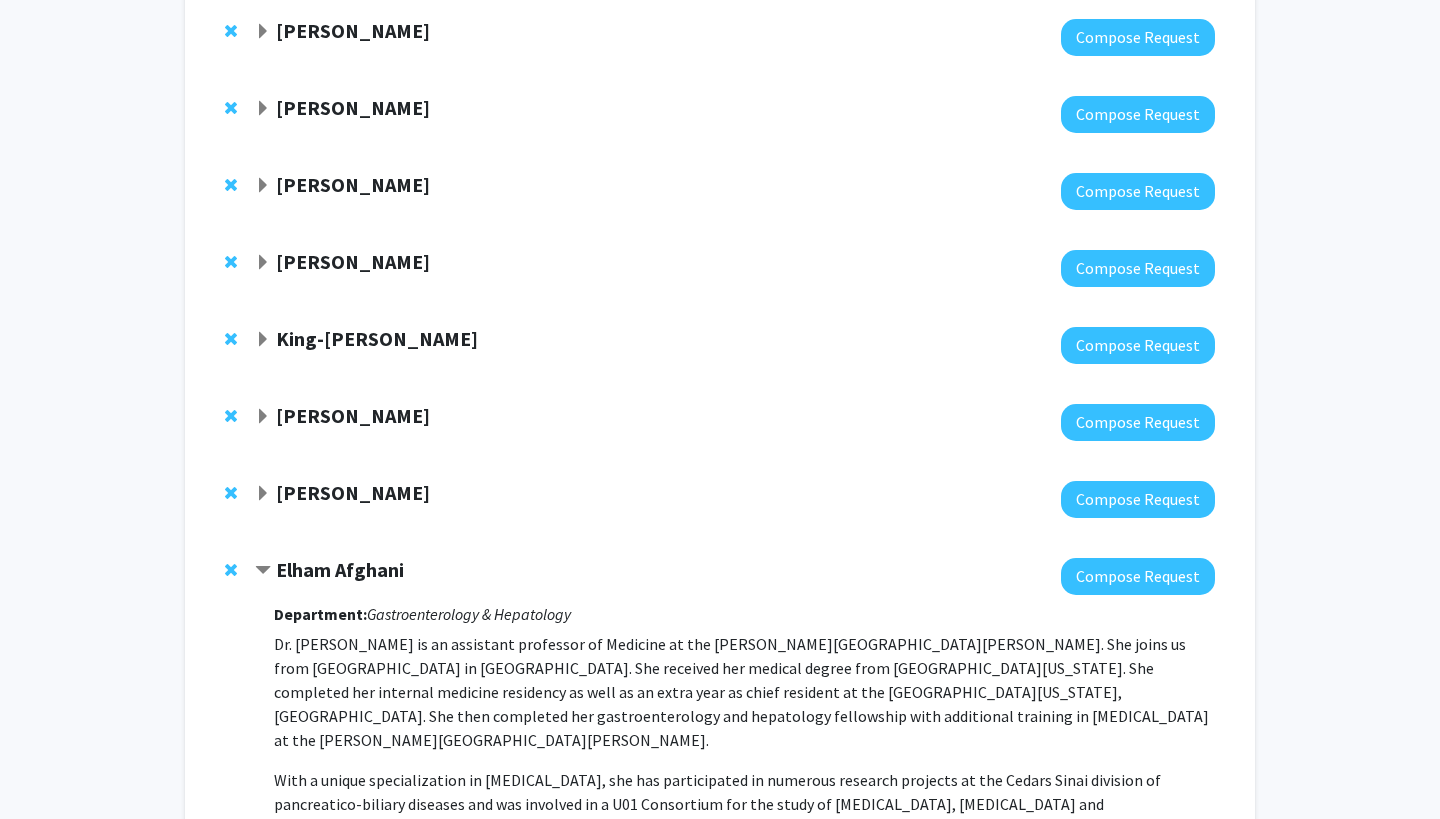 click on "Elham  Afghani" 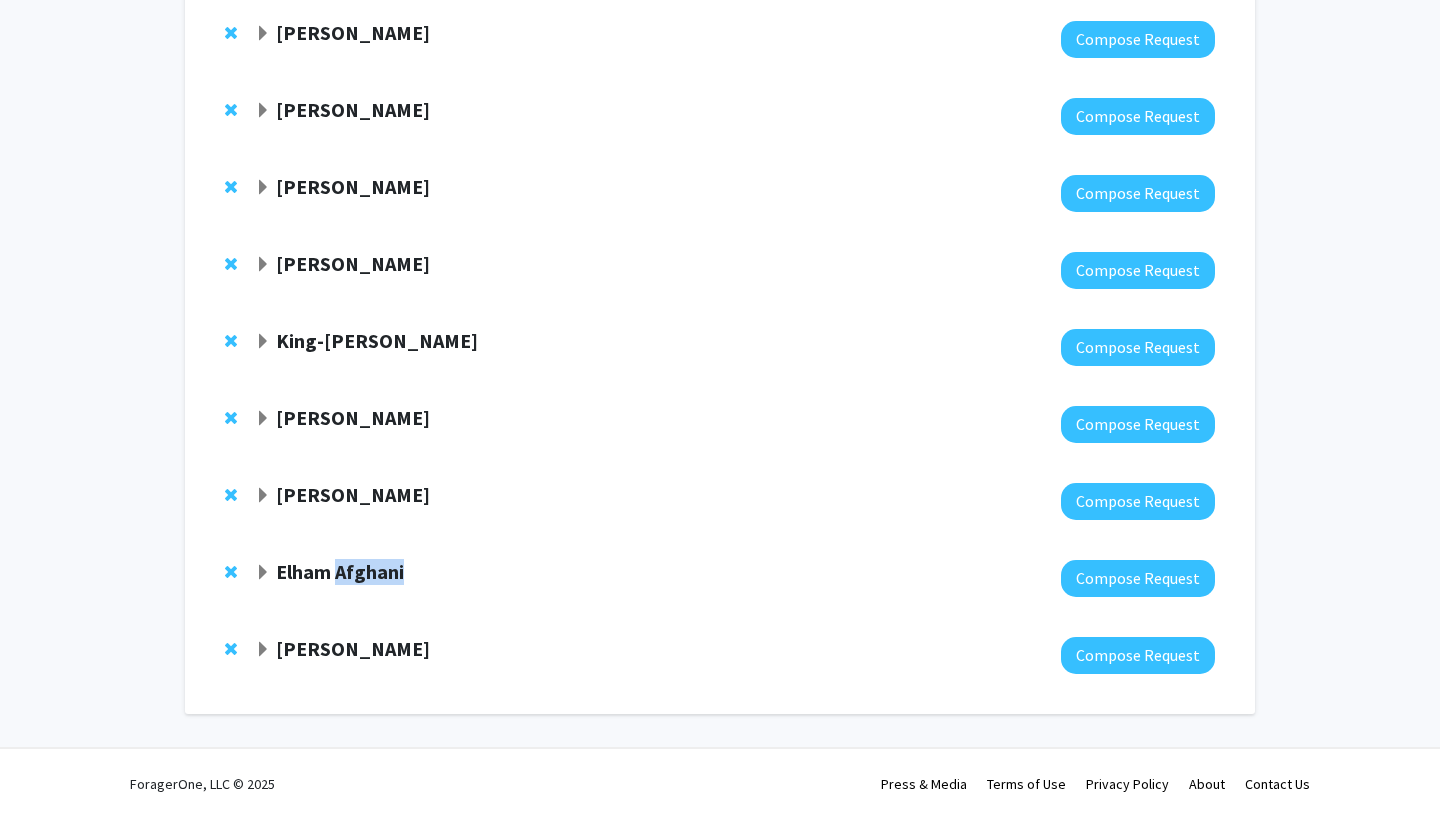 click on "Elham  Afghani" 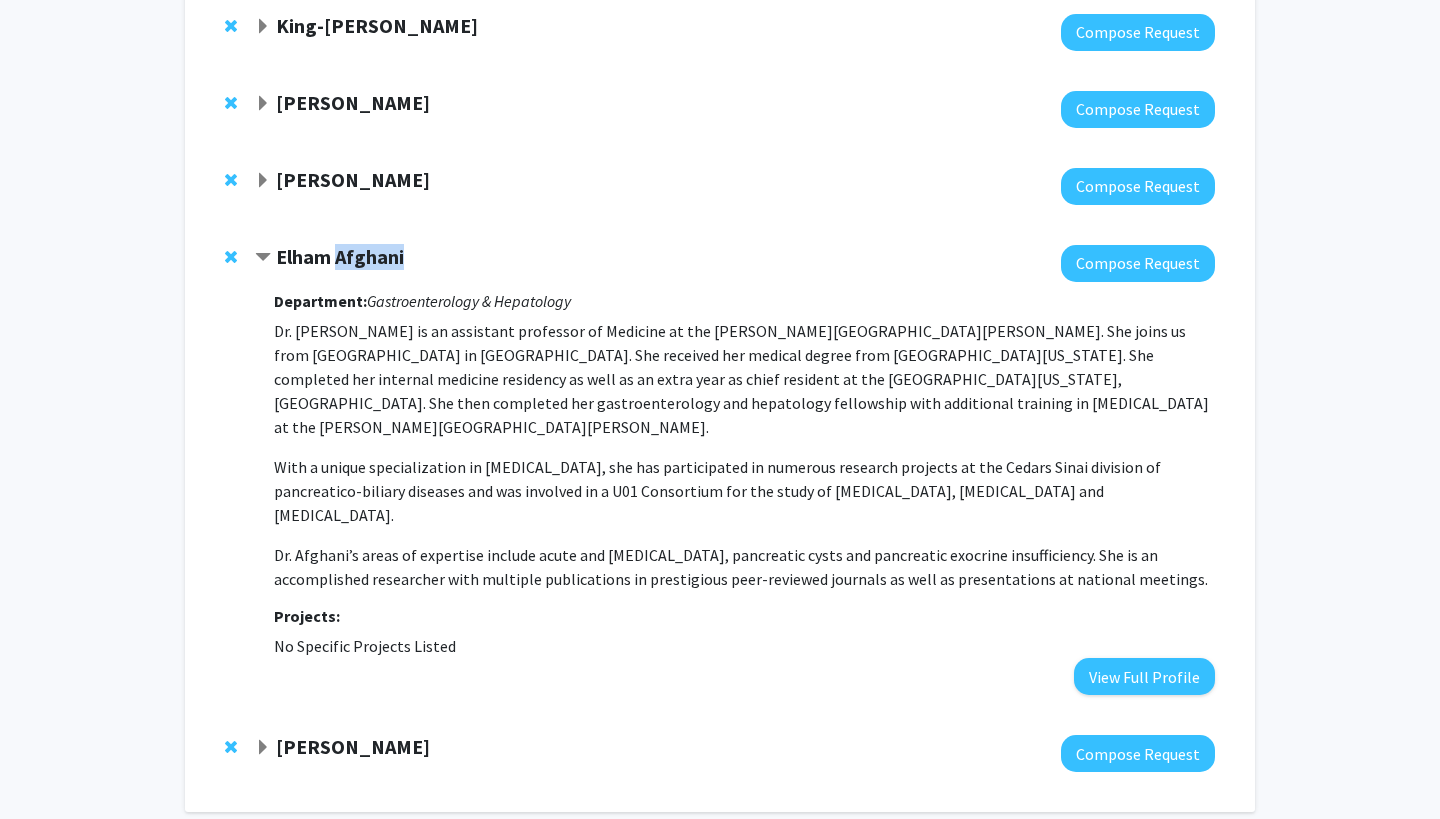 scroll, scrollTop: 735, scrollLeft: 0, axis: vertical 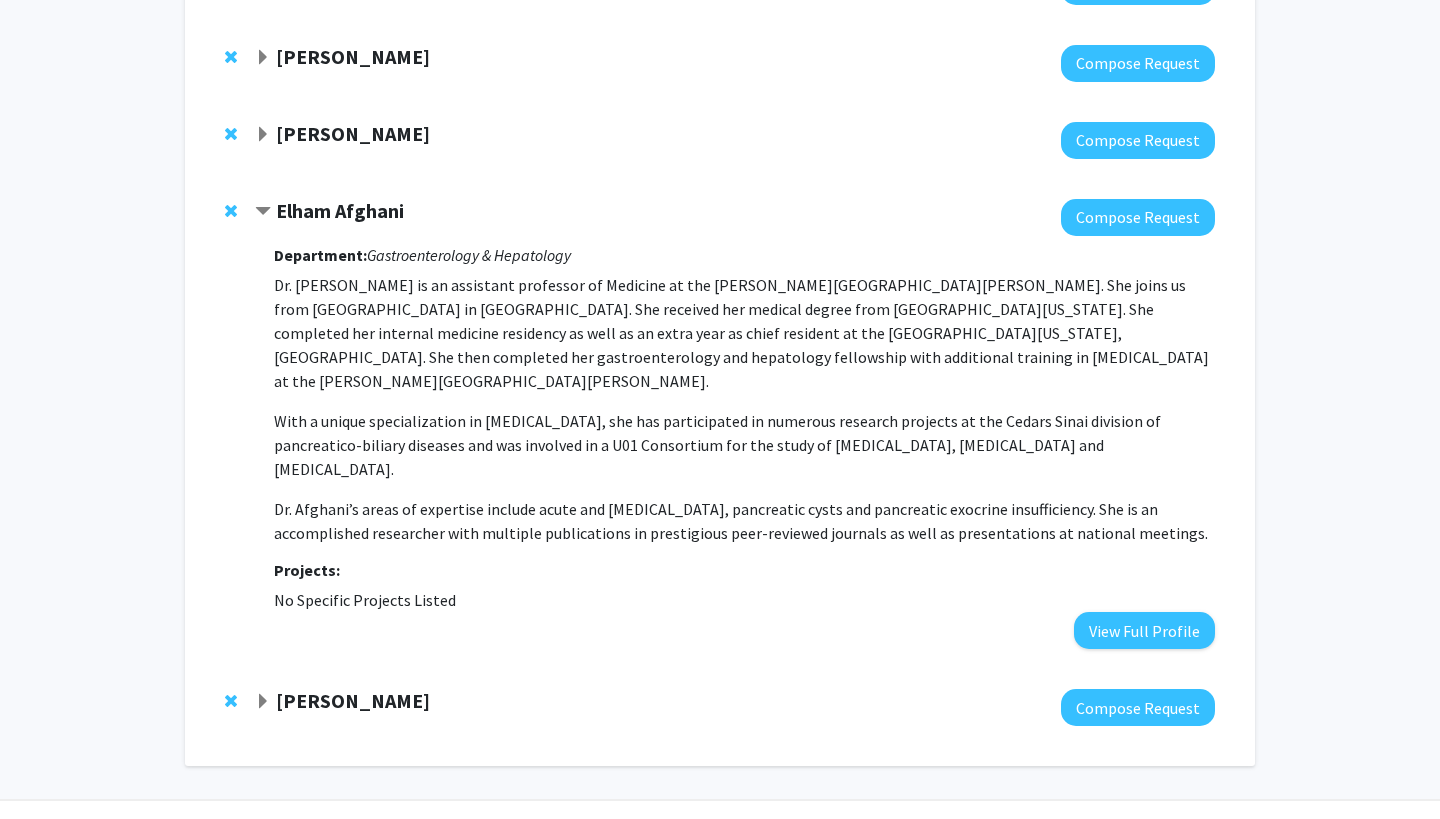 click on "Dr. [PERSON_NAME] is an assistant professor of Medicine at the [PERSON_NAME][GEOGRAPHIC_DATA][PERSON_NAME]. She joins us from [GEOGRAPHIC_DATA] in [GEOGRAPHIC_DATA]. She received her medical degree from [GEOGRAPHIC_DATA][US_STATE]. She completed her internal medicine residency as well as an extra year as chief resident at the [GEOGRAPHIC_DATA][US_STATE], [GEOGRAPHIC_DATA]. She then completed her gastroenterology and hepatology fellowship with additional training in [MEDICAL_DATA] at the [PERSON_NAME][GEOGRAPHIC_DATA][PERSON_NAME].
With a unique specialization in [MEDICAL_DATA], she has participated in numerous research projects at the Cedars Sinai division of pancreatico-biliary diseases and was involved in a U01 Consortium for the study of [MEDICAL_DATA], [MEDICAL_DATA] and [MEDICAL_DATA]." at bounding box center (744, 409) 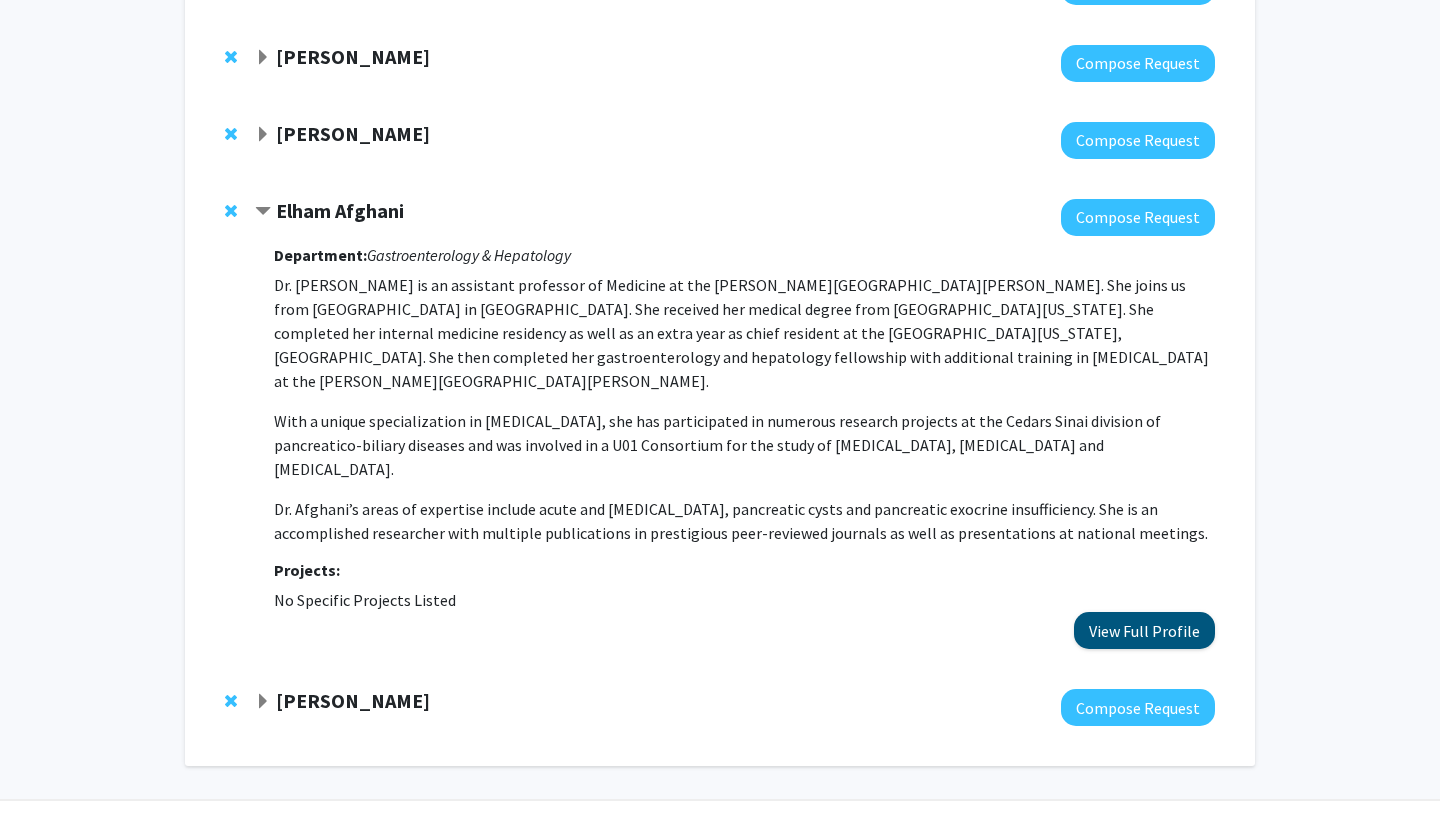 click on "View Full Profile" at bounding box center (1144, 630) 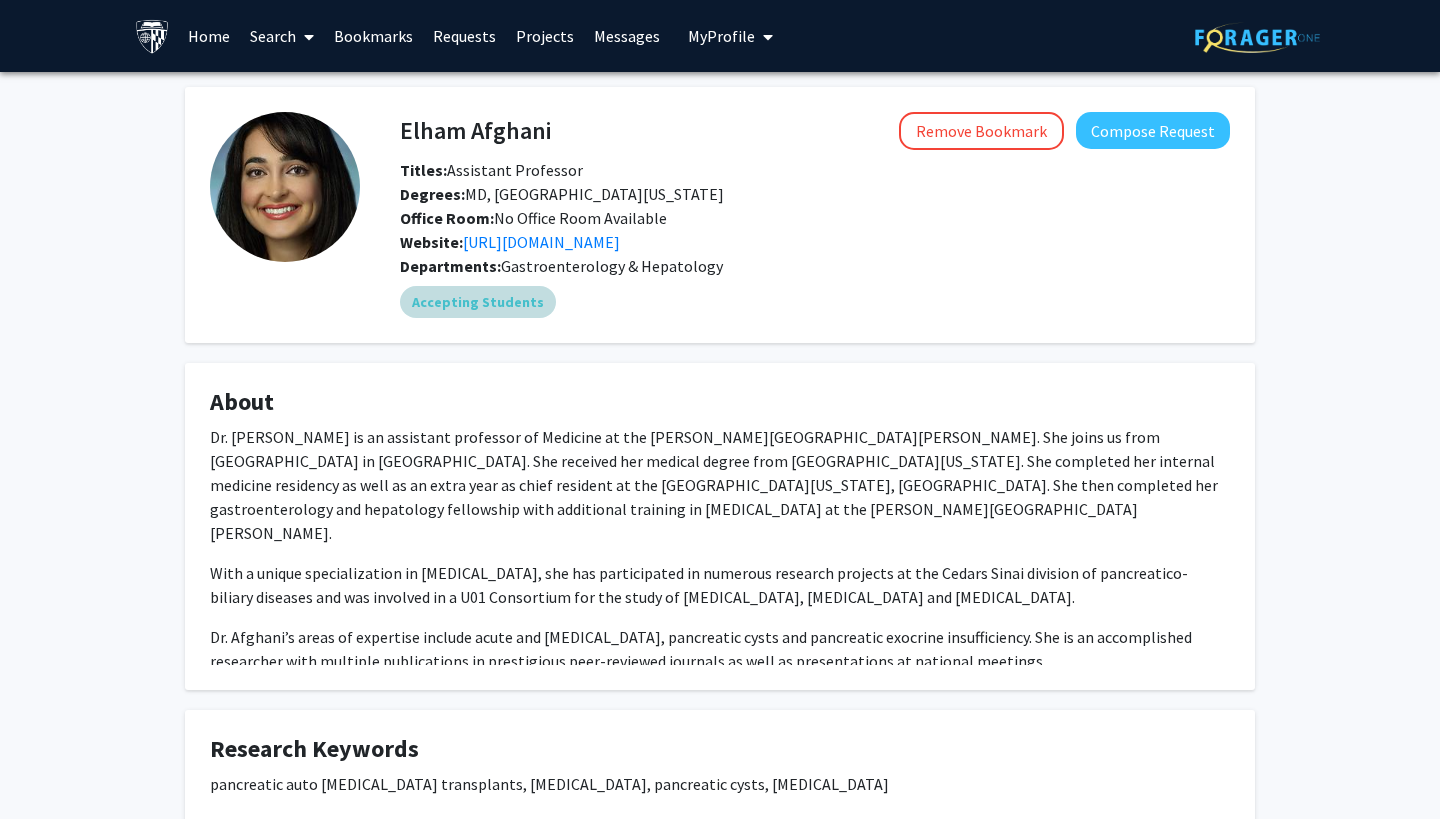 scroll, scrollTop: 0, scrollLeft: 0, axis: both 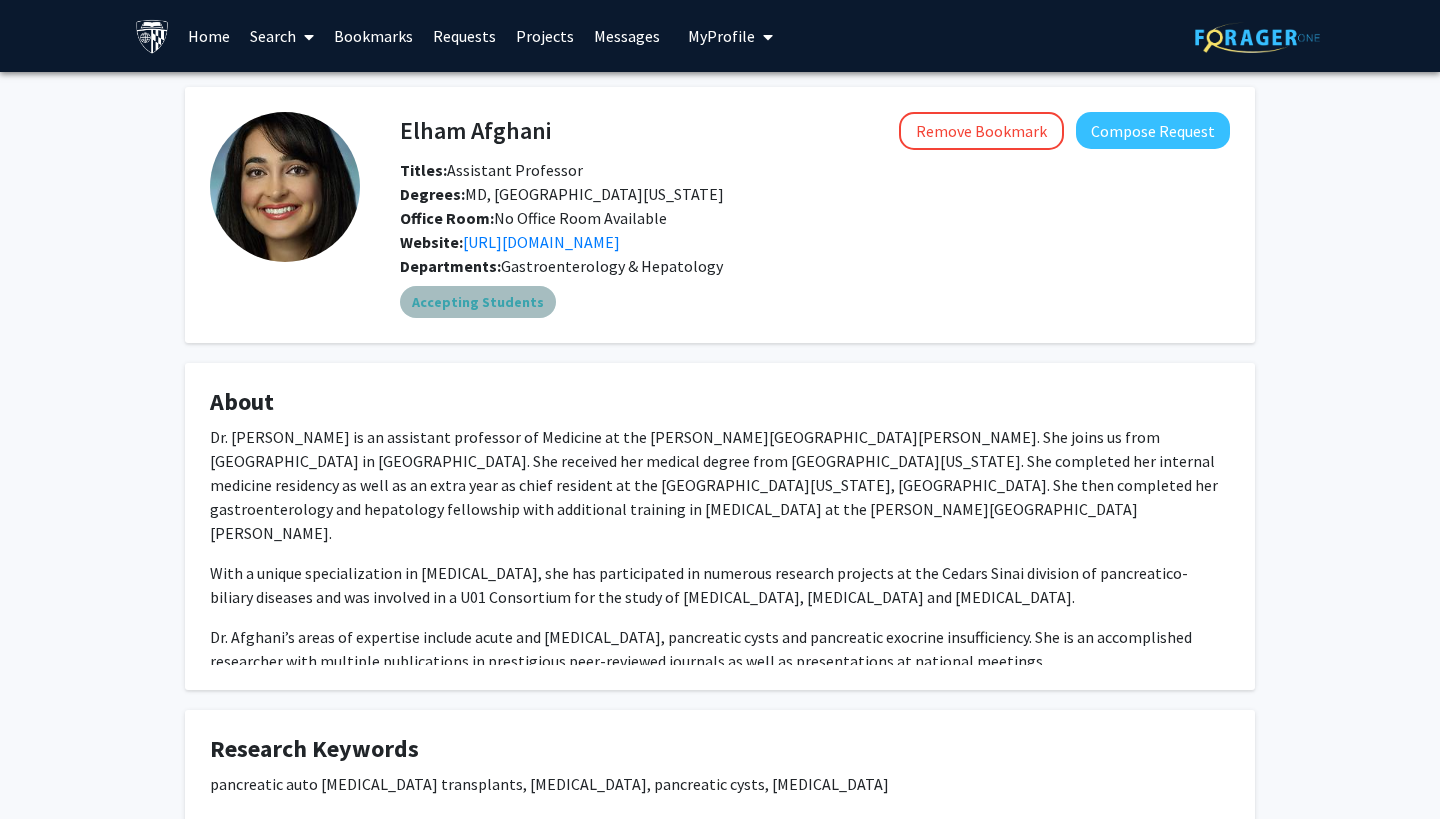 click on "Accepting Students" at bounding box center (478, 302) 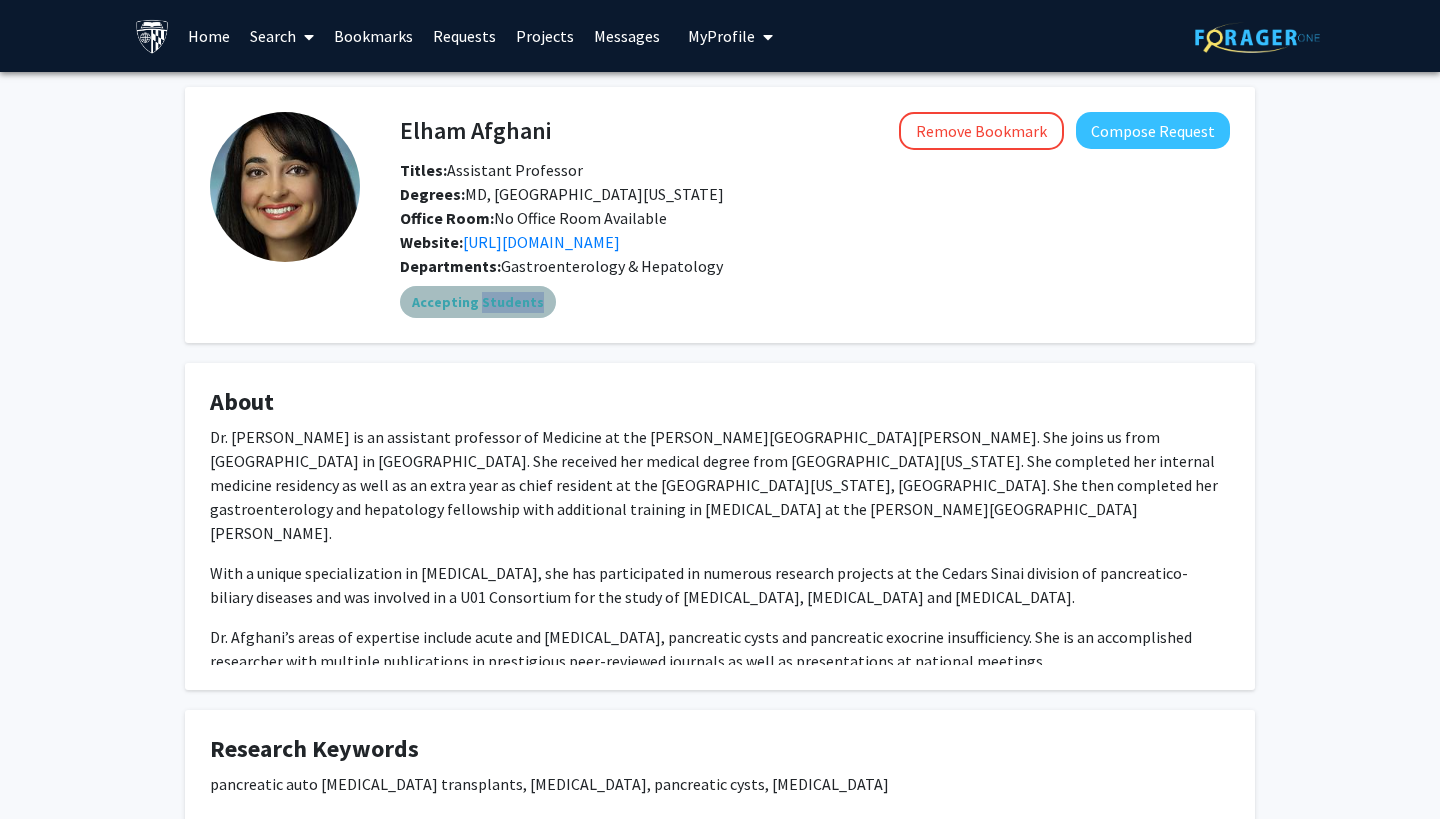 click on "Accepting Students" at bounding box center [478, 302] 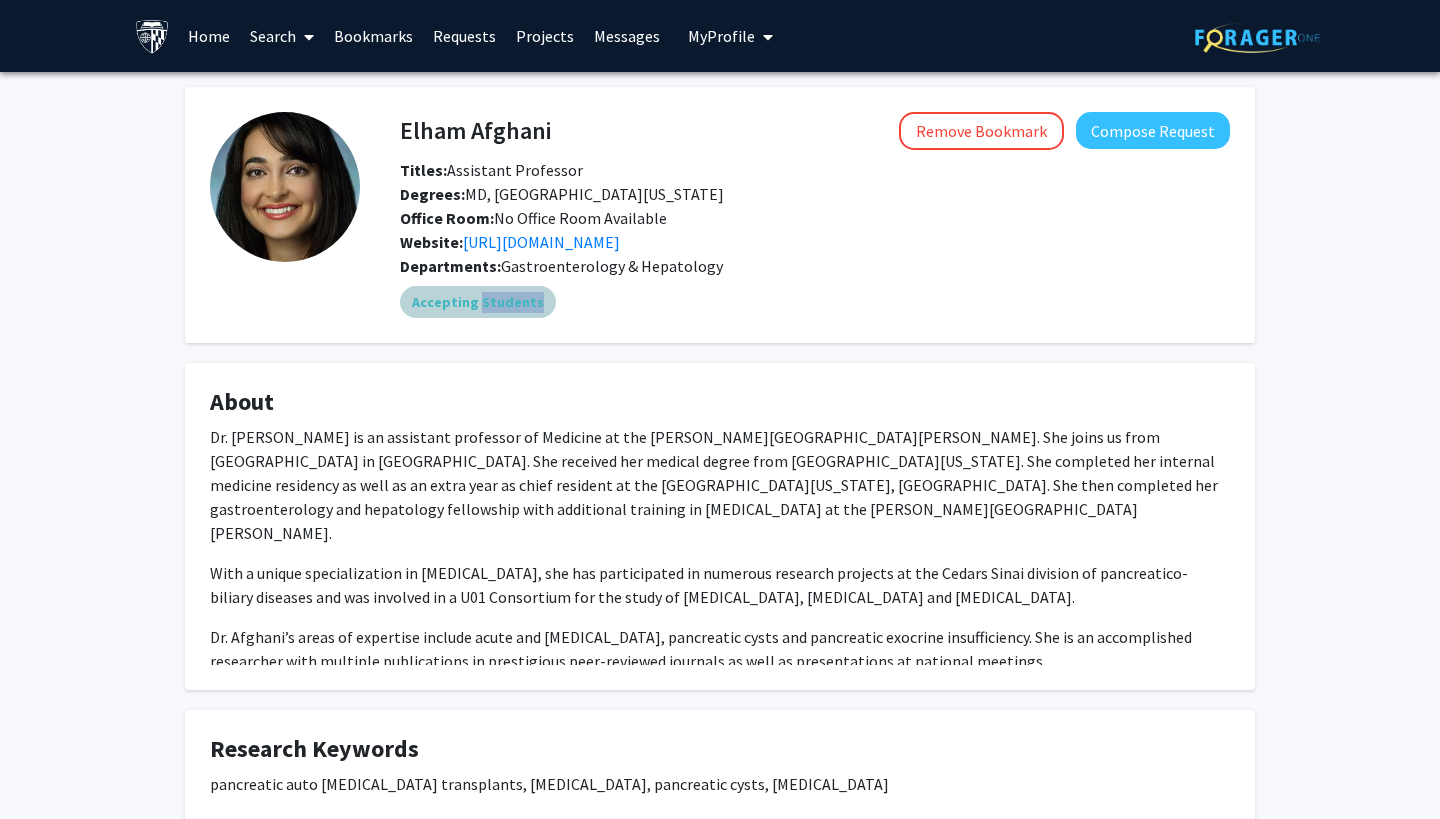 click on "Accepting Students" at bounding box center [815, 302] 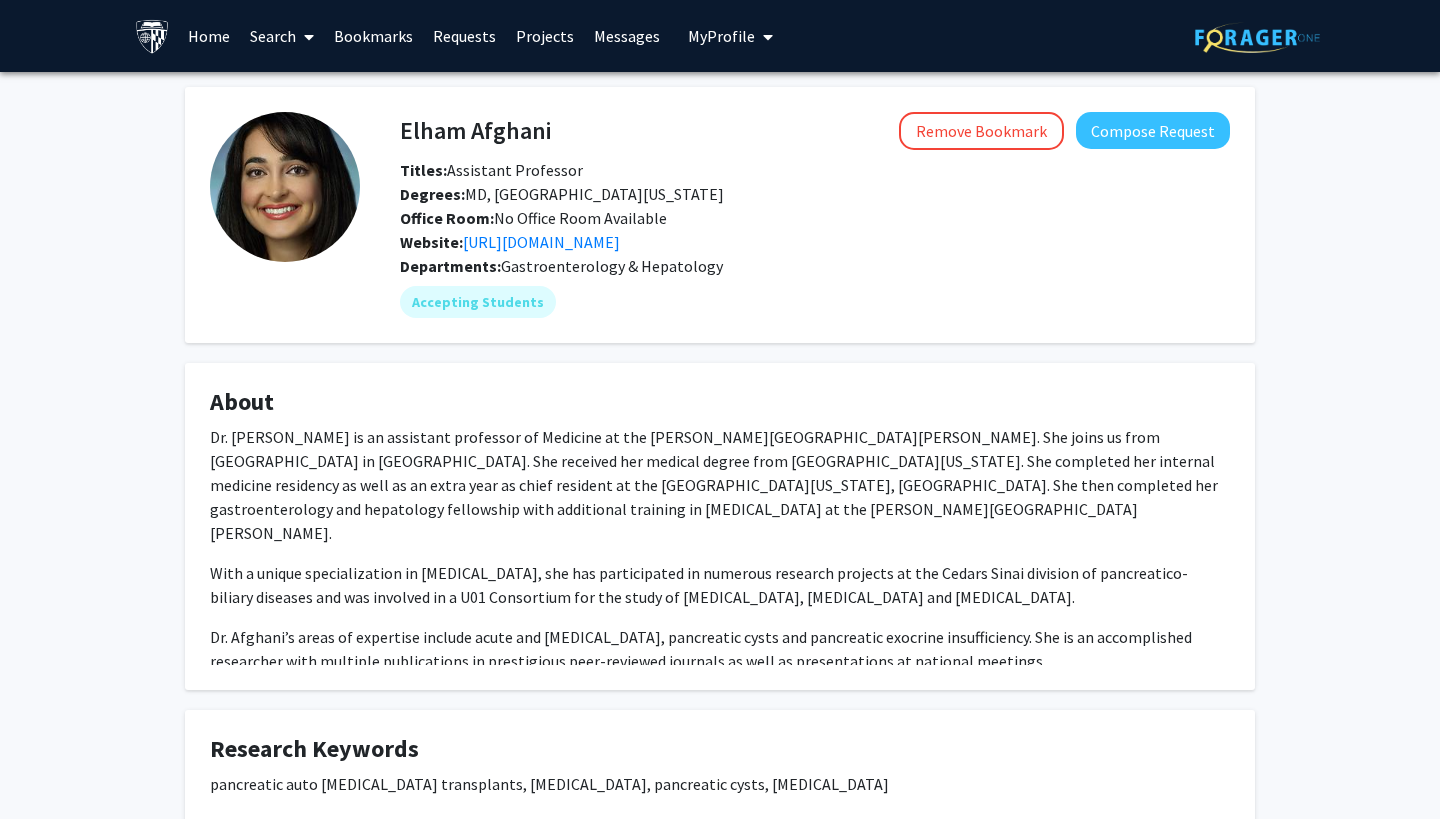 click on "Dr. [PERSON_NAME] is an assistant professor of Medicine at the [PERSON_NAME][GEOGRAPHIC_DATA][PERSON_NAME]. She joins us from [GEOGRAPHIC_DATA] in [GEOGRAPHIC_DATA]. She received her medical degree from [GEOGRAPHIC_DATA][US_STATE]. She completed her internal medicine residency as well as an extra year as chief resident at the [GEOGRAPHIC_DATA][US_STATE], [GEOGRAPHIC_DATA]. She then completed her gastroenterology and hepatology fellowship with additional training in [MEDICAL_DATA] at the [PERSON_NAME][GEOGRAPHIC_DATA][PERSON_NAME]." 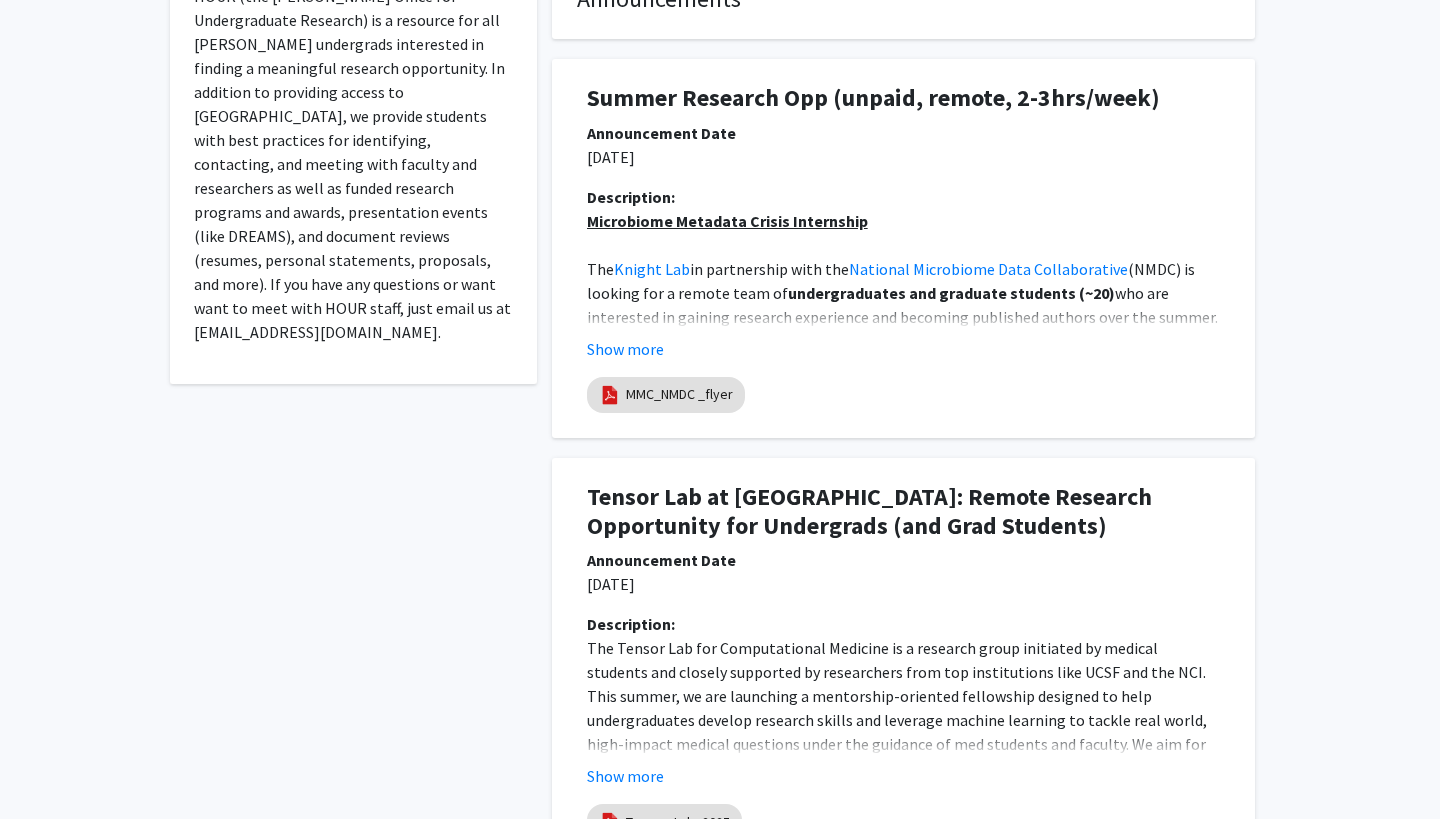 scroll, scrollTop: 425, scrollLeft: 0, axis: vertical 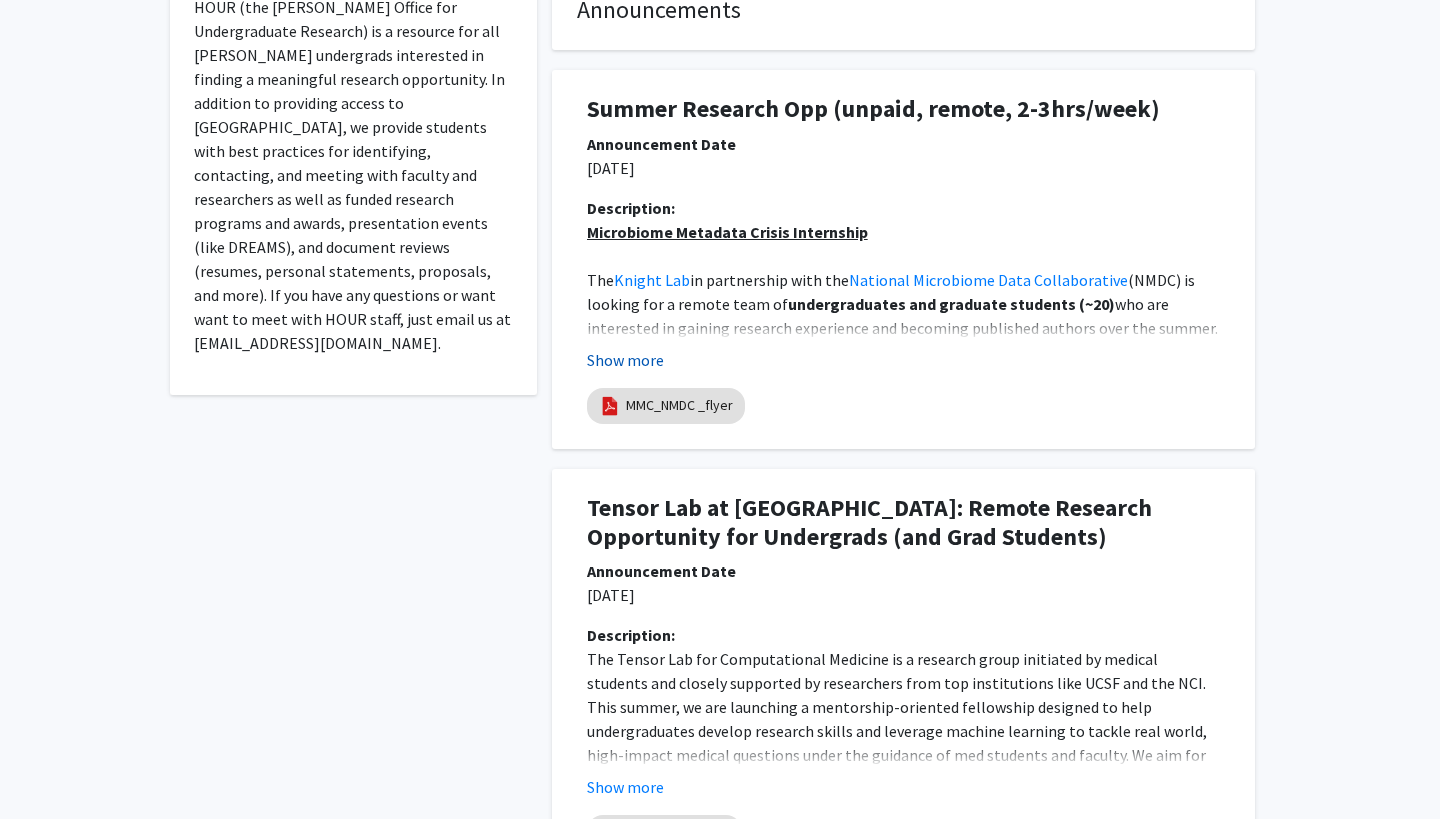 click on "Show more" 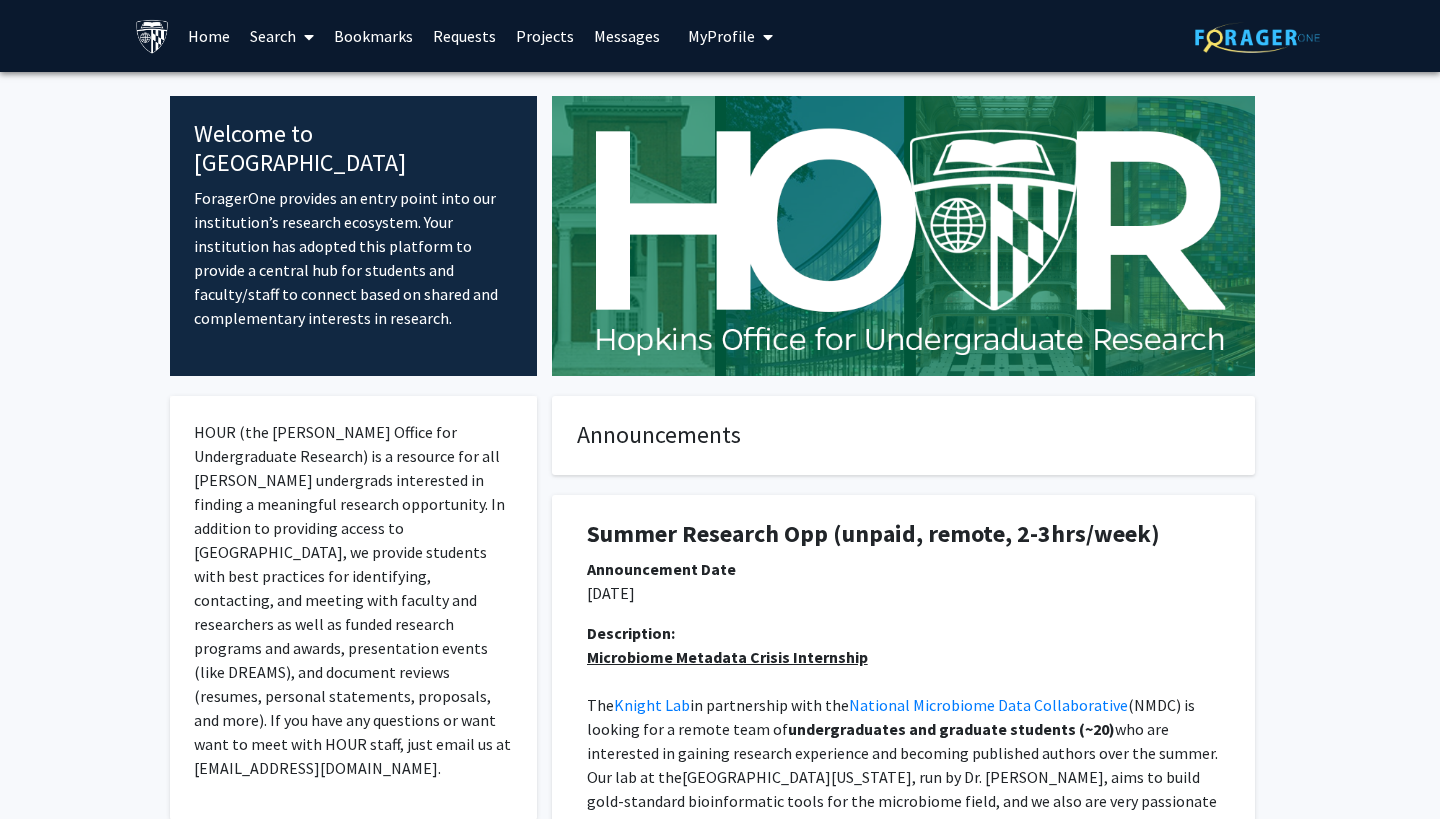 scroll, scrollTop: 0, scrollLeft: 0, axis: both 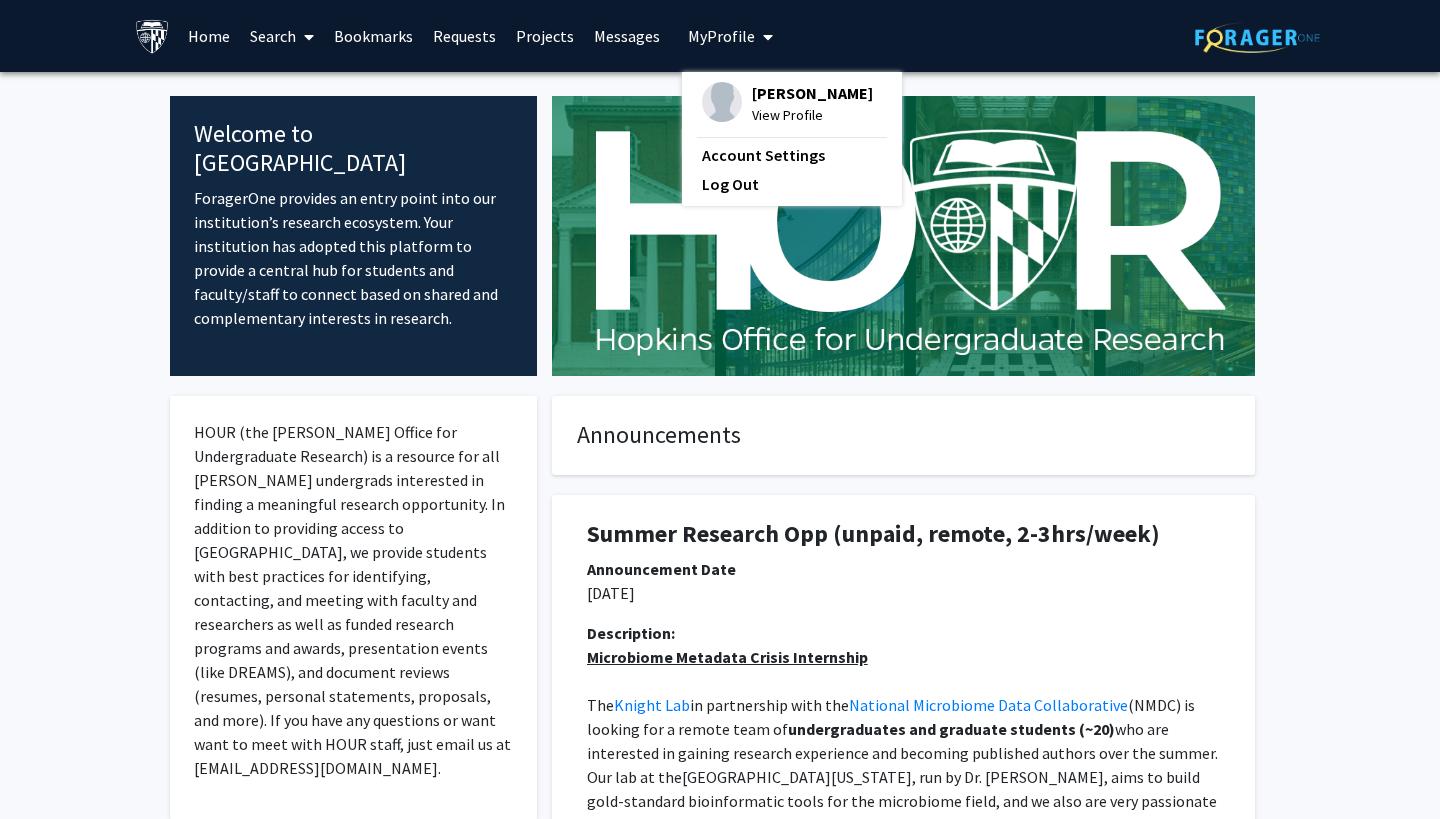 click on "Bookmarks" at bounding box center [373, 36] 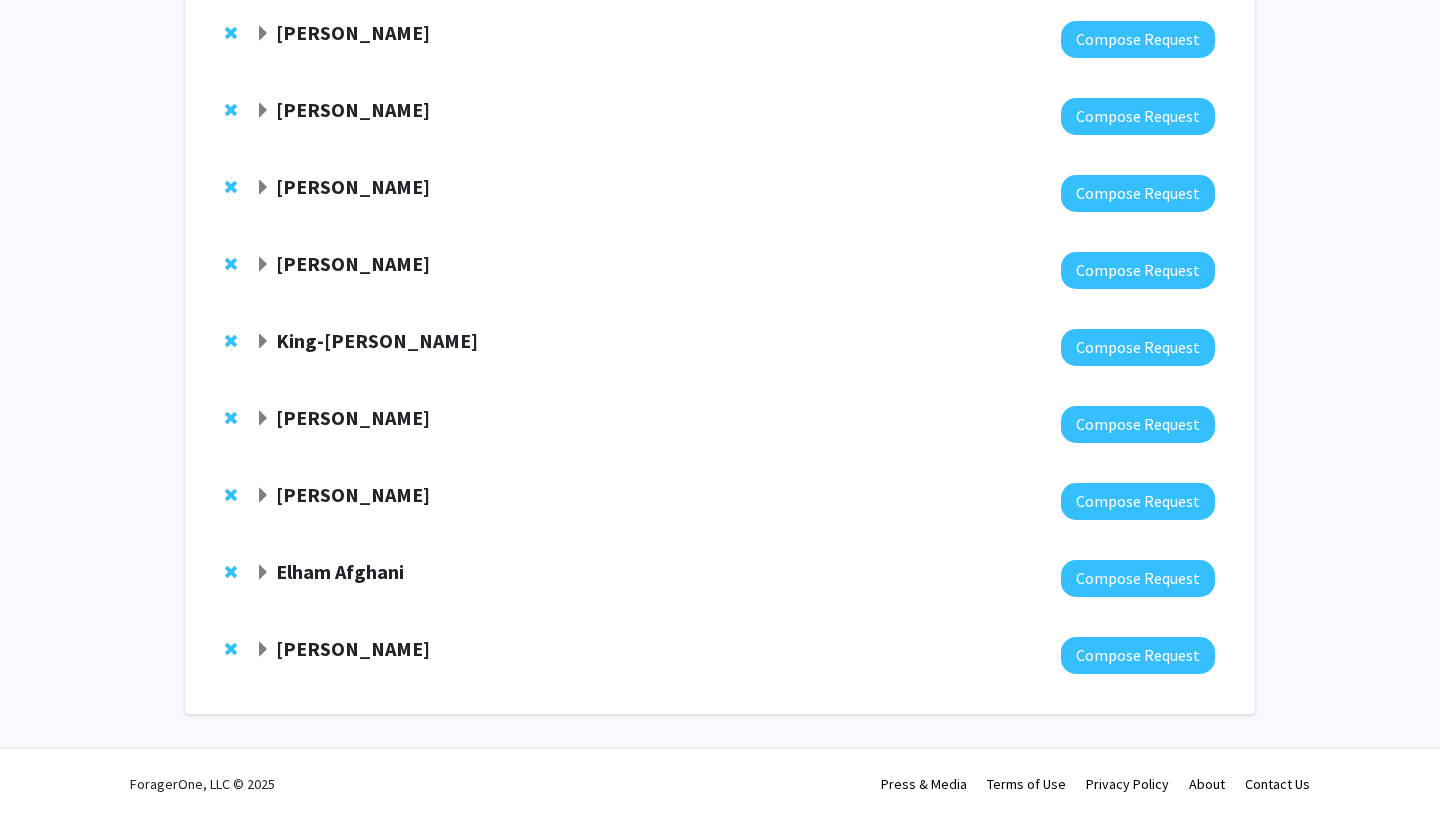 click on "Elham  Afghani" 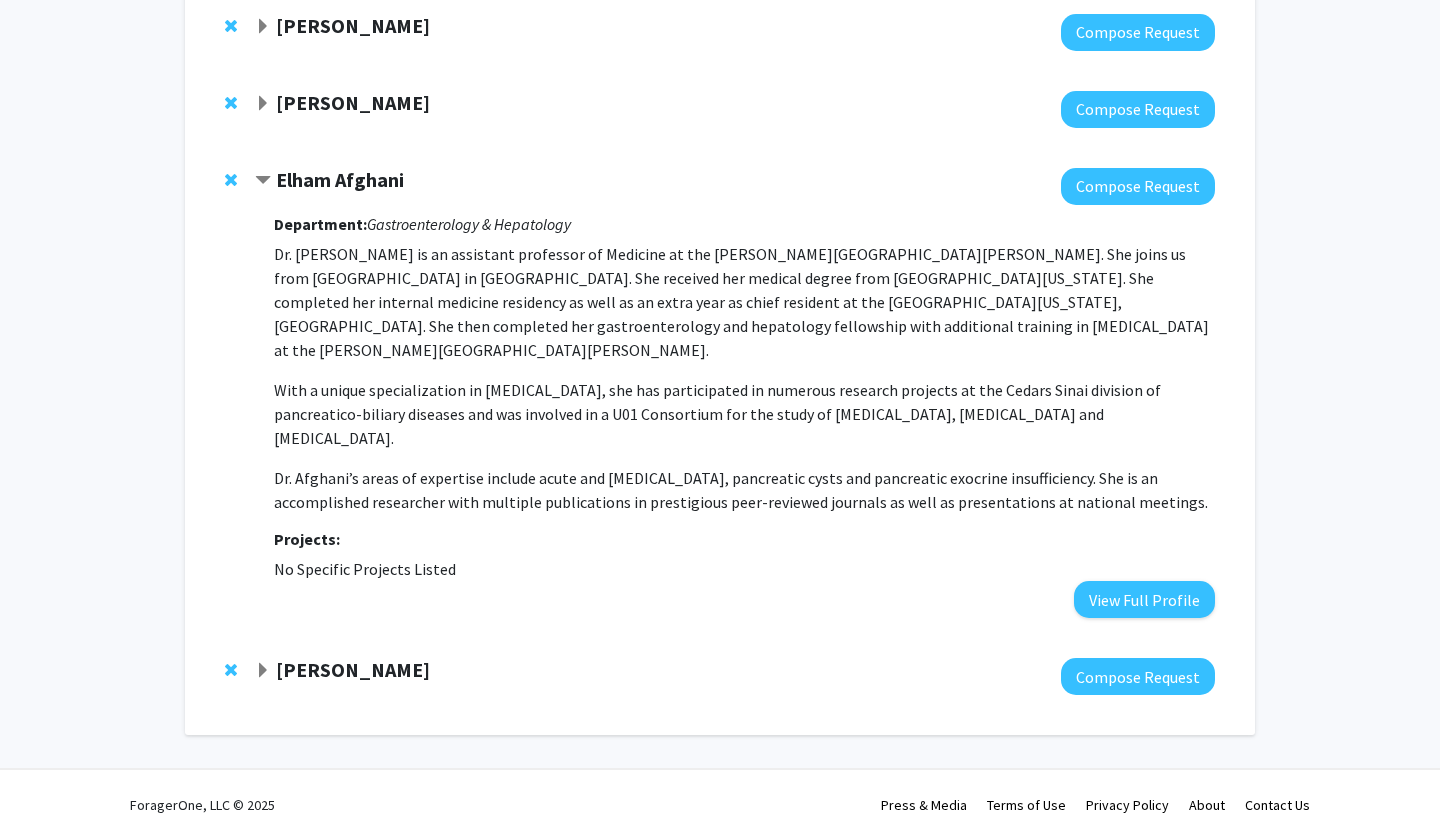 scroll, scrollTop: 765, scrollLeft: 0, axis: vertical 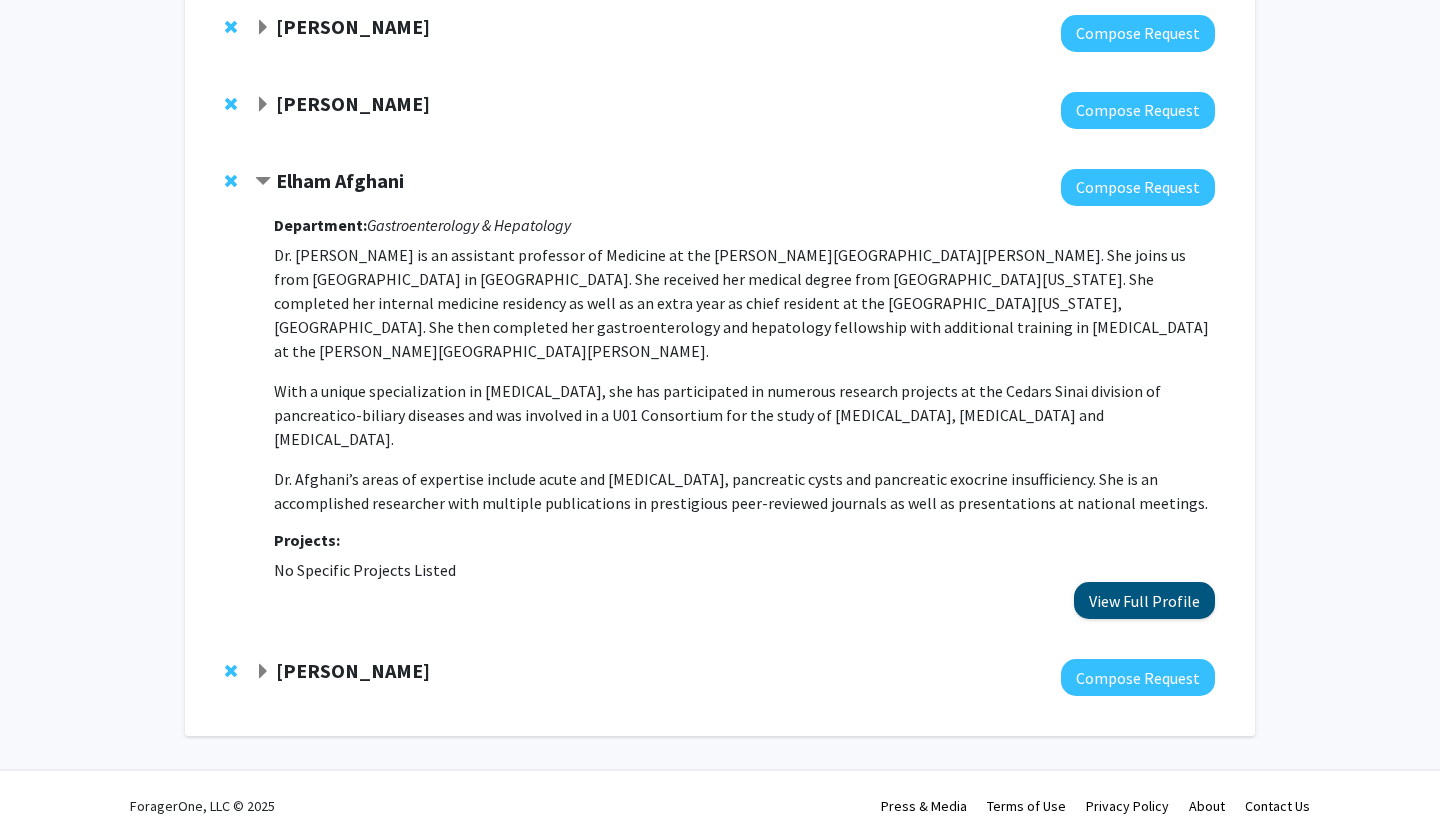 click on "View Full Profile" at bounding box center (1144, 600) 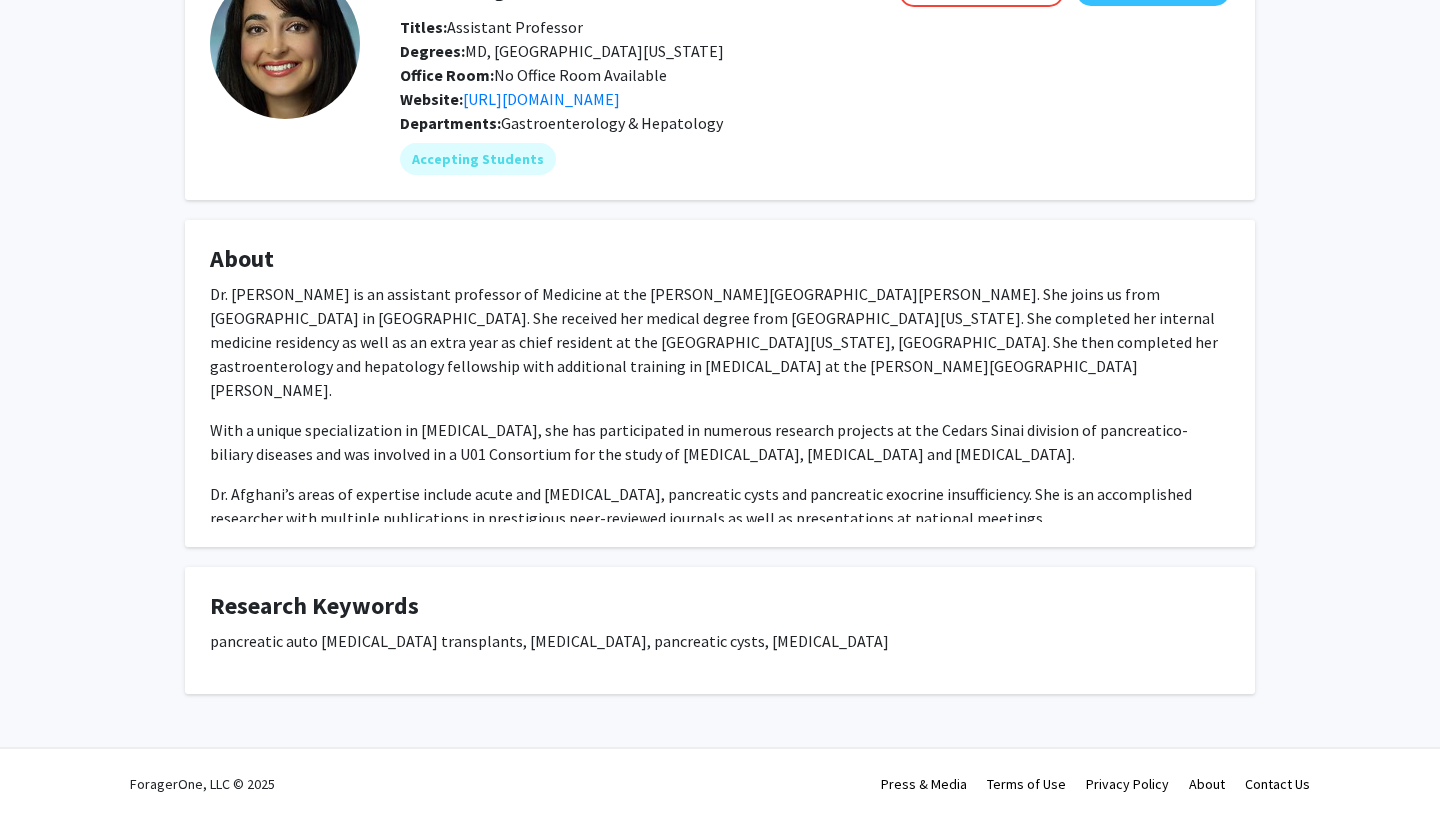 scroll, scrollTop: 144, scrollLeft: 0, axis: vertical 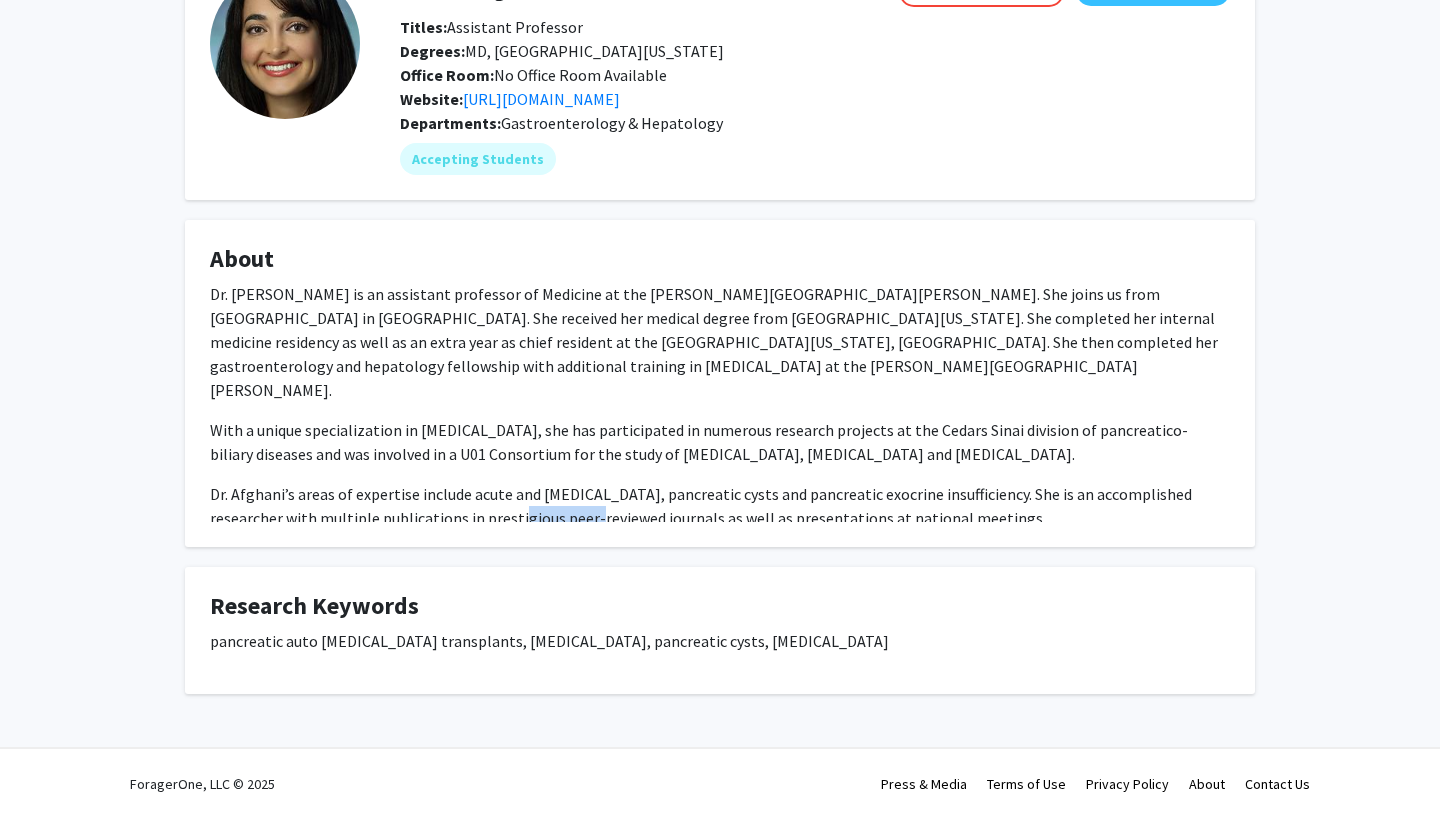 click on "Dr. Afghani’s areas of expertise include acute and [MEDICAL_DATA], pancreatic cysts and pancreatic exocrine insufficiency. She is an accomplished researcher with multiple publications in prestigious peer-reviewed journals as well as presentations at national meetings." 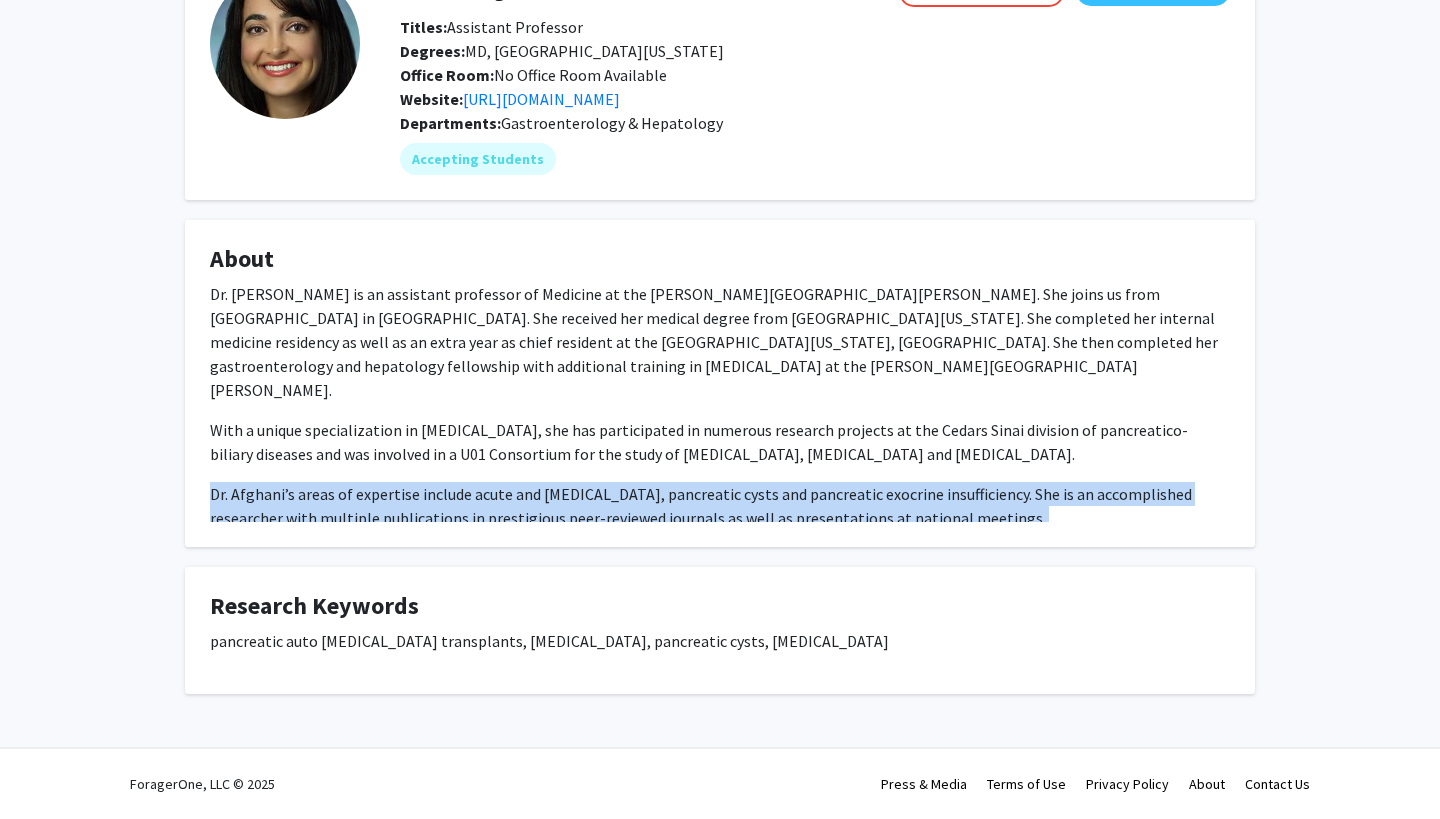 click on "Dr. Afghani’s areas of expertise include acute and [MEDICAL_DATA], pancreatic cysts and pancreatic exocrine insufficiency. She is an accomplished researcher with multiple publications in prestigious peer-reviewed journals as well as presentations at national meetings." 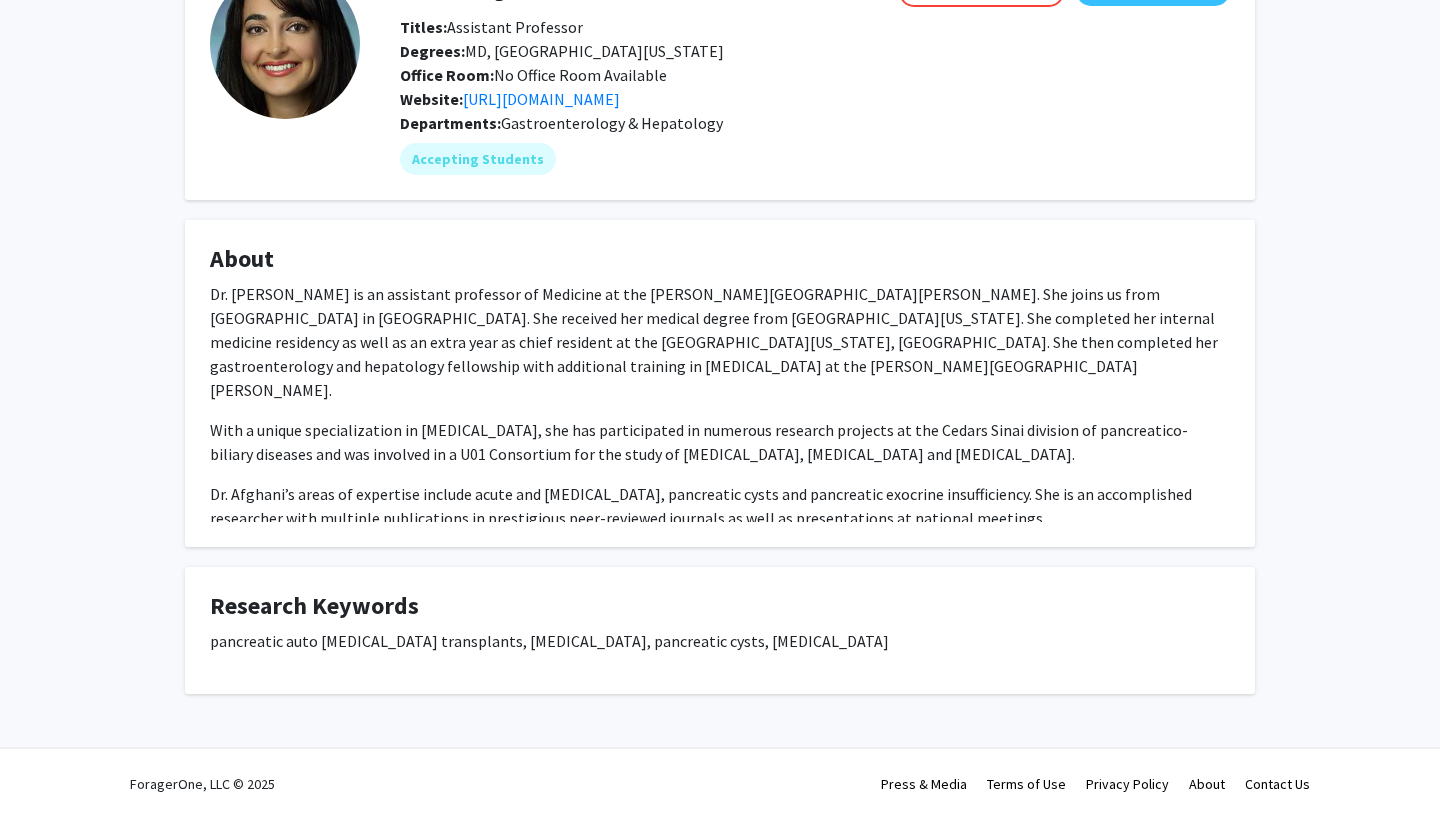 click on "With a unique specialization in [MEDICAL_DATA], she has participated in numerous research projects at the Cedars Sinai division of pancreatico-biliary diseases and was involved in a U01 Consortium for the study of [MEDICAL_DATA], [MEDICAL_DATA] and [MEDICAL_DATA]." 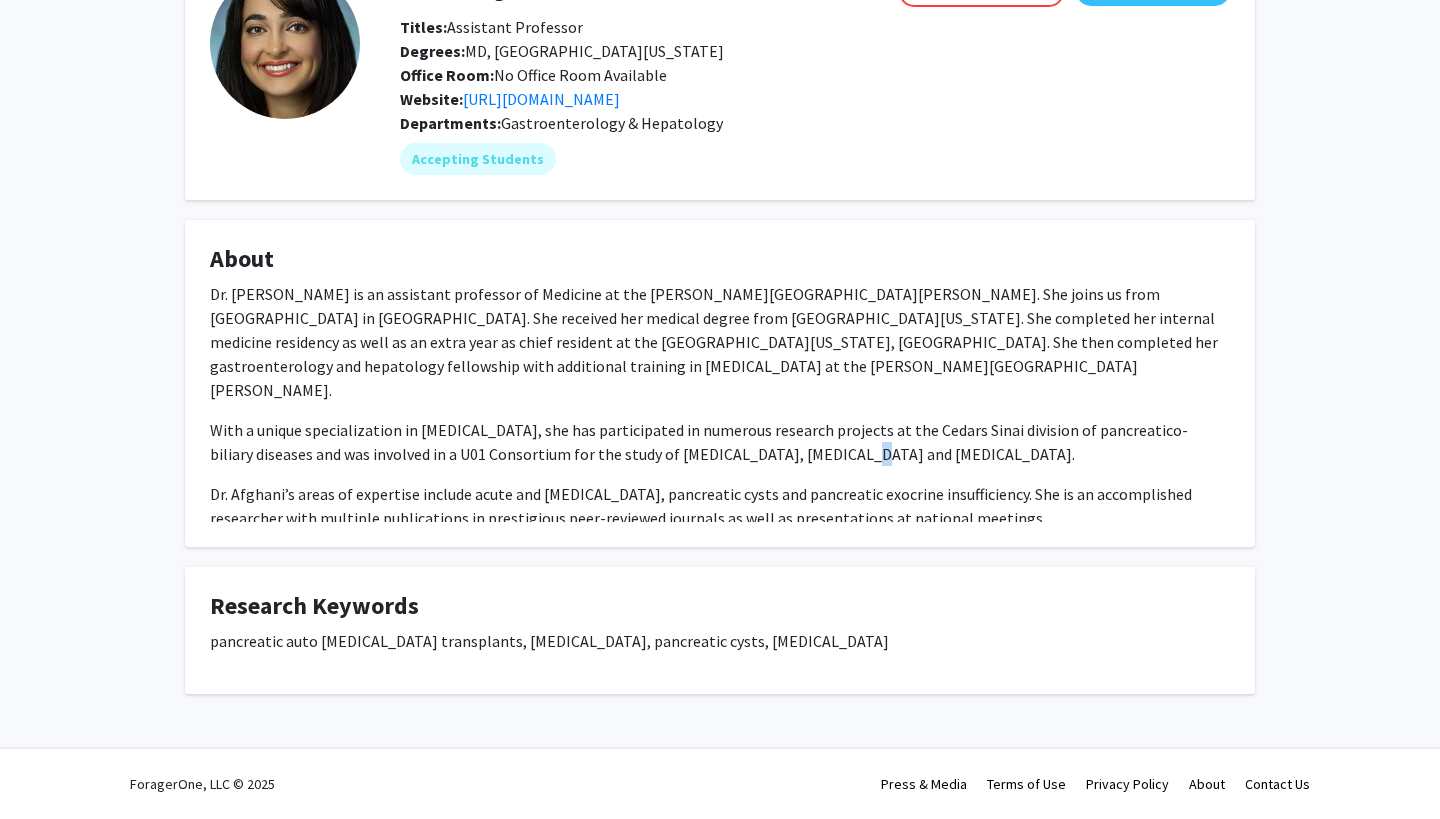 click on "With a unique specialization in [MEDICAL_DATA], she has participated in numerous research projects at the Cedars Sinai division of pancreatico-biliary diseases and was involved in a U01 Consortium for the study of [MEDICAL_DATA], [MEDICAL_DATA] and [MEDICAL_DATA]." 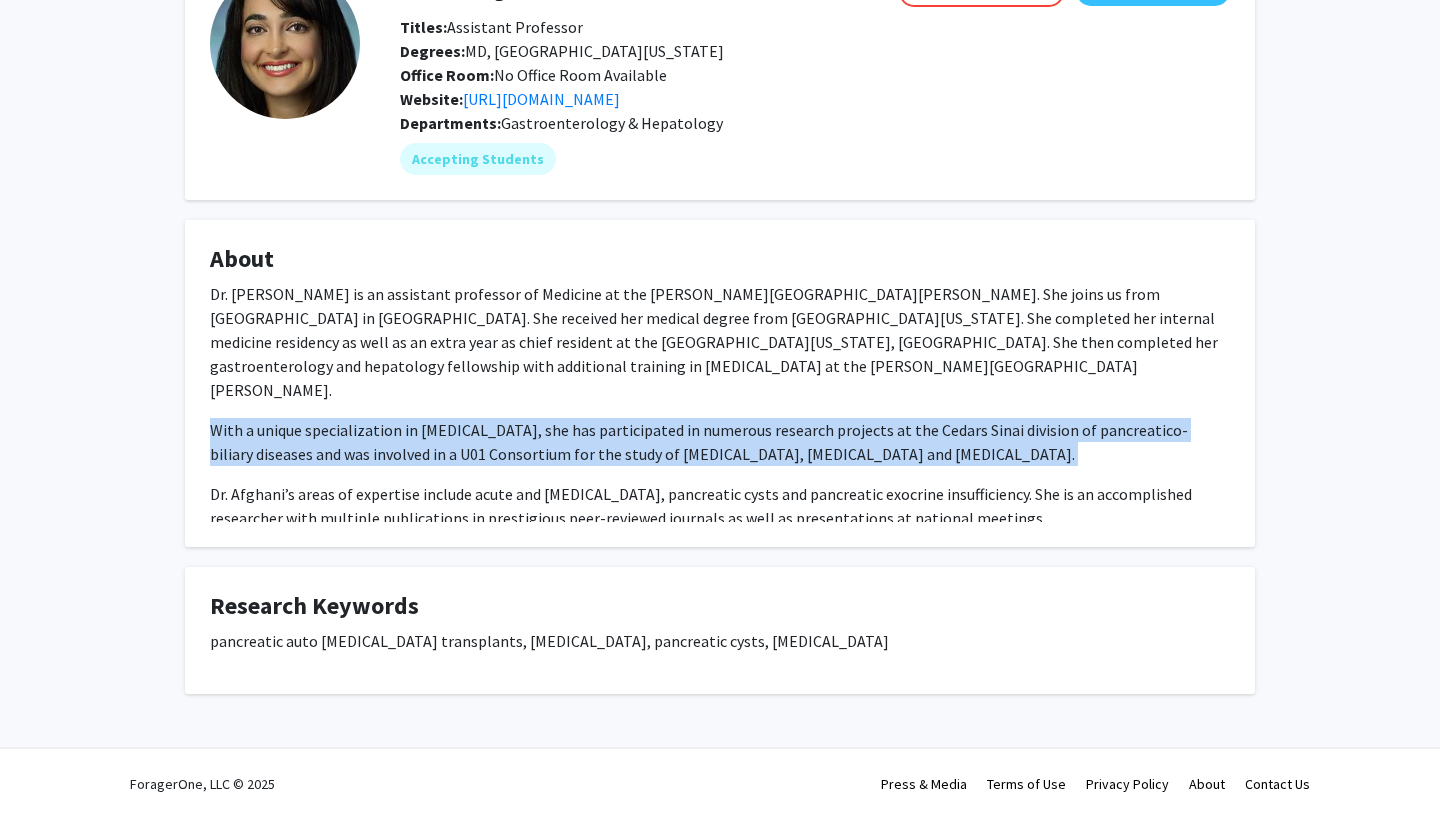 click on "With a unique specialization in [MEDICAL_DATA], she has participated in numerous research projects at the Cedars Sinai division of pancreatico-biliary diseases and was involved in a U01 Consortium for the study of [MEDICAL_DATA], [MEDICAL_DATA] and [MEDICAL_DATA]." 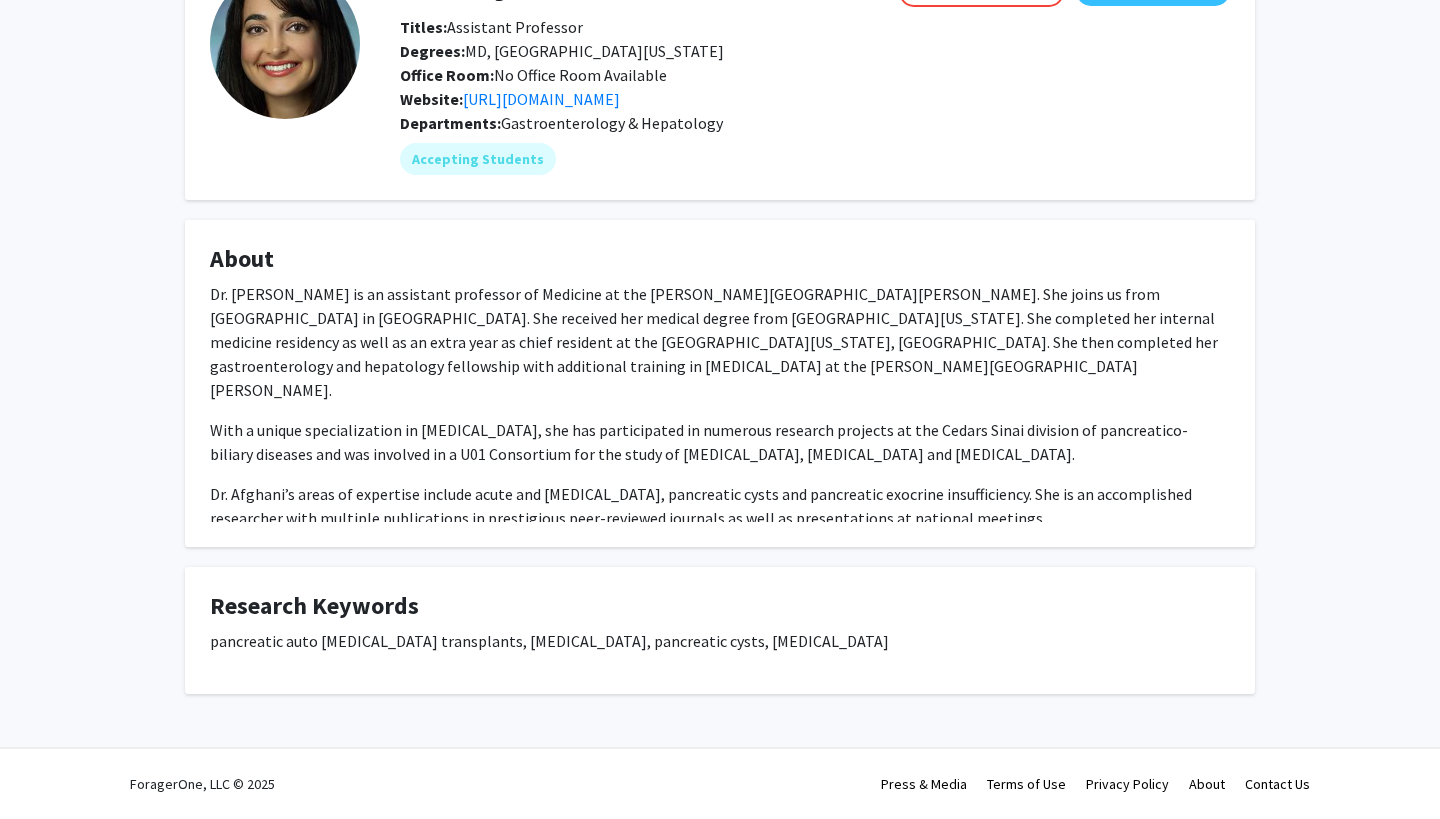 click on "Dr. Afghani’s areas of expertise include acute and [MEDICAL_DATA], pancreatic cysts and pancreatic exocrine insufficiency. She is an accomplished researcher with multiple publications in prestigious peer-reviewed journals as well as presentations at national meetings." 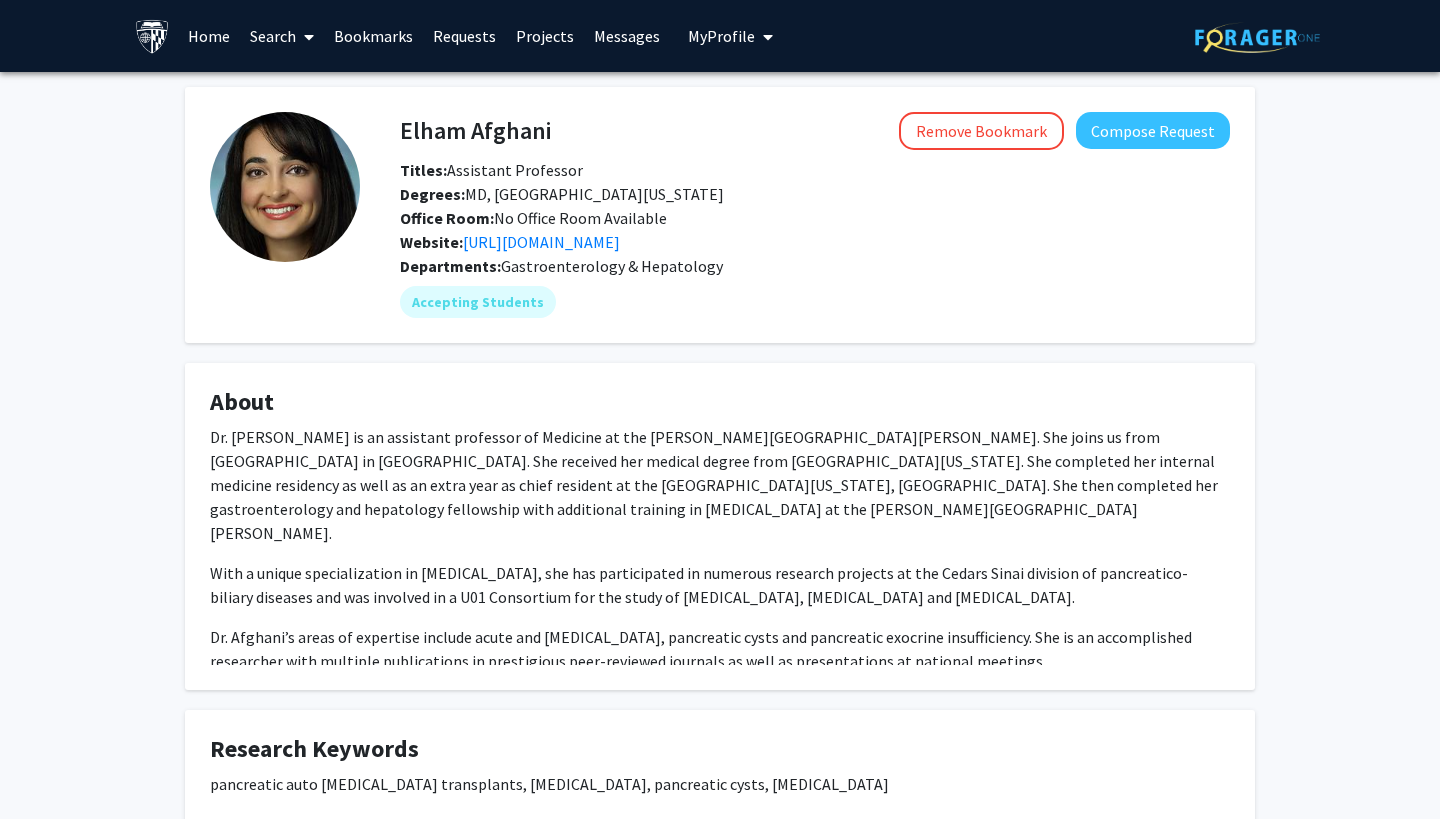 scroll, scrollTop: 0, scrollLeft: 0, axis: both 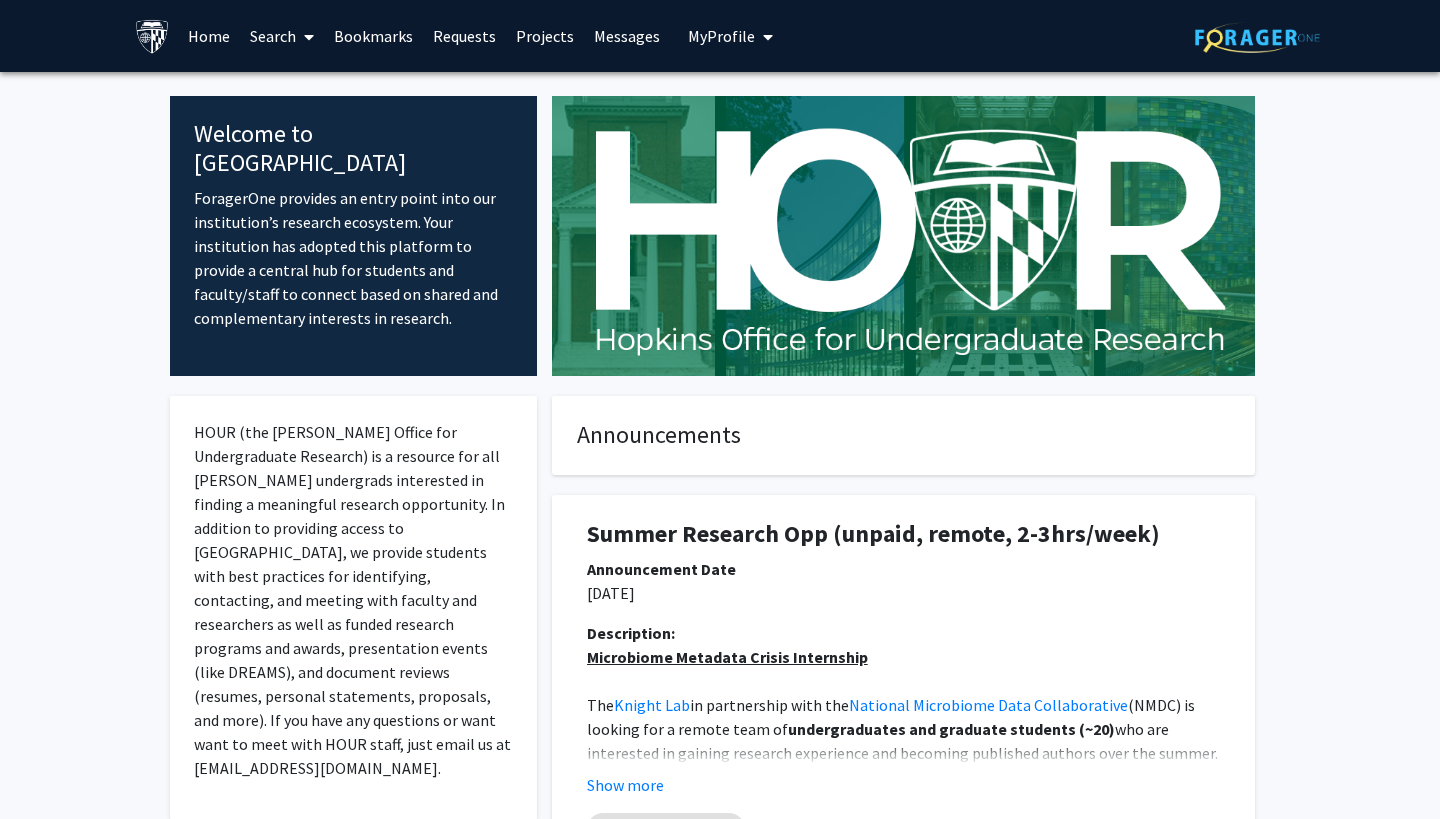 click on "Search" at bounding box center (282, 36) 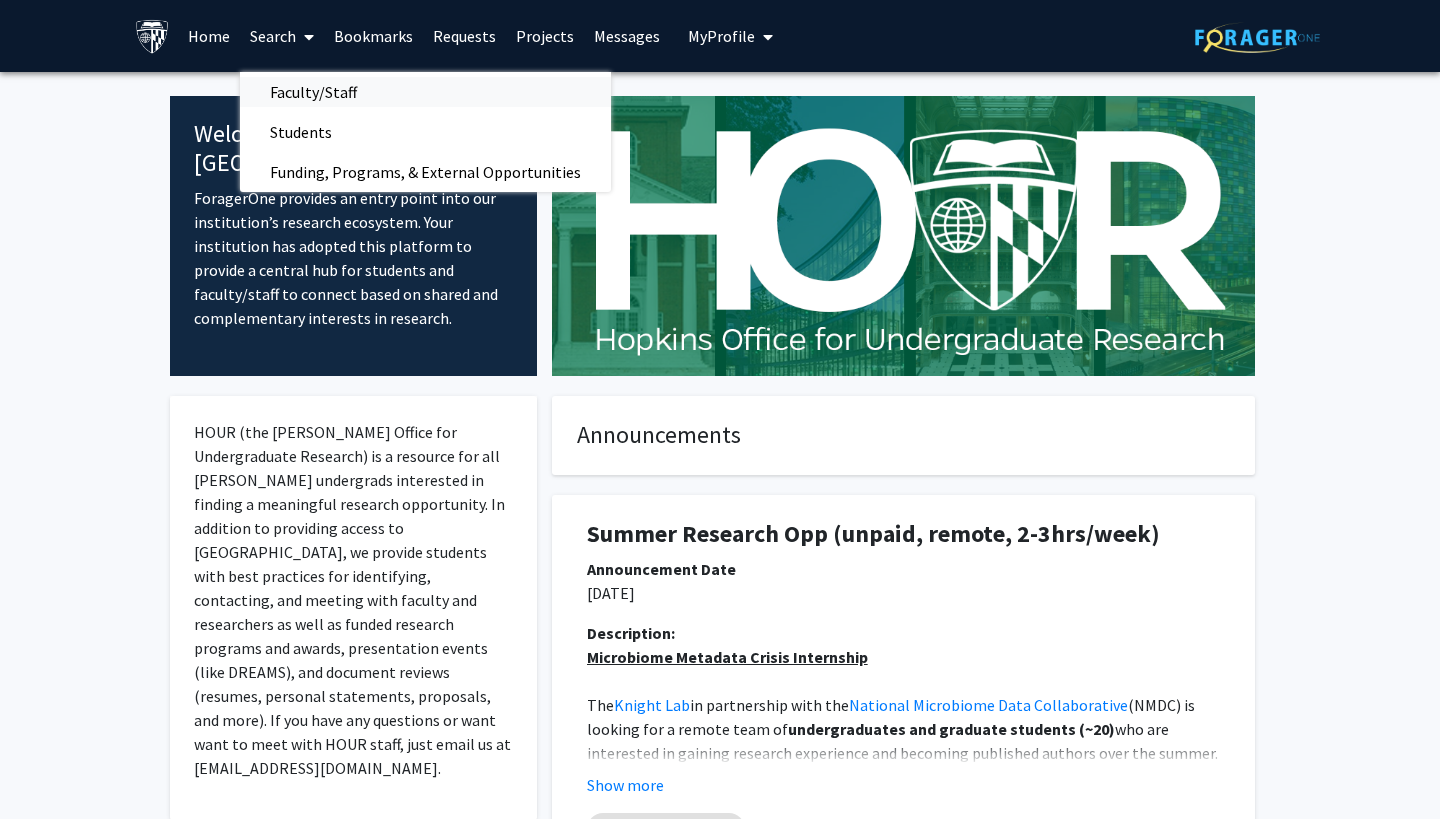 click on "Faculty/Staff" at bounding box center (313, 92) 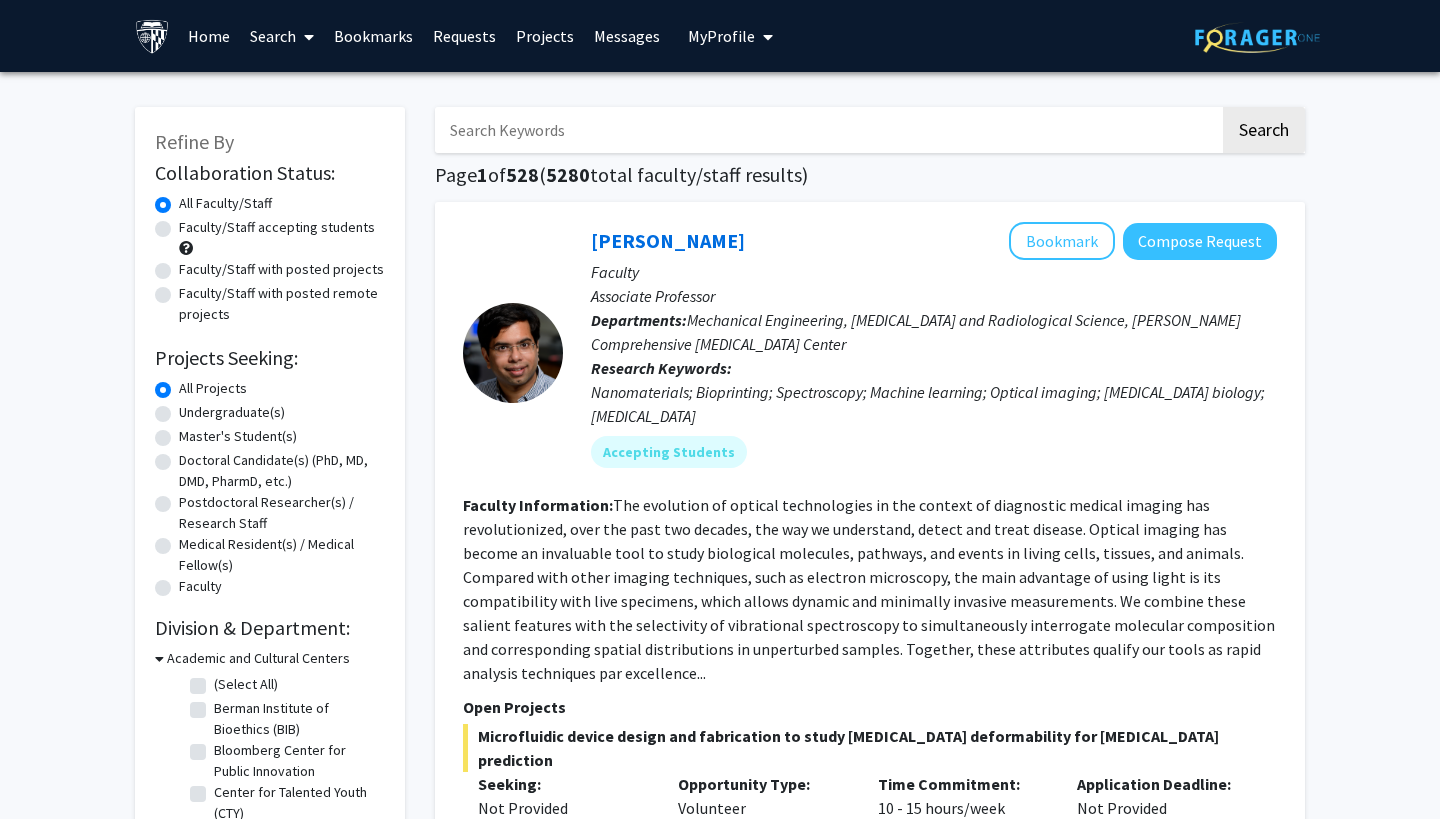 click at bounding box center (827, 130) 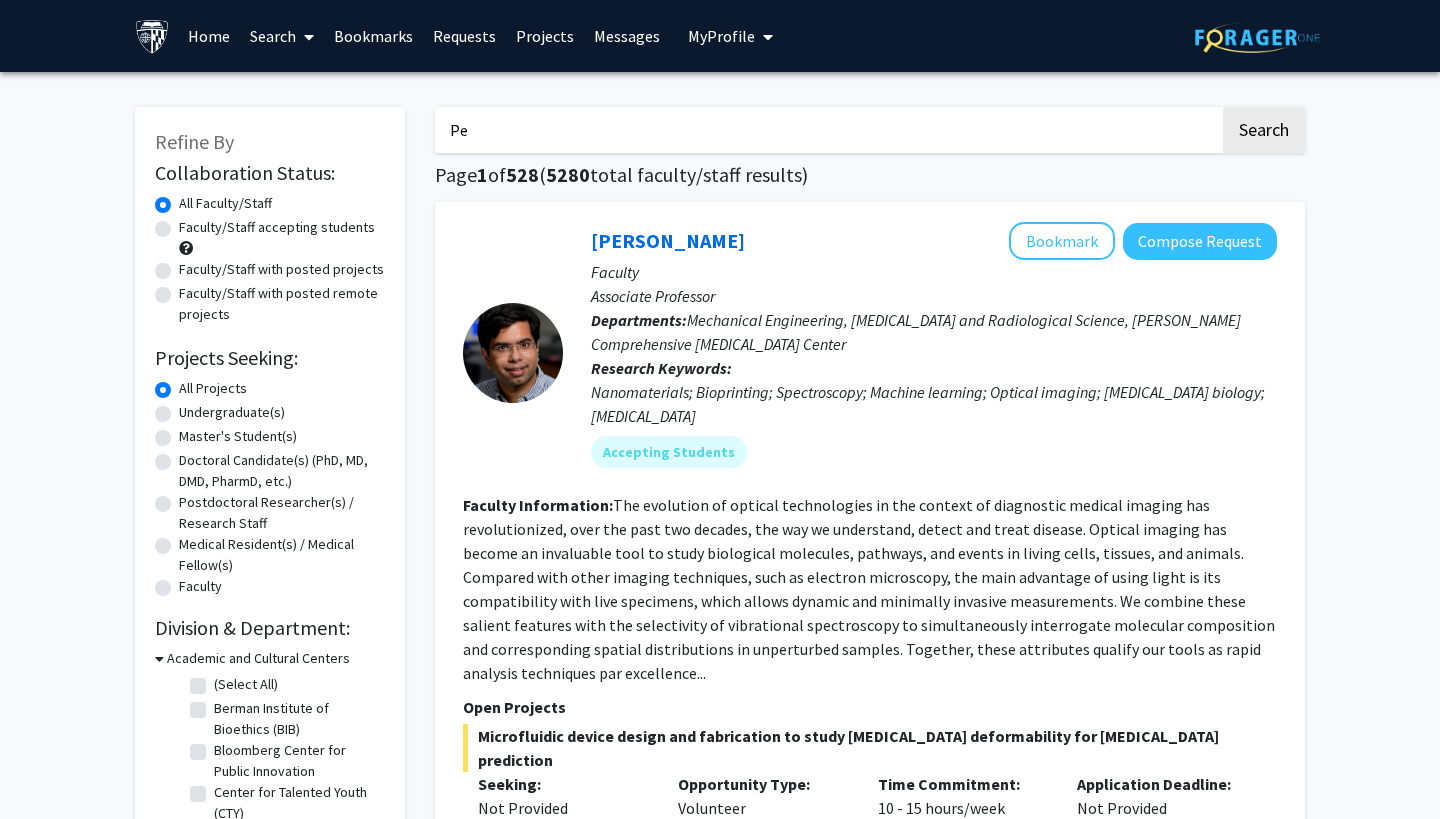 type on "P" 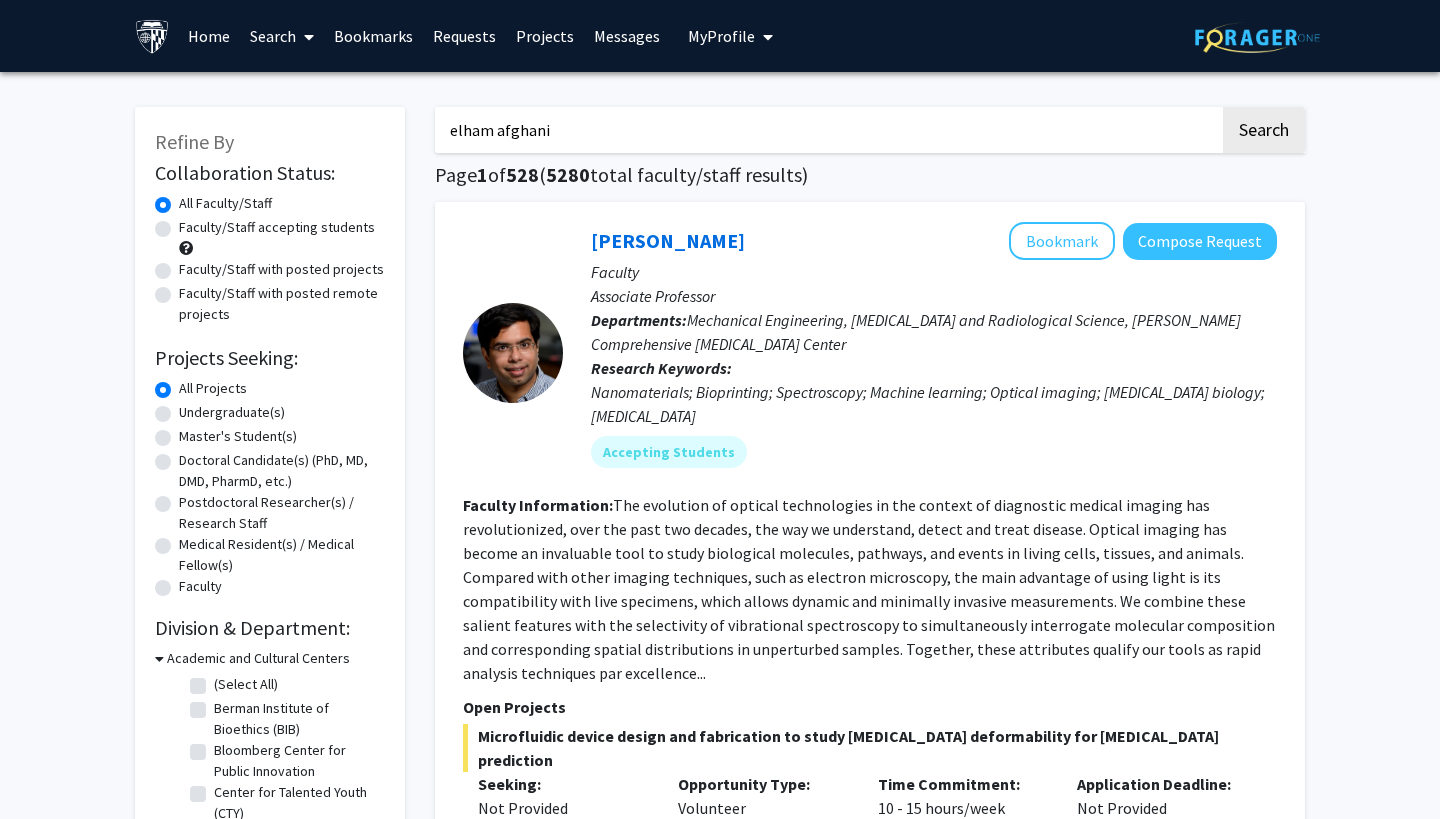 type on "elham afghani" 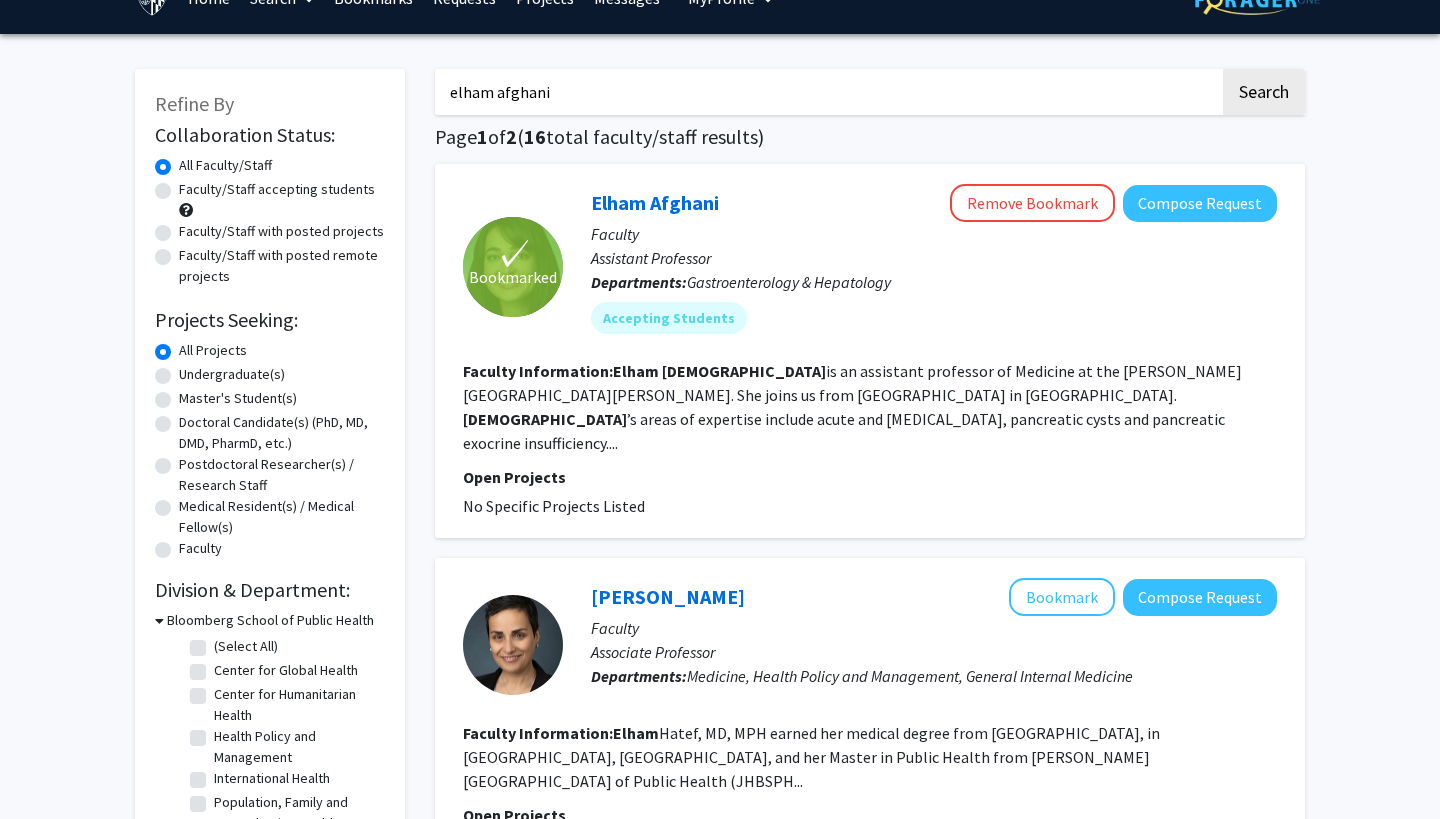 scroll, scrollTop: 48, scrollLeft: 0, axis: vertical 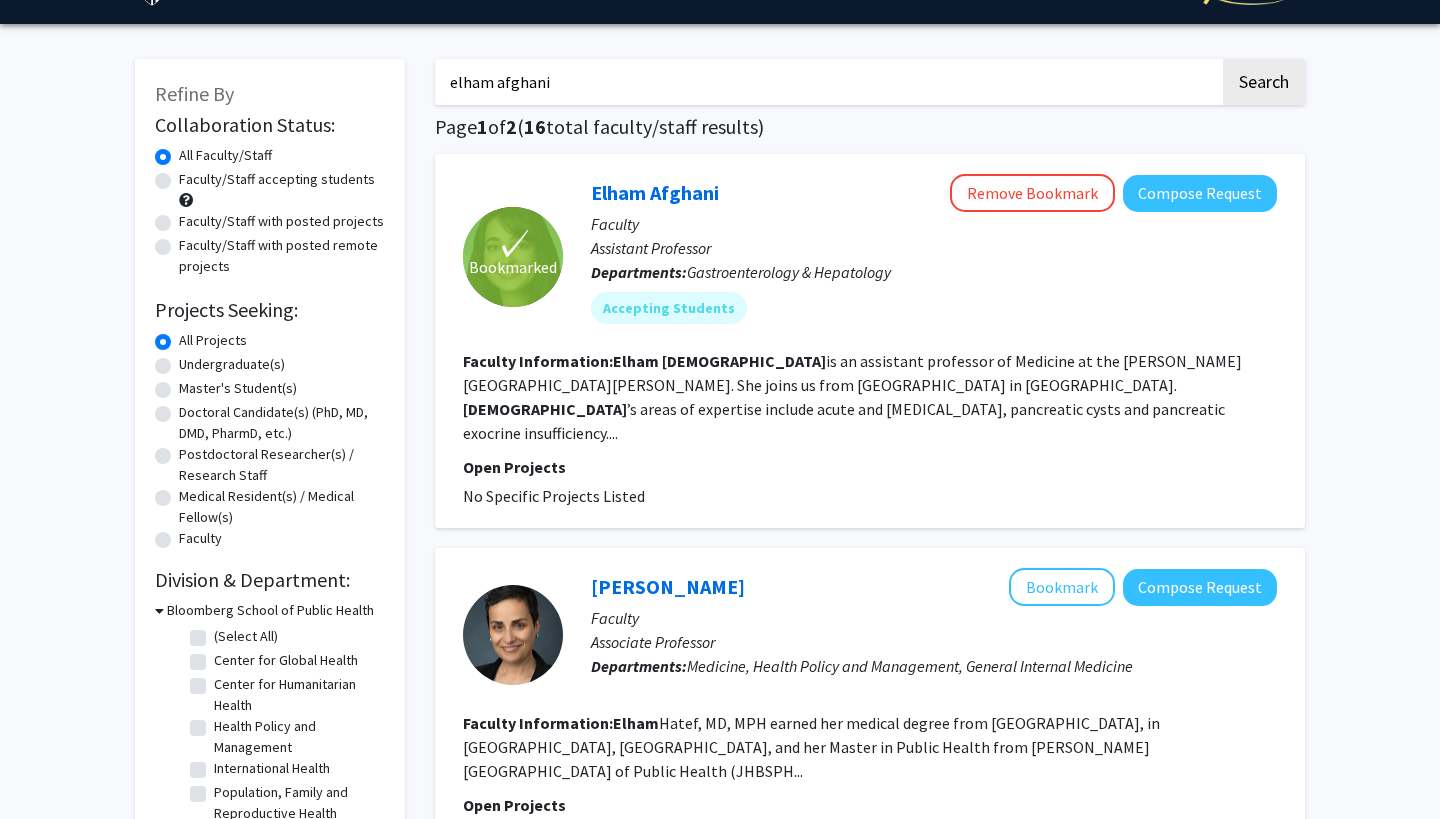 click on "Open Projects" 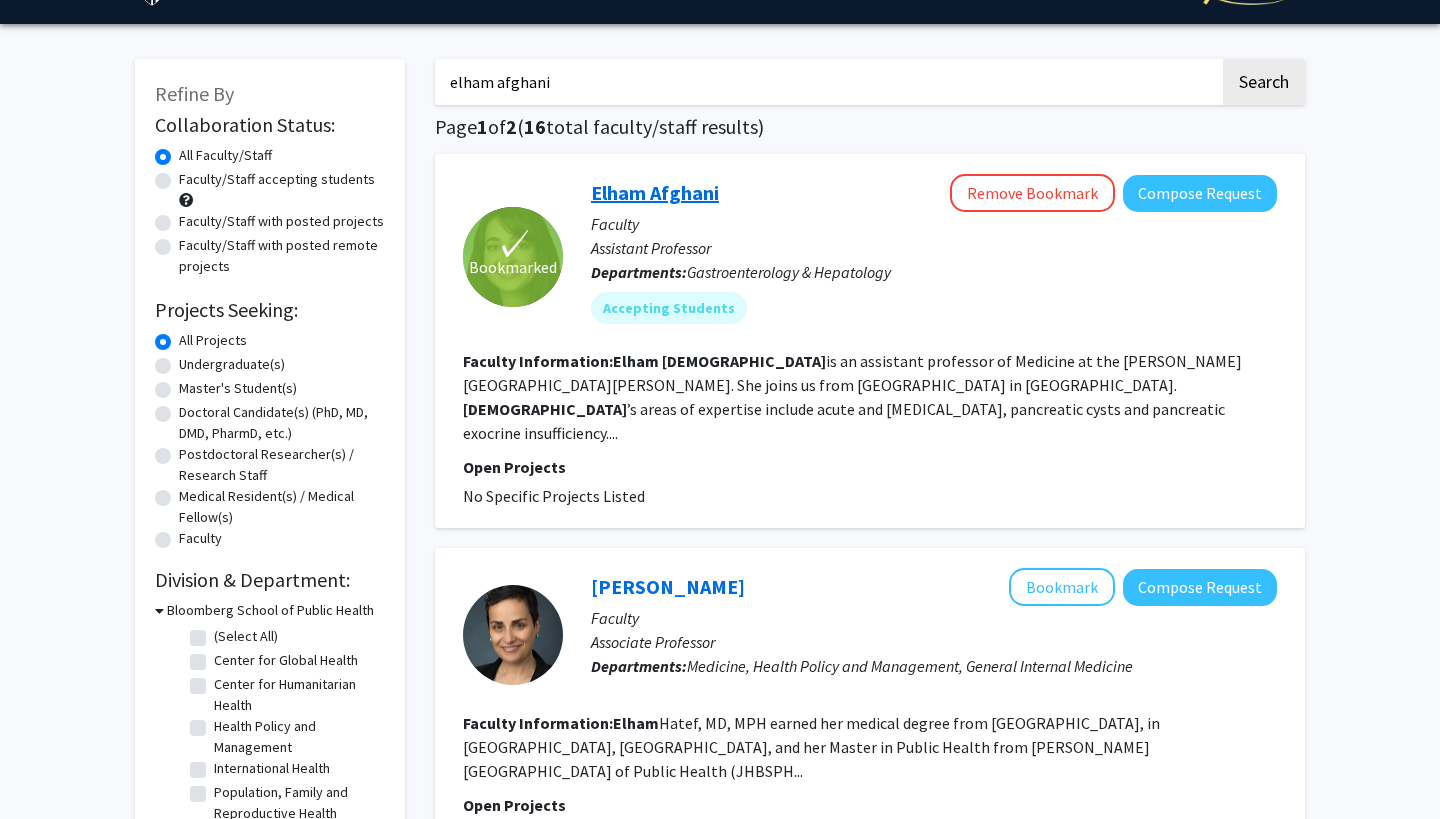 click on "Elham  Afghani" 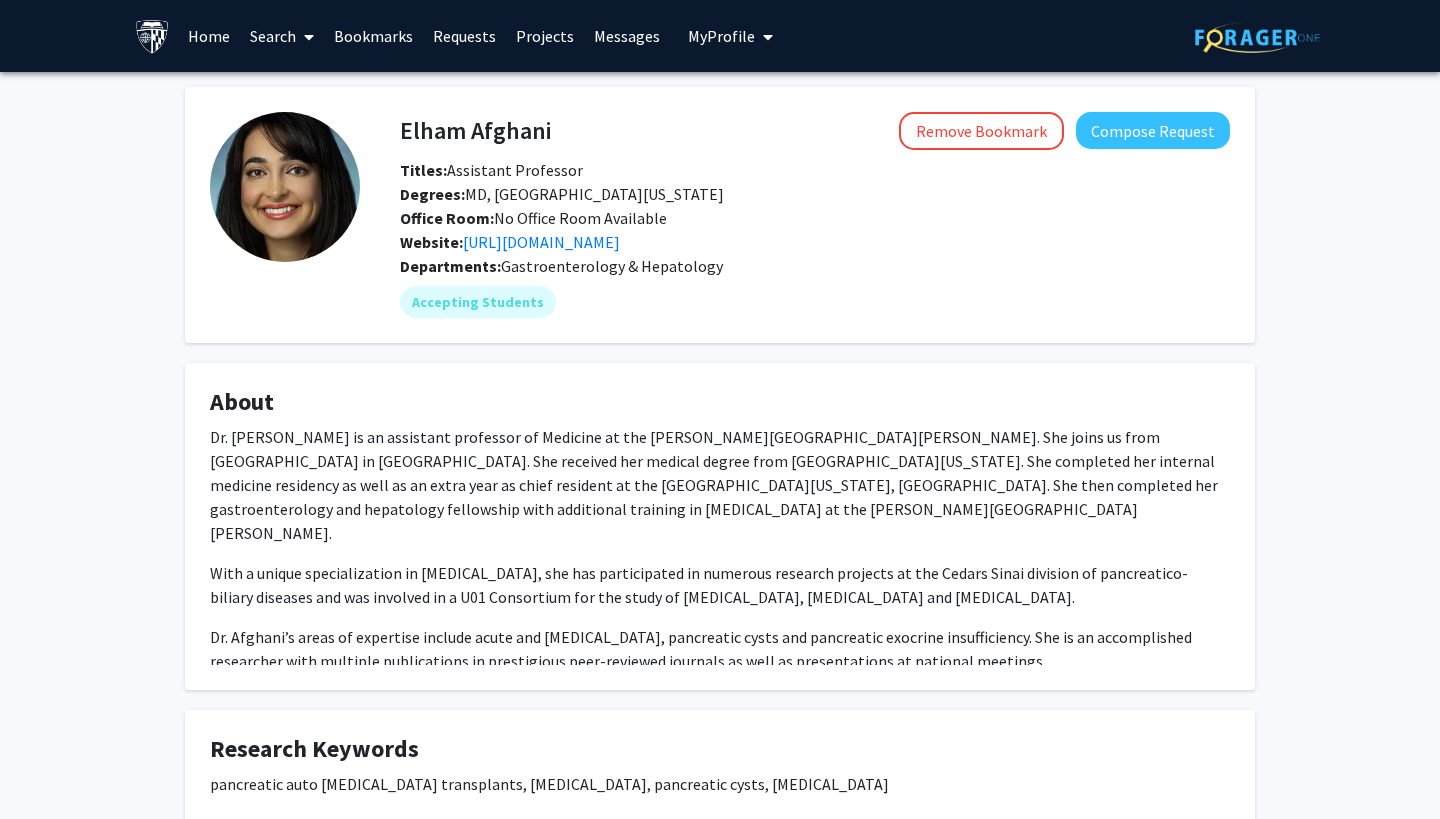 scroll, scrollTop: 0, scrollLeft: 0, axis: both 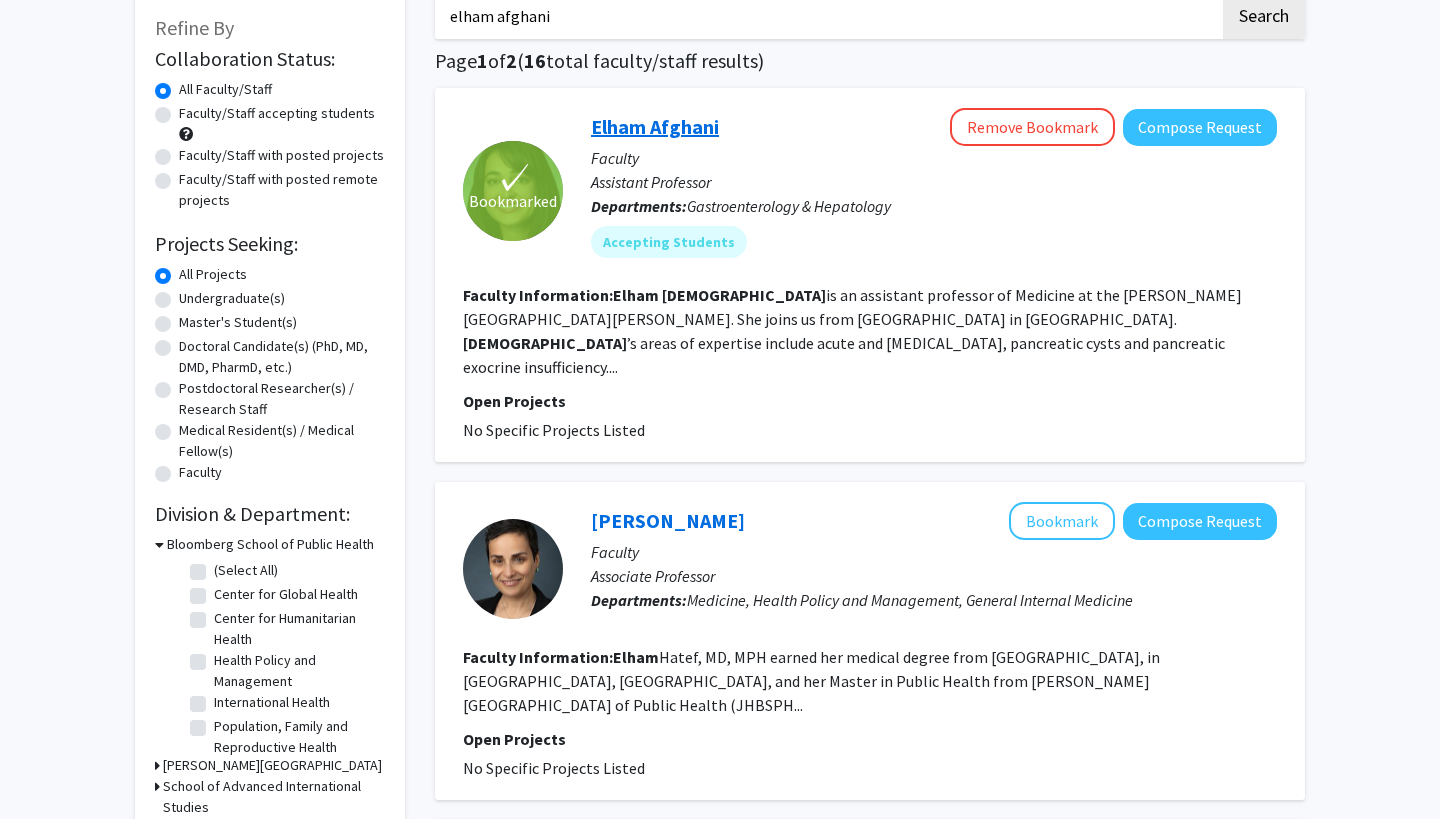 click on "Elham  Afghani" 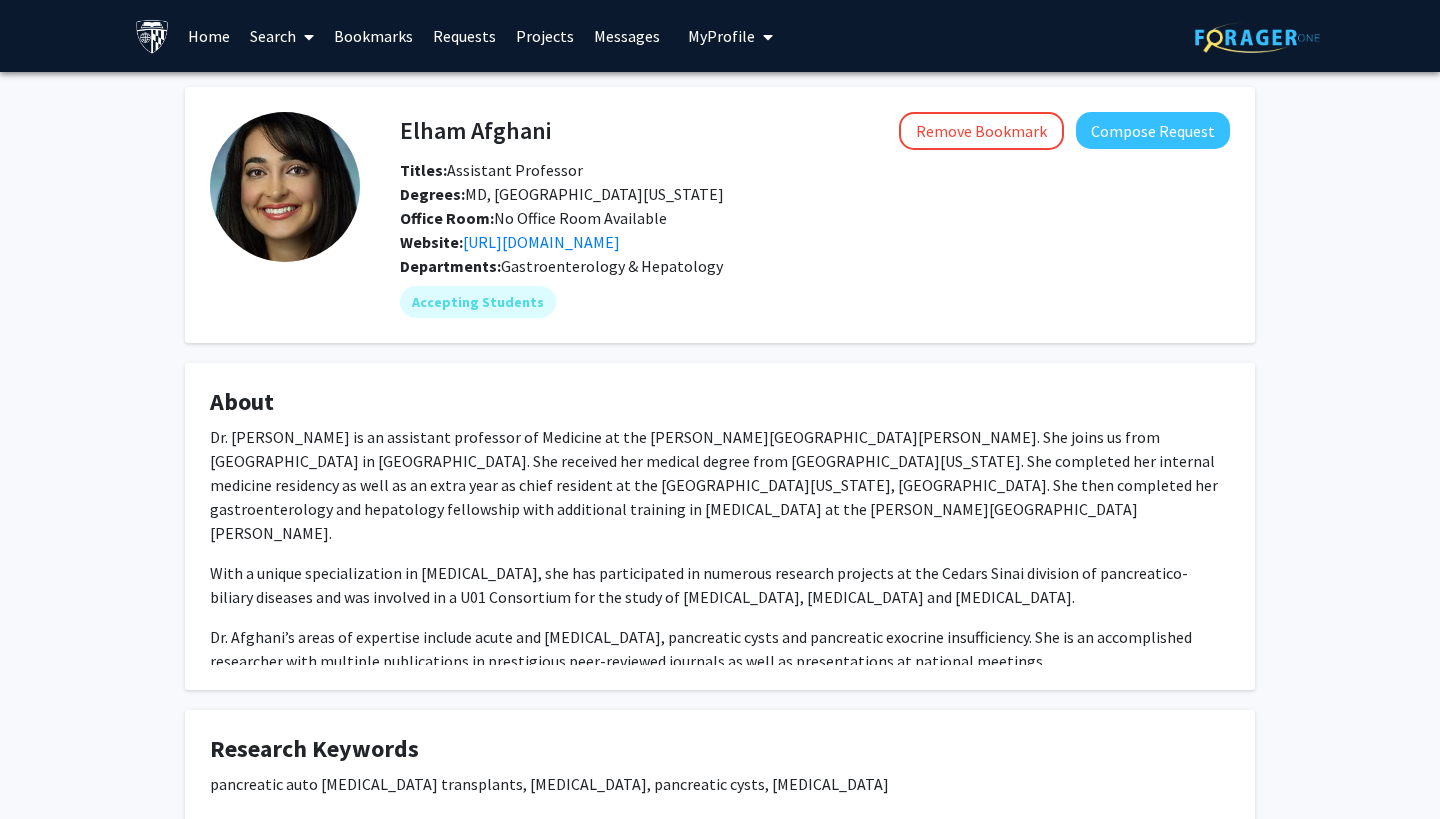 scroll, scrollTop: 0, scrollLeft: 0, axis: both 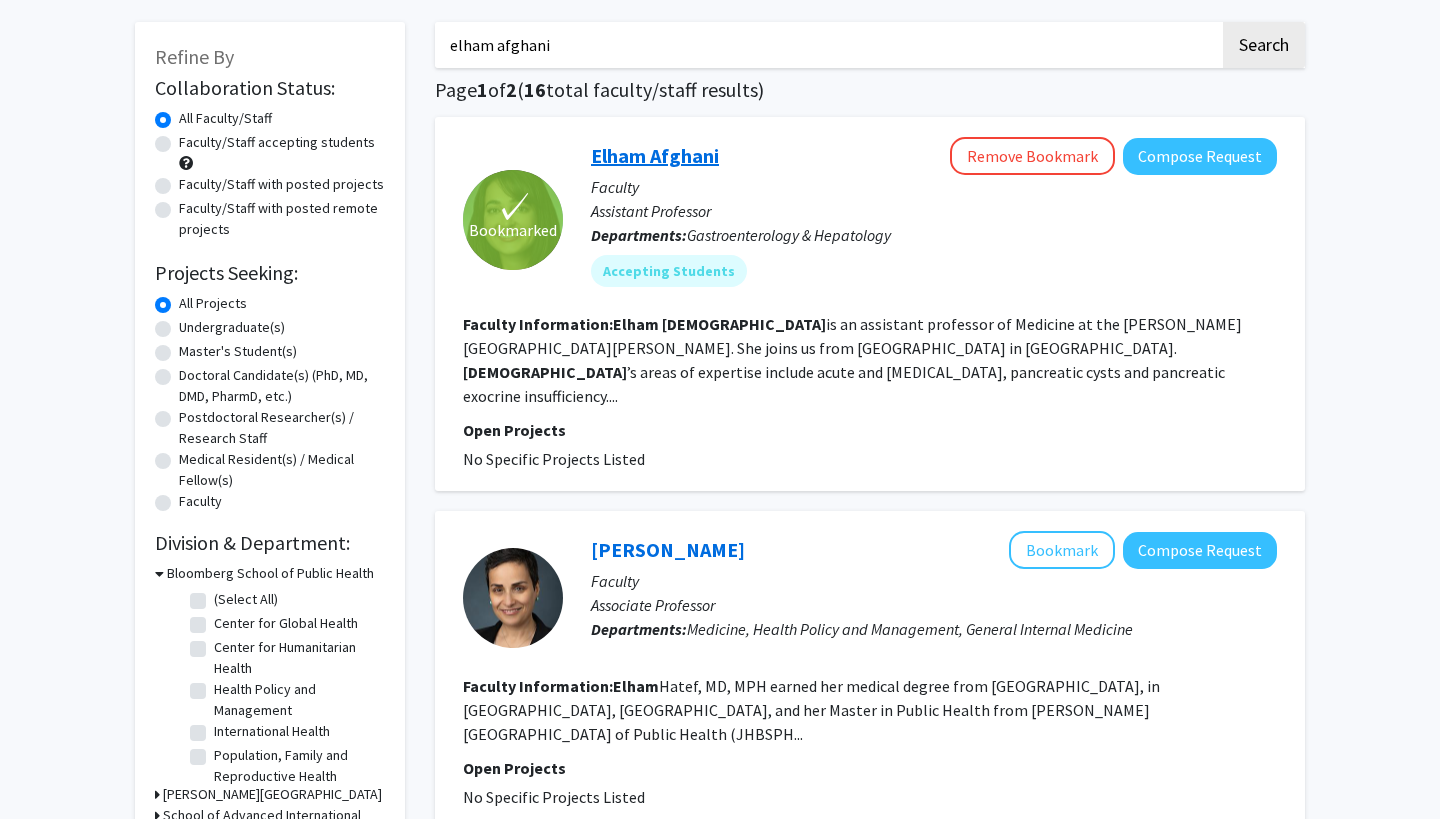 click on "Elham  Afghani" 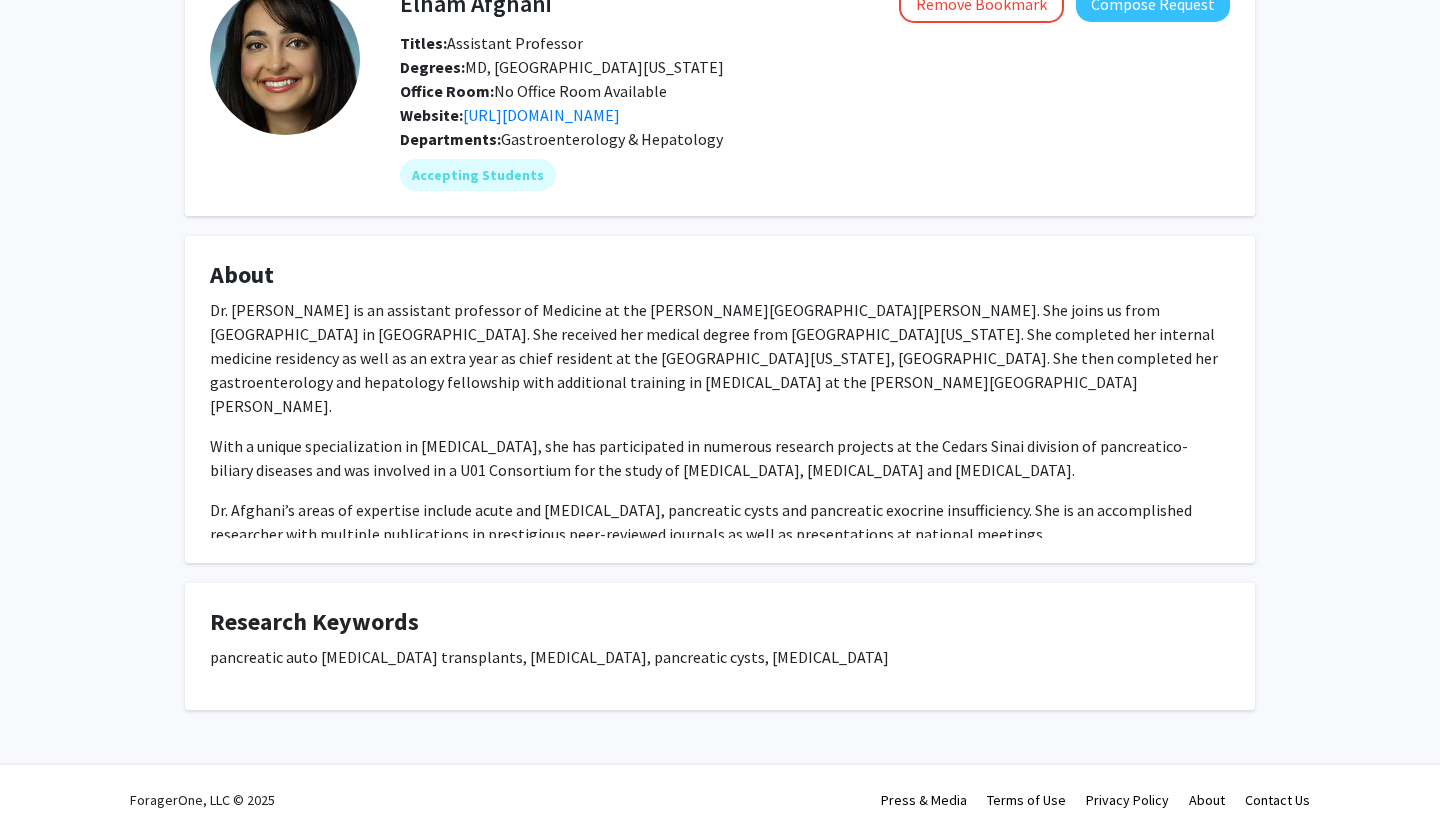 scroll, scrollTop: 130, scrollLeft: 0, axis: vertical 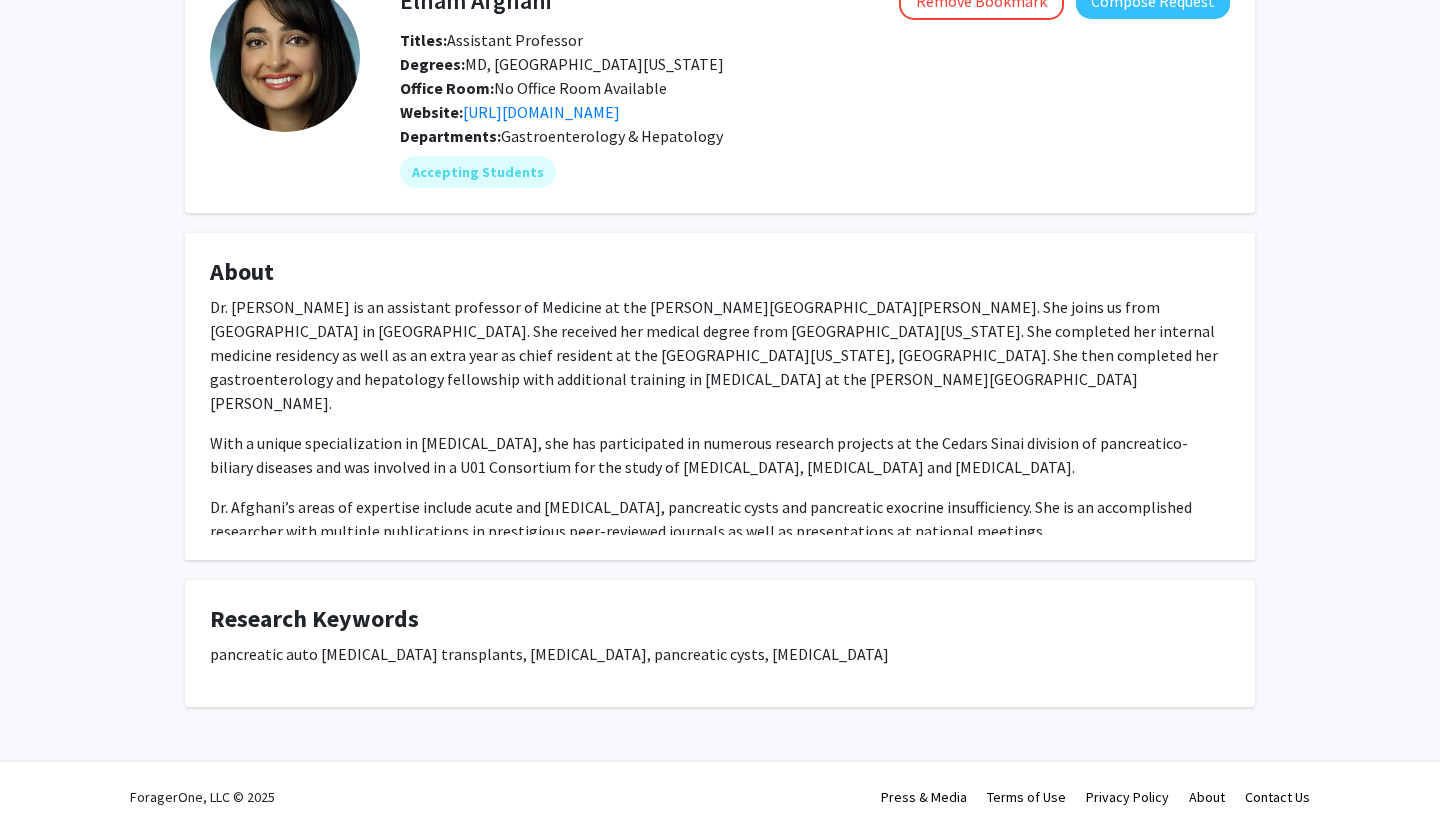click on "About  Dr. [PERSON_NAME] is an assistant professor of Medicine at the [PERSON_NAME][GEOGRAPHIC_DATA][PERSON_NAME]. She joins us from [GEOGRAPHIC_DATA] in [GEOGRAPHIC_DATA]. She received her medical degree from [GEOGRAPHIC_DATA][US_STATE]. She completed her internal medicine residency as well as an extra year as chief resident at the [GEOGRAPHIC_DATA][US_STATE], [GEOGRAPHIC_DATA]. She then completed her gastroenterology and hepatology fellowship with additional training in [MEDICAL_DATA] at the [PERSON_NAME][GEOGRAPHIC_DATA][PERSON_NAME].
With a unique specialization in [MEDICAL_DATA], she has participated in numerous research projects at the Cedars Sinai division of pancreatico-biliary diseases and was involved in a U01 Consortium for the study of [MEDICAL_DATA], [MEDICAL_DATA] and [MEDICAL_DATA]." 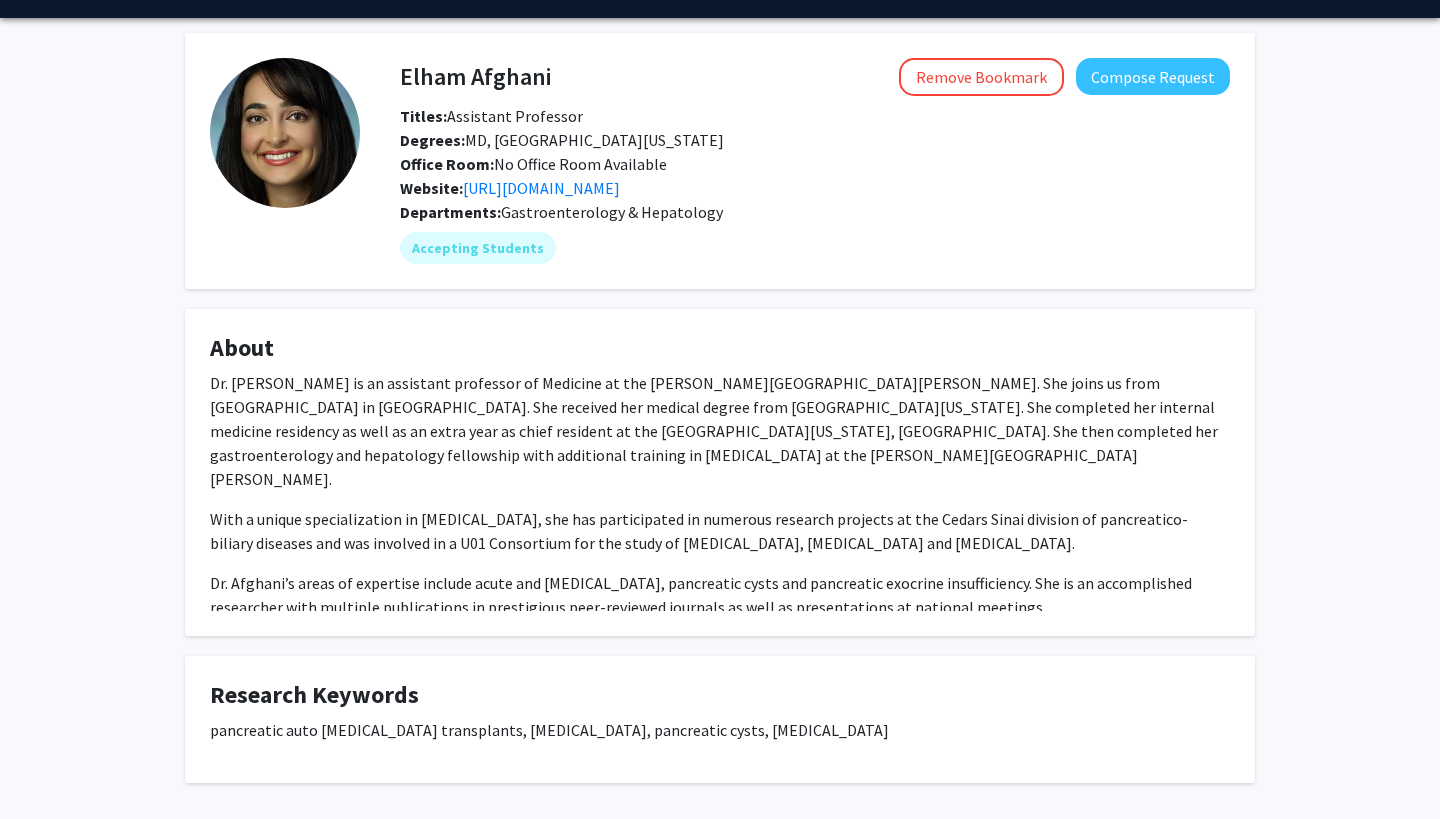 scroll, scrollTop: 56, scrollLeft: 0, axis: vertical 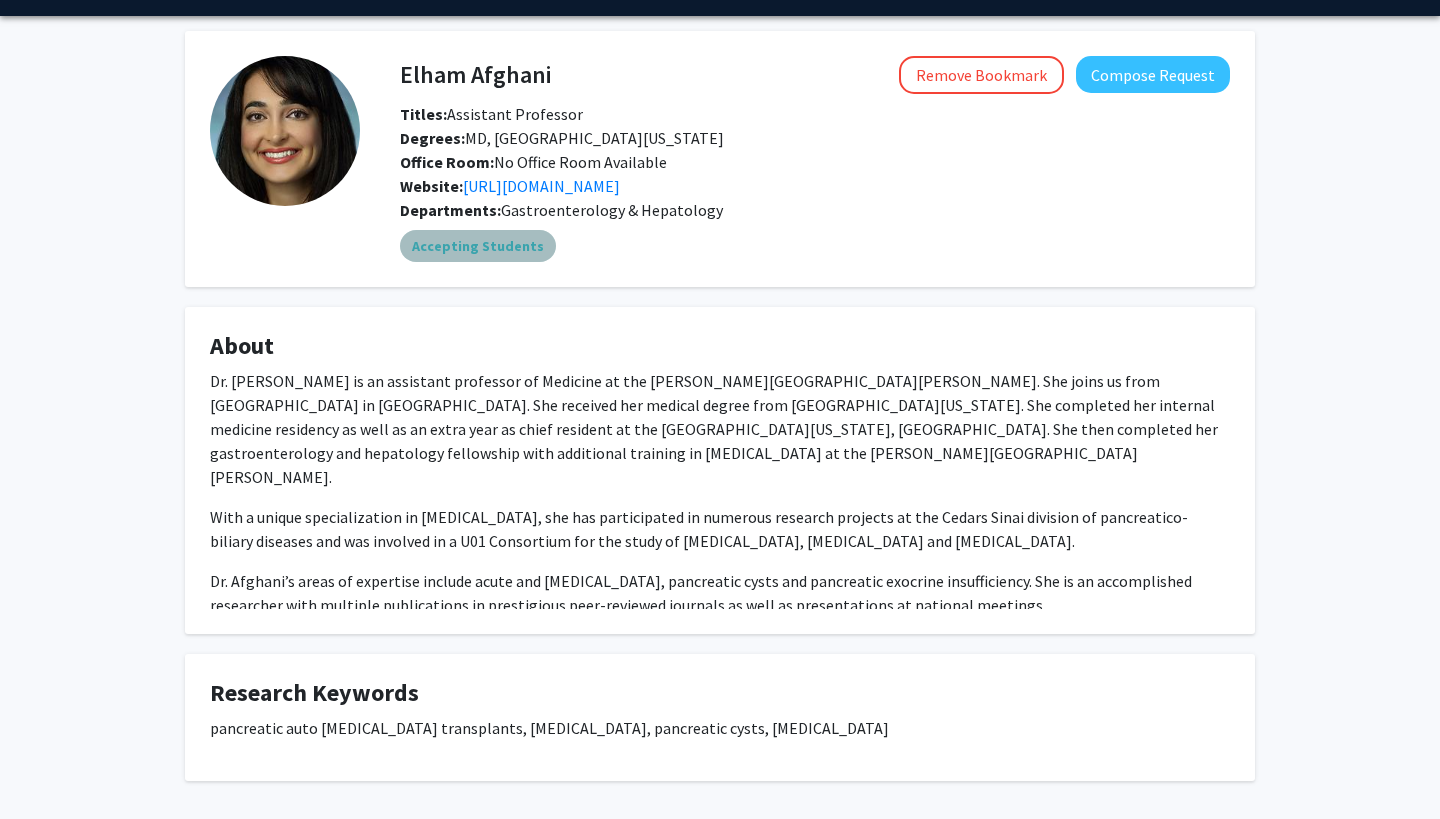 click on "Accepting Students" at bounding box center (478, 246) 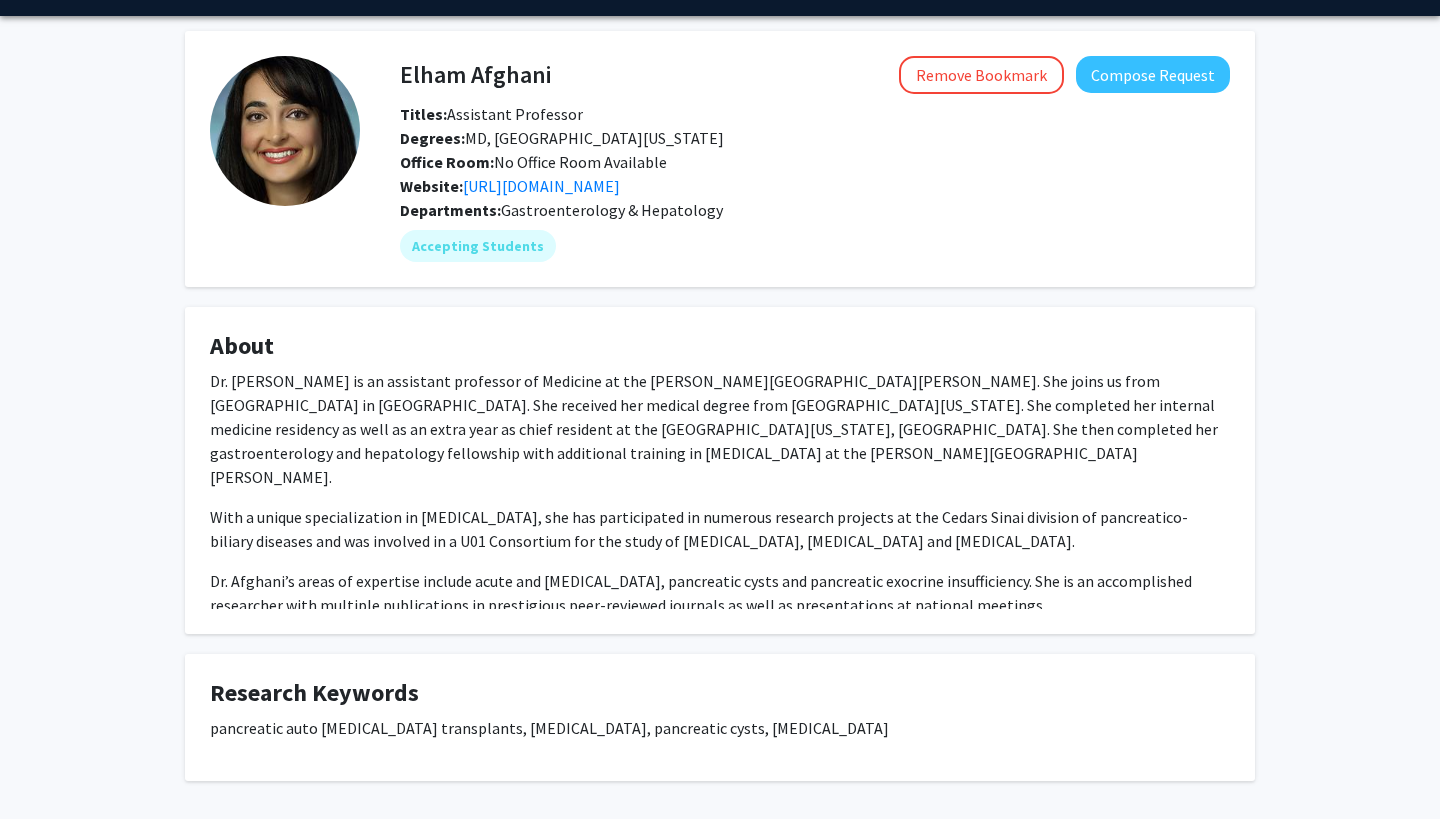 click on "Dr. [PERSON_NAME] is an assistant professor of Medicine at the [PERSON_NAME][GEOGRAPHIC_DATA][PERSON_NAME]. She joins us from [GEOGRAPHIC_DATA] in [GEOGRAPHIC_DATA]. She received her medical degree from [GEOGRAPHIC_DATA][US_STATE]. She completed her internal medicine residency as well as an extra year as chief resident at the [GEOGRAPHIC_DATA][US_STATE], [GEOGRAPHIC_DATA]. She then completed her gastroenterology and hepatology fellowship with additional training in [MEDICAL_DATA] at the [PERSON_NAME][GEOGRAPHIC_DATA][PERSON_NAME]." 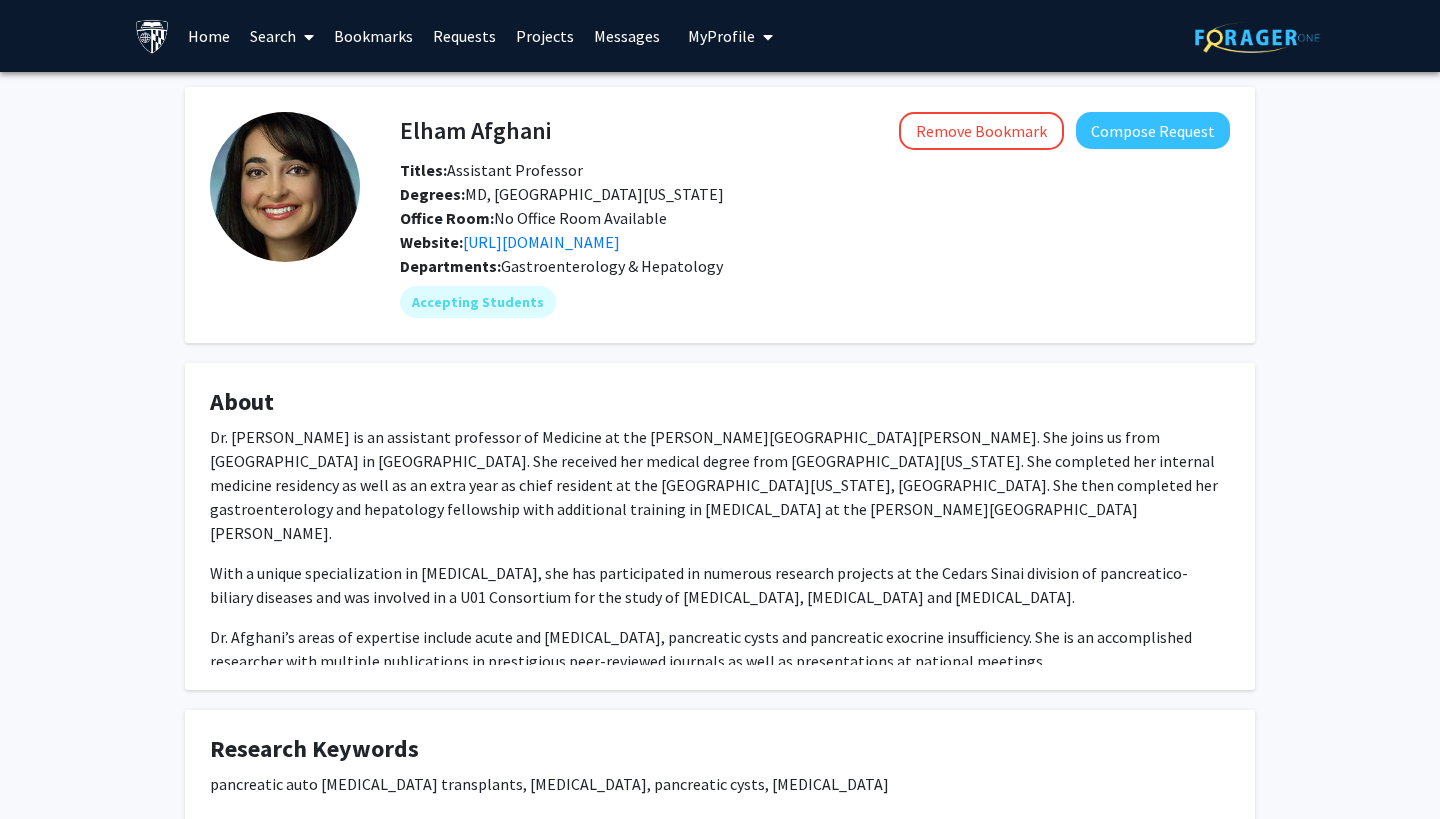 scroll, scrollTop: 0, scrollLeft: 0, axis: both 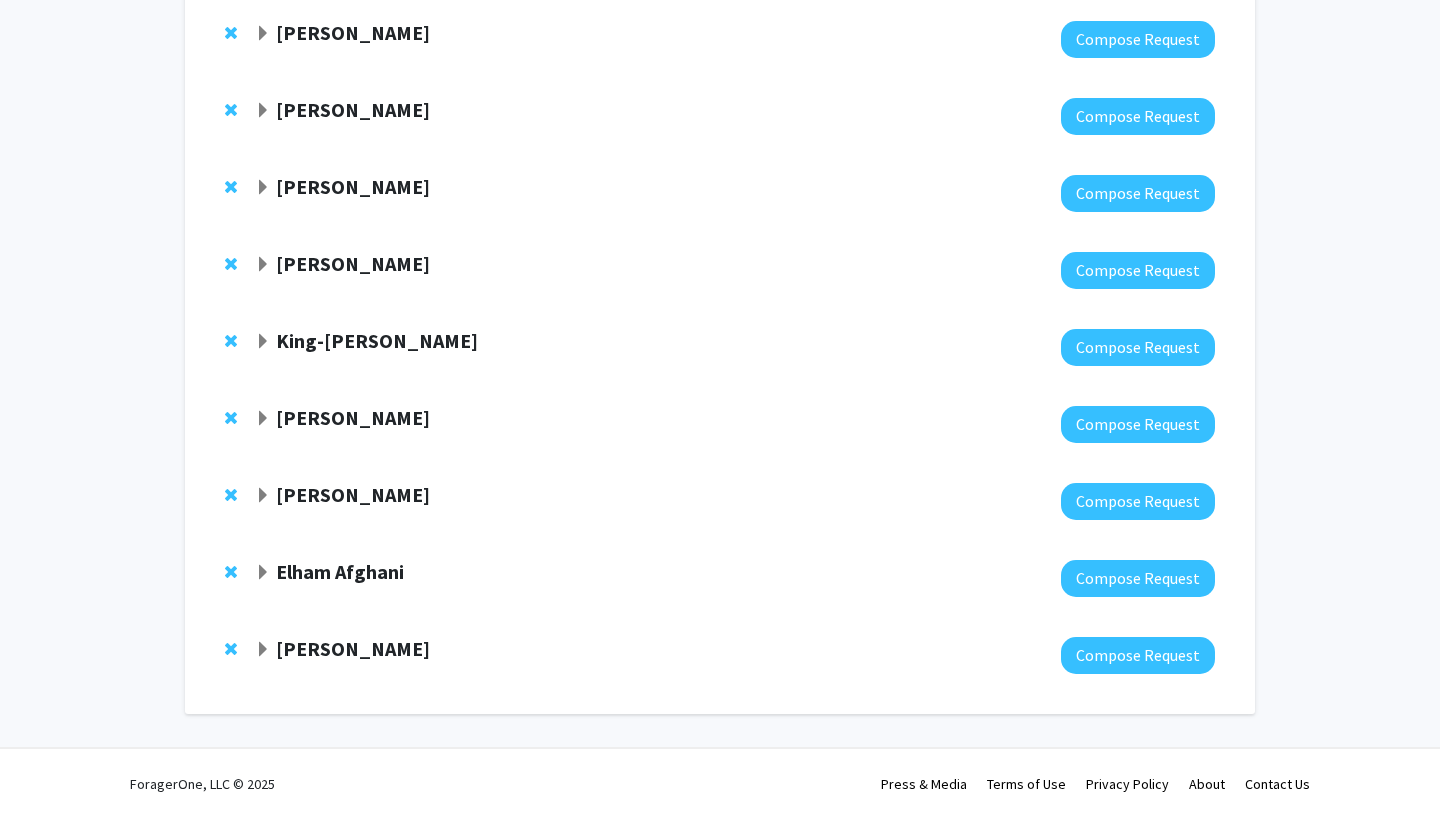 click on "Elham  Afghani" 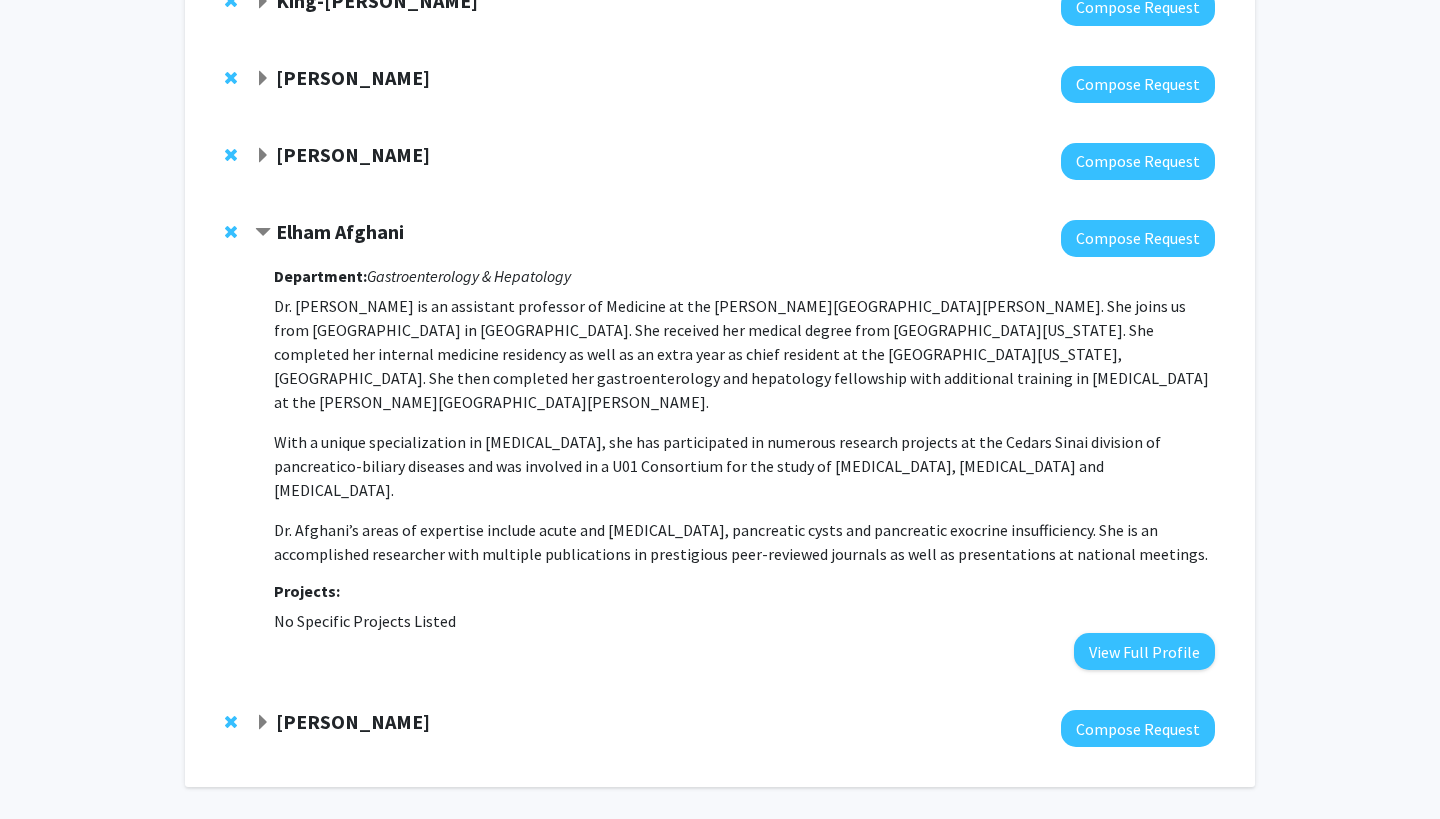 scroll, scrollTop: 723, scrollLeft: 0, axis: vertical 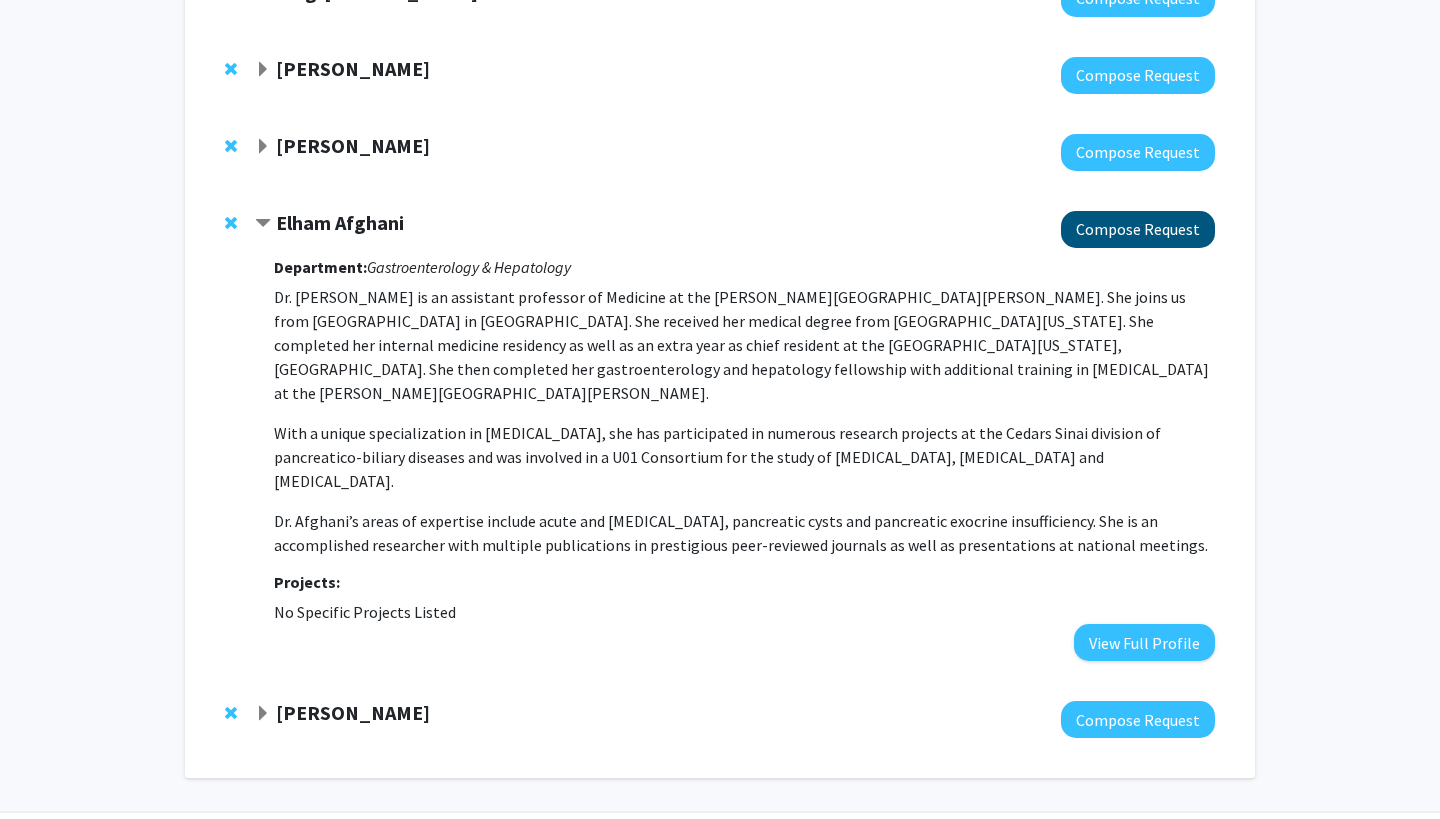 click on "Compose Request" 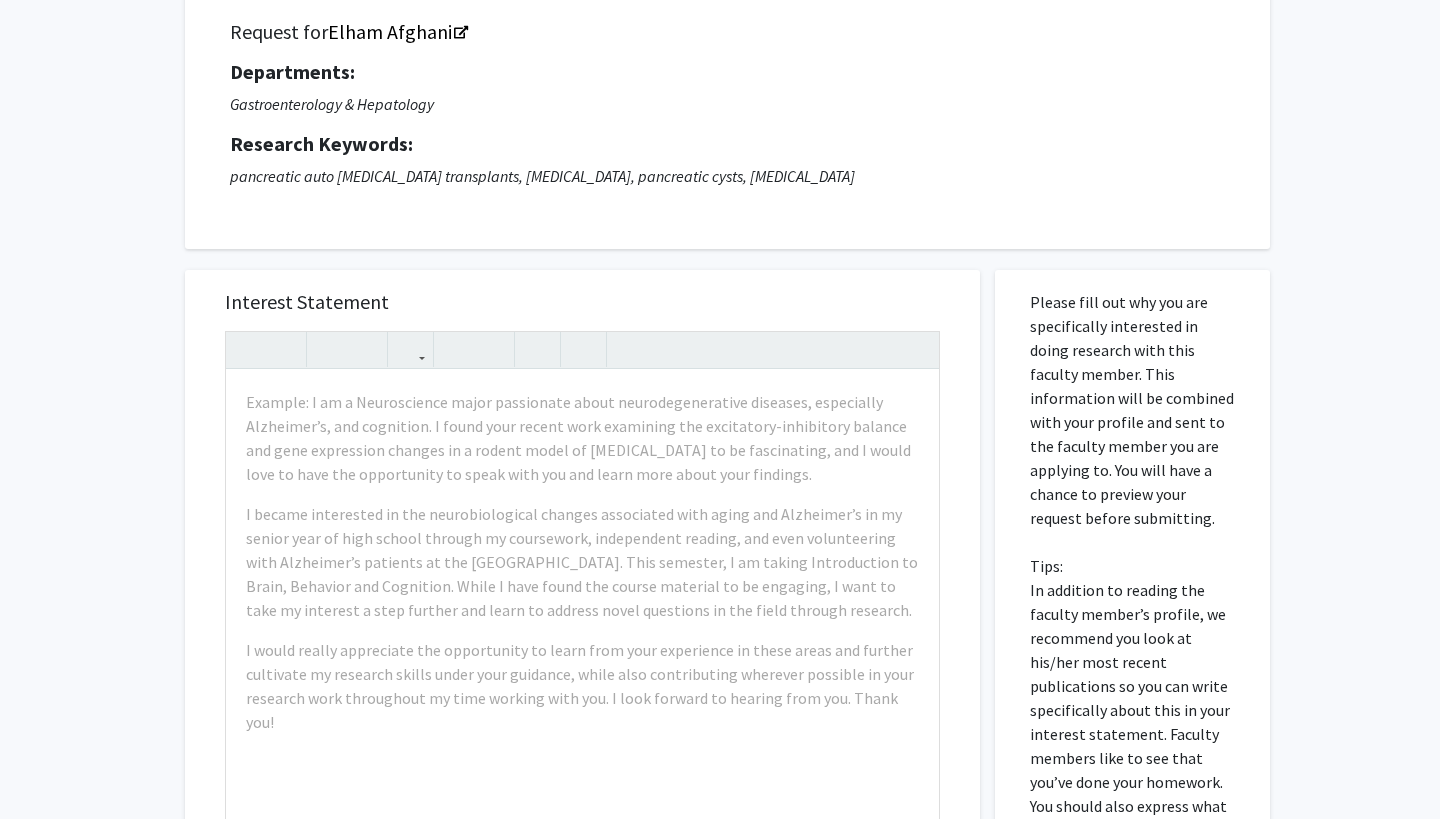 scroll, scrollTop: 152, scrollLeft: 0, axis: vertical 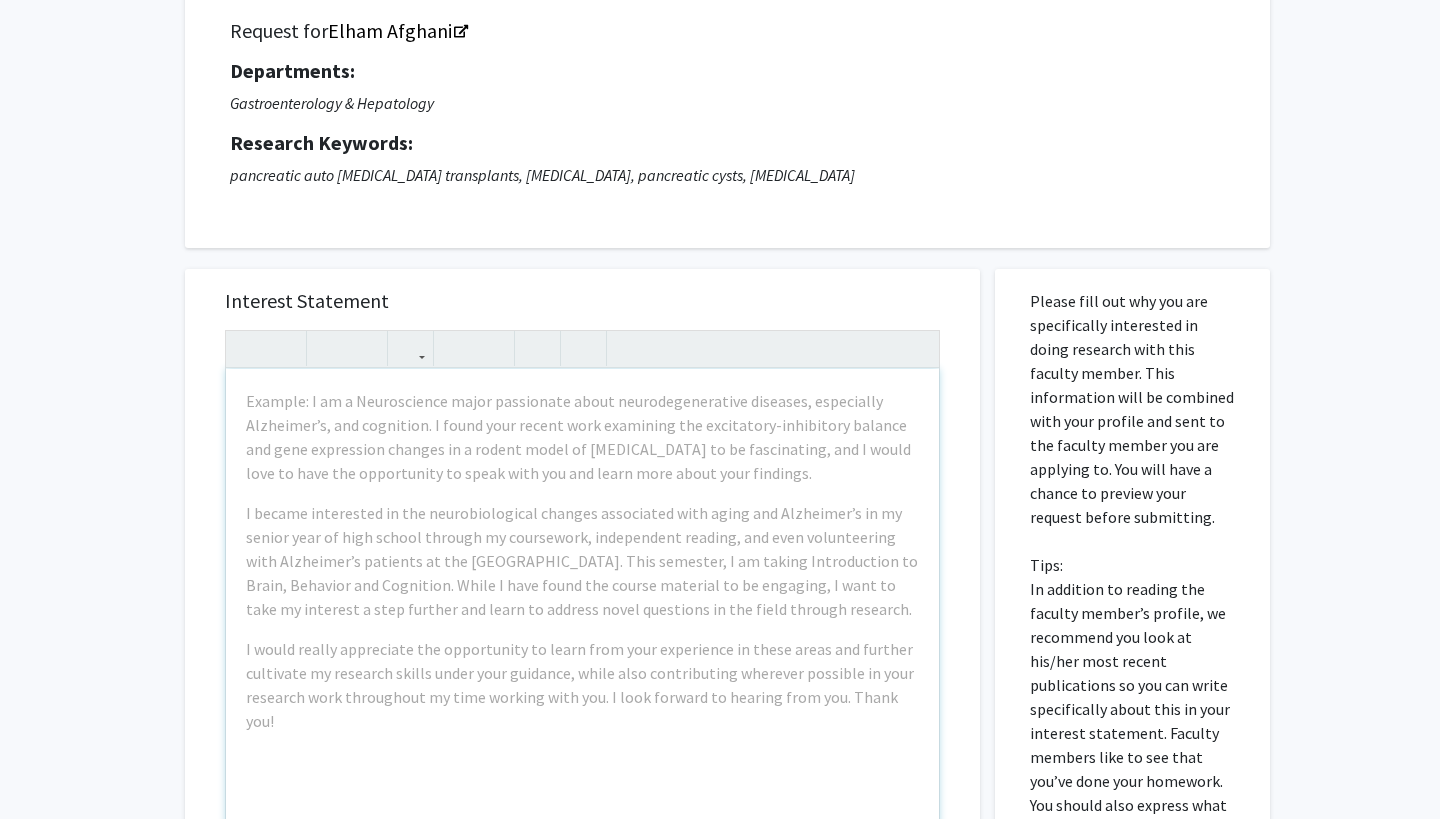 click on "Research Keywords:" 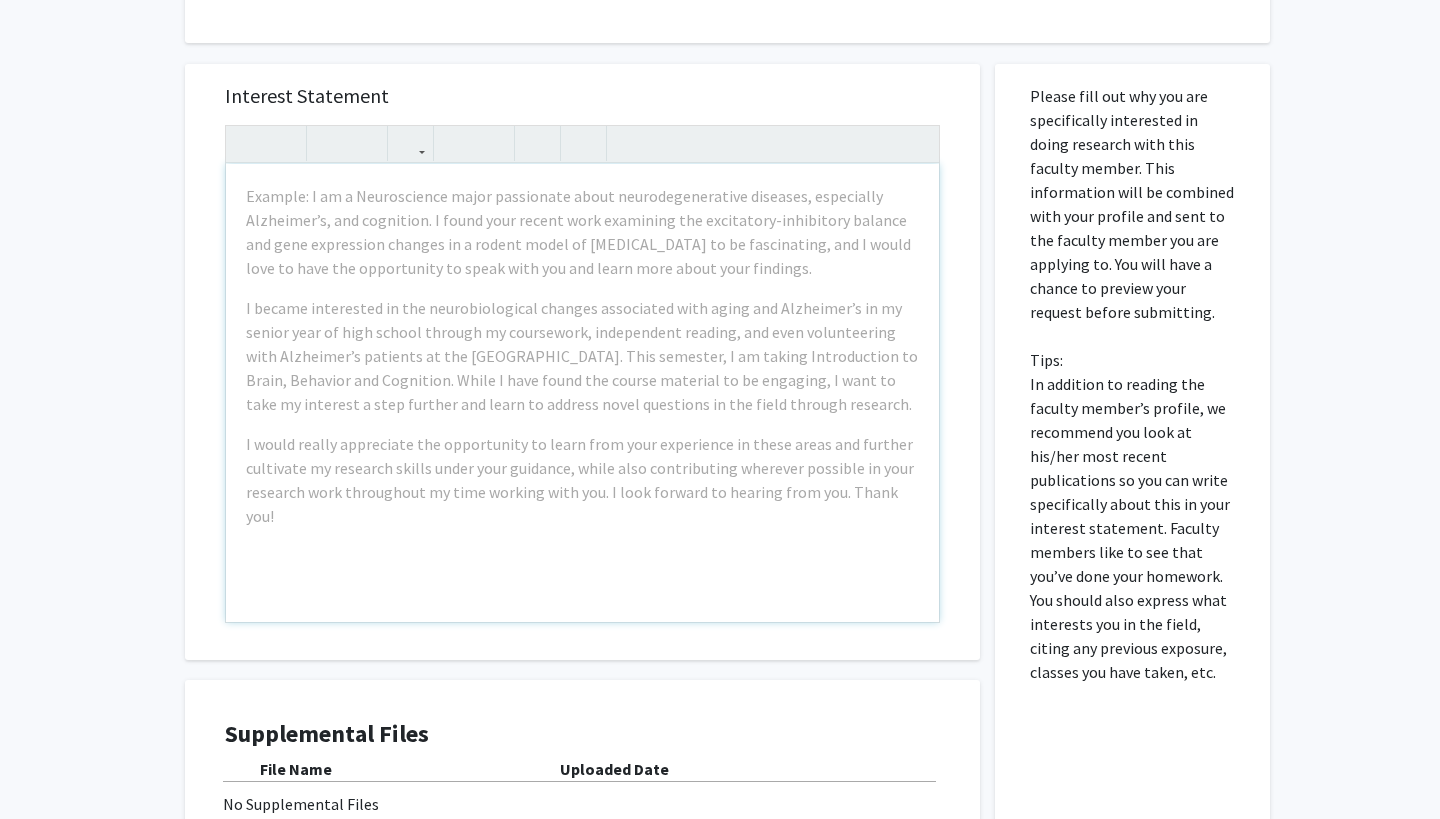 scroll, scrollTop: 358, scrollLeft: 0, axis: vertical 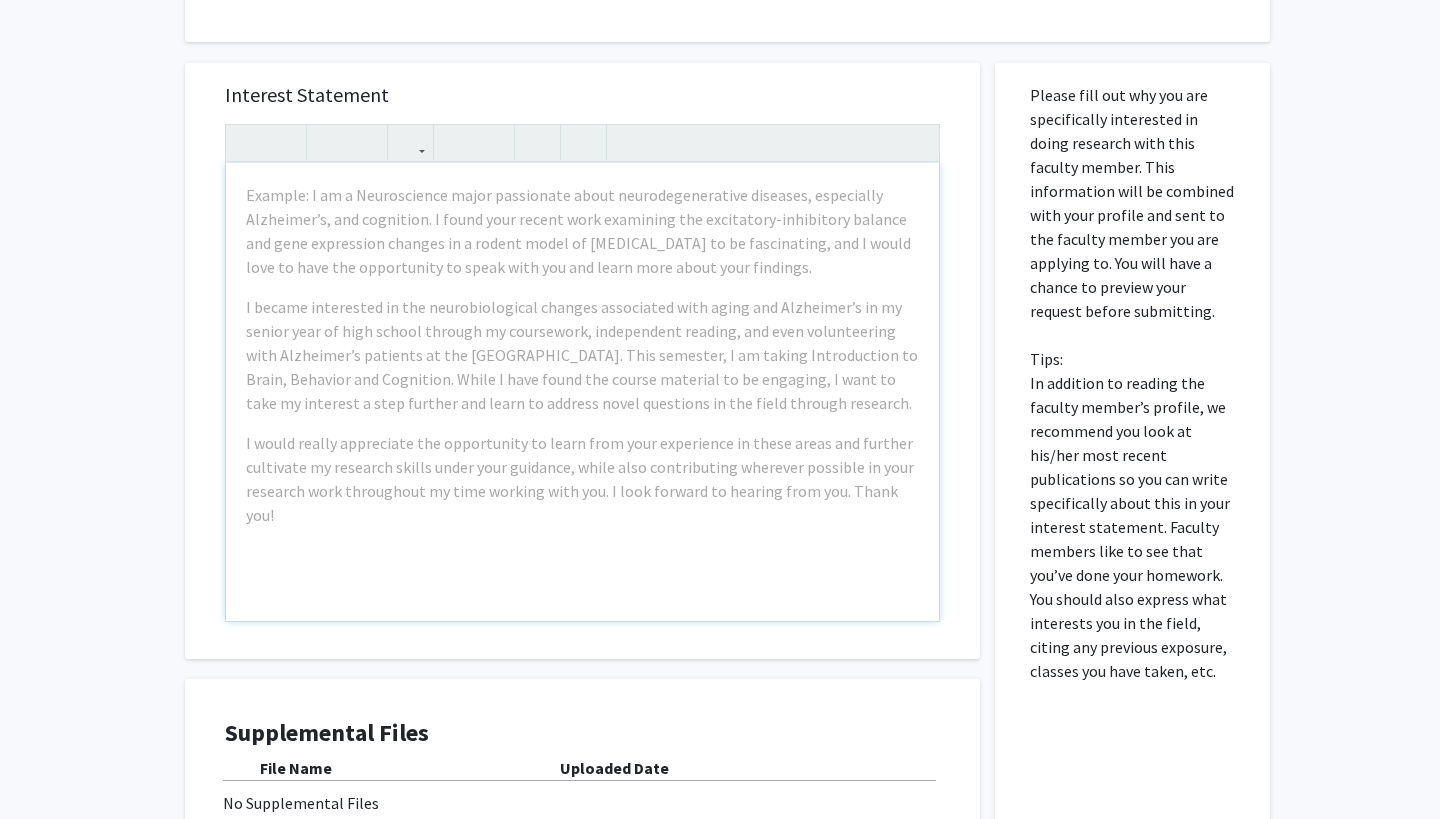 click on "Please fill out why you are specifically interested in doing research with this faculty member. This information will be combined with your profile and sent to the faculty member you are applying to. You will have a chance to preview your request before submitting.   Tips:  In addition to reading the faculty member’s profile, we recommend you look at his/her most recent publications so you can write specifically about this in your interest statement. Faculty members like to see that you’ve done your homework. You should also express what interests you in the field, citing any previous exposure, classes you have taken, etc." at bounding box center (1132, 383) 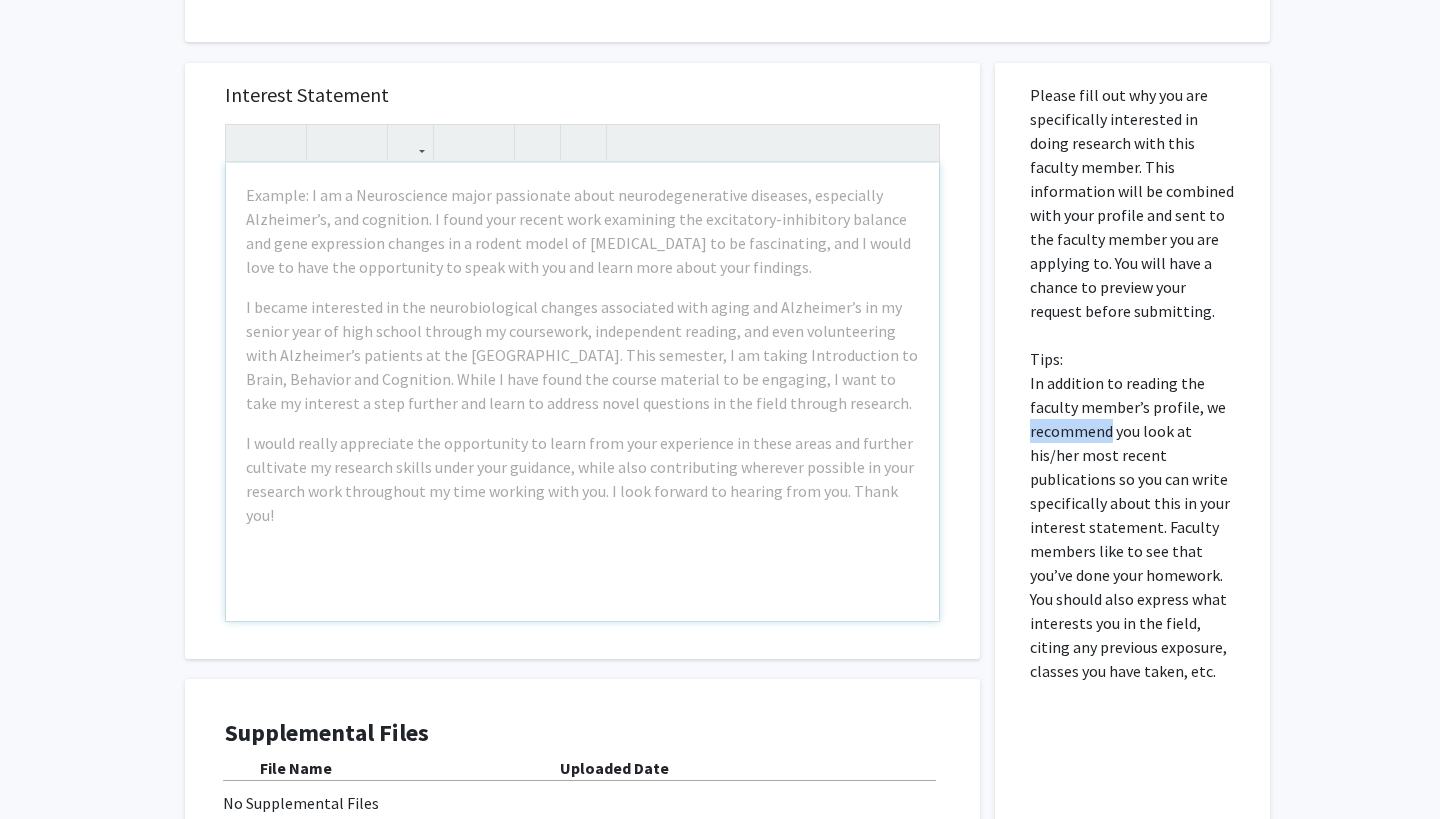 click on "Please fill out why you are specifically interested in doing research with this faculty member. This information will be combined with your profile and sent to the faculty member you are applying to. You will have a chance to preview your request before submitting.   Tips:  In addition to reading the faculty member’s profile, we recommend you look at his/her most recent publications so you can write specifically about this in your interest statement. Faculty members like to see that you’ve done your homework. You should also express what interests you in the field, citing any previous exposure, classes you have taken, etc." at bounding box center (1132, 383) 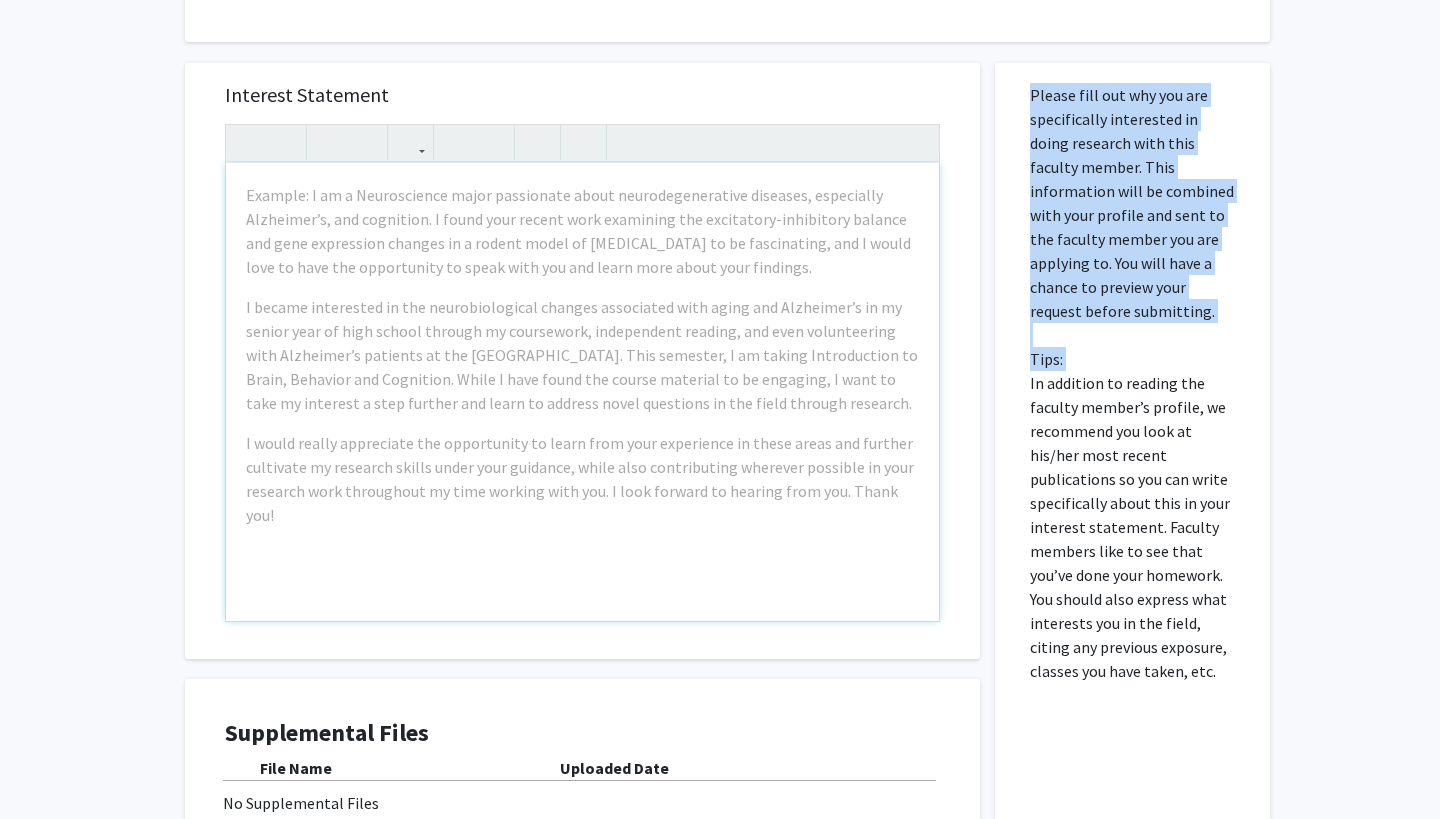 click on "Please fill out why you are specifically interested in doing research with this faculty member. This information will be combined with your profile and sent to the faculty member you are applying to. You will have a chance to preview your request before submitting.   Tips:  In addition to reading the faculty member’s profile, we recommend you look at his/her most recent publications so you can write specifically about this in your interest statement. Faculty members like to see that you’ve done your homework. You should also express what interests you in the field, citing any previous exposure, classes you have taken, etc." at bounding box center (1132, 383) 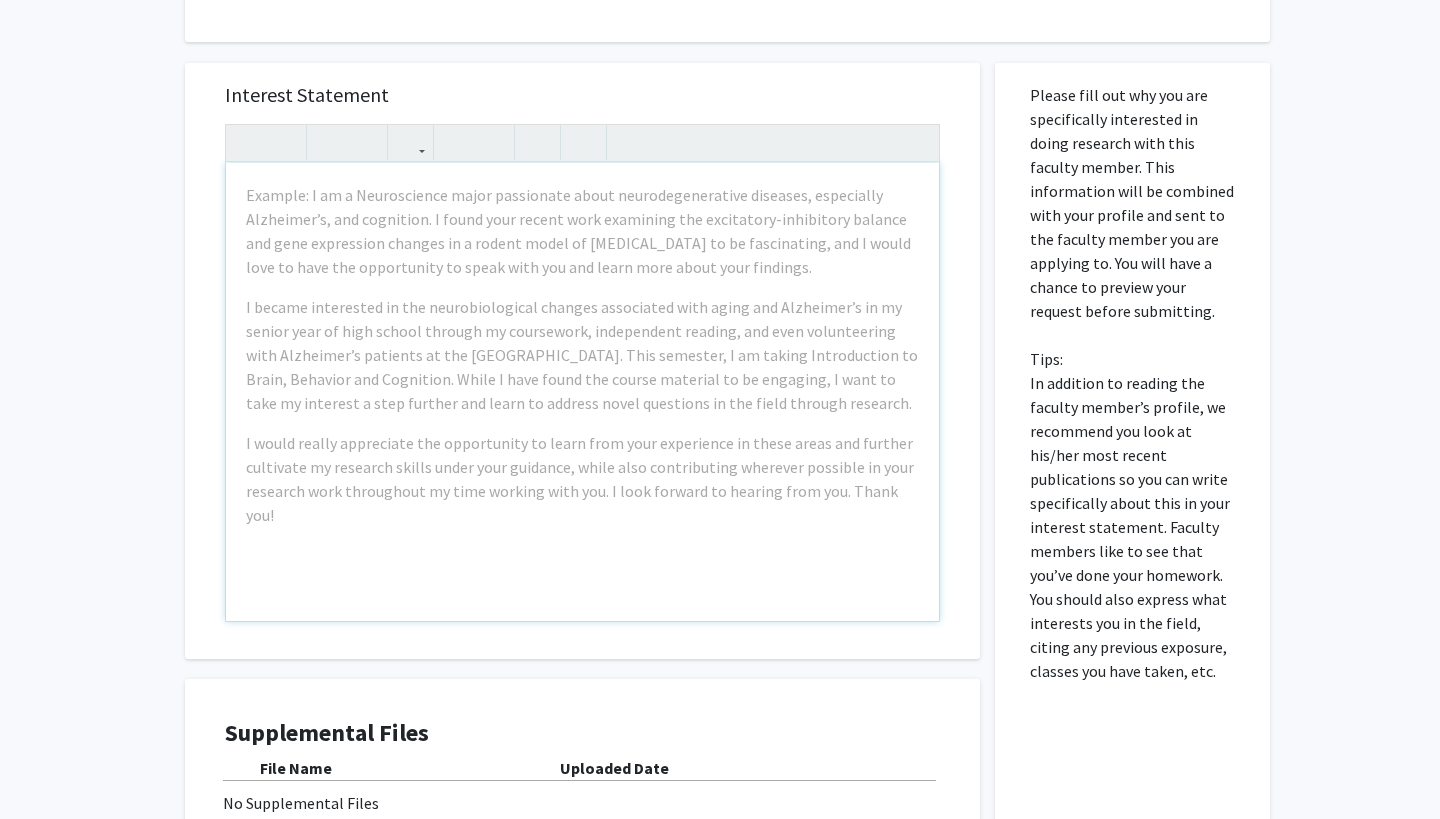 click on "Please fill out why you are specifically interested in doing research with this faculty member. This information will be combined with your profile and sent to the faculty member you are applying to. You will have a chance to preview your request before submitting.   Tips:  In addition to reading the faculty member’s profile, we recommend you look at his/her most recent publications so you can write specifically about this in your interest statement. Faculty members like to see that you’ve done your homework. You should also express what interests you in the field, citing any previous exposure, classes you have taken, etc." at bounding box center (1132, 383) 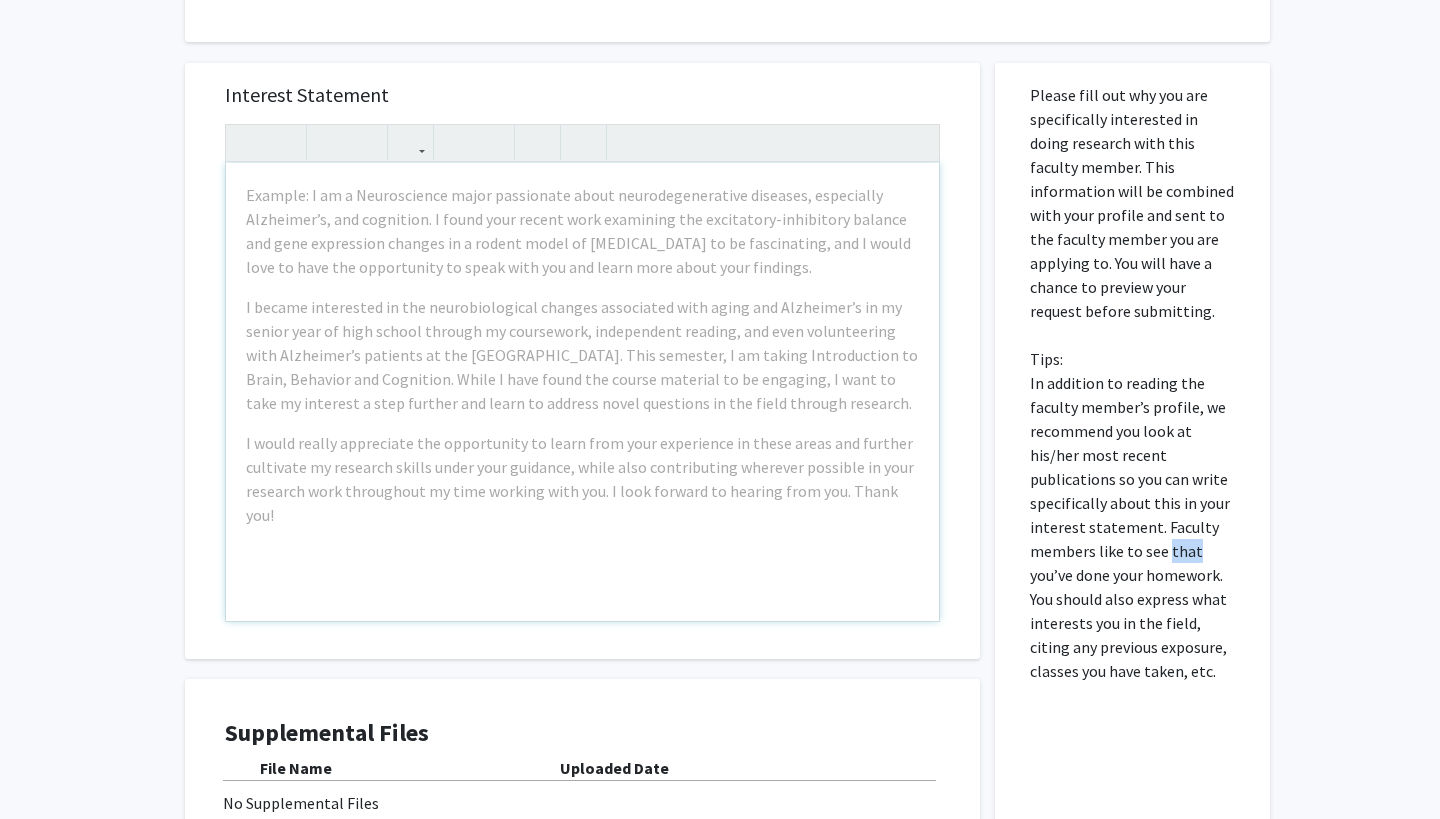 click on "Please fill out why you are specifically interested in doing research with this faculty member. This information will be combined with your profile and sent to the faculty member you are applying to. You will have a chance to preview your request before submitting.   Tips:  In addition to reading the faculty member’s profile, we recommend you look at his/her most recent publications so you can write specifically about this in your interest statement. Faculty members like to see that you’ve done your homework. You should also express what interests you in the field, citing any previous exposure, classes you have taken, etc." at bounding box center (1132, 383) 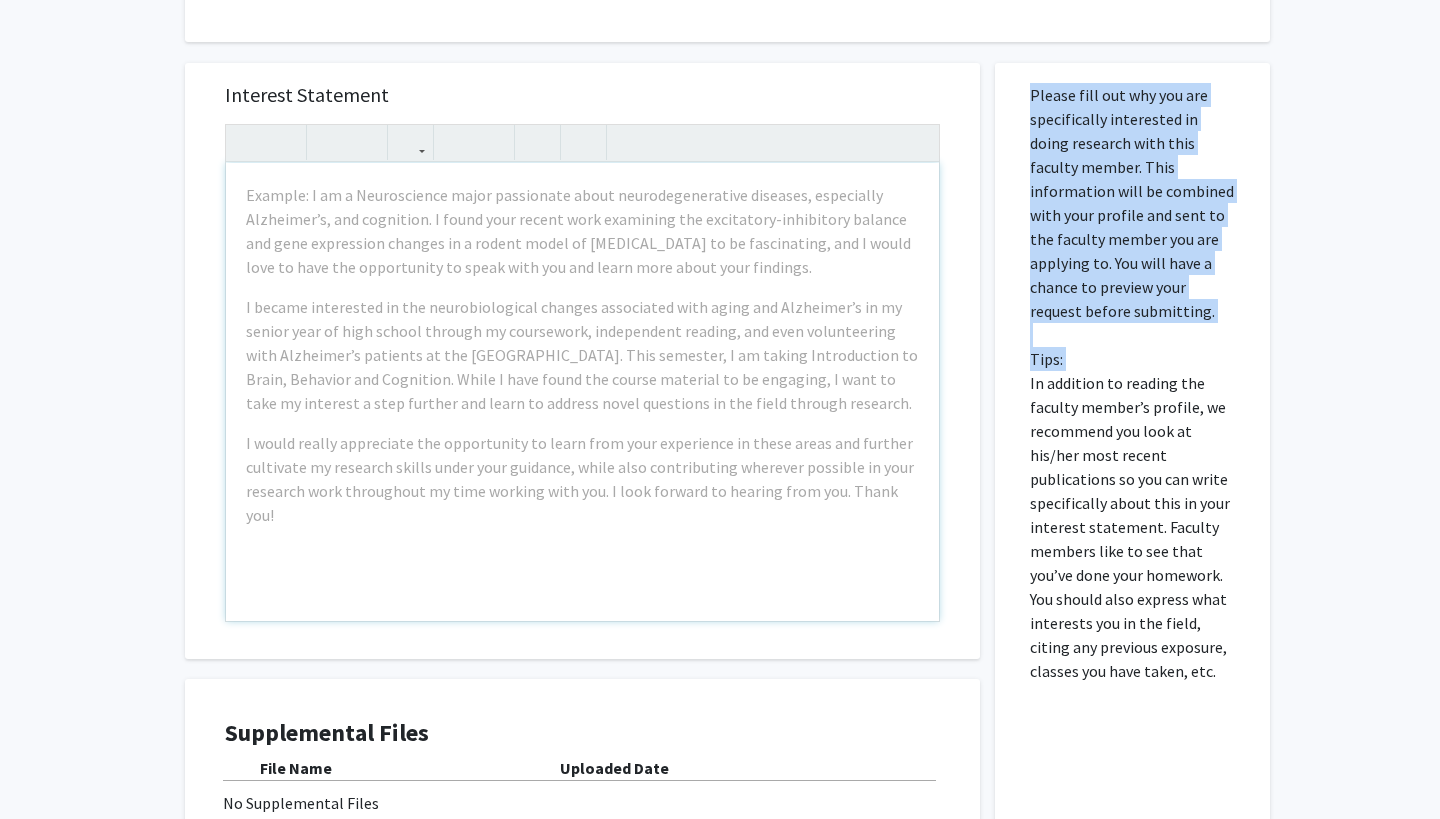 click on "Please fill out why you are specifically interested in doing research with this faculty member. This information will be combined with your profile and sent to the faculty member you are applying to. You will have a chance to preview your request before submitting.   Tips:  In addition to reading the faculty member’s profile, we recommend you look at his/her most recent publications so you can write specifically about this in your interest statement. Faculty members like to see that you’ve done your homework. You should also express what interests you in the field, citing any previous exposure, classes you have taken, etc." at bounding box center (1132, 383) 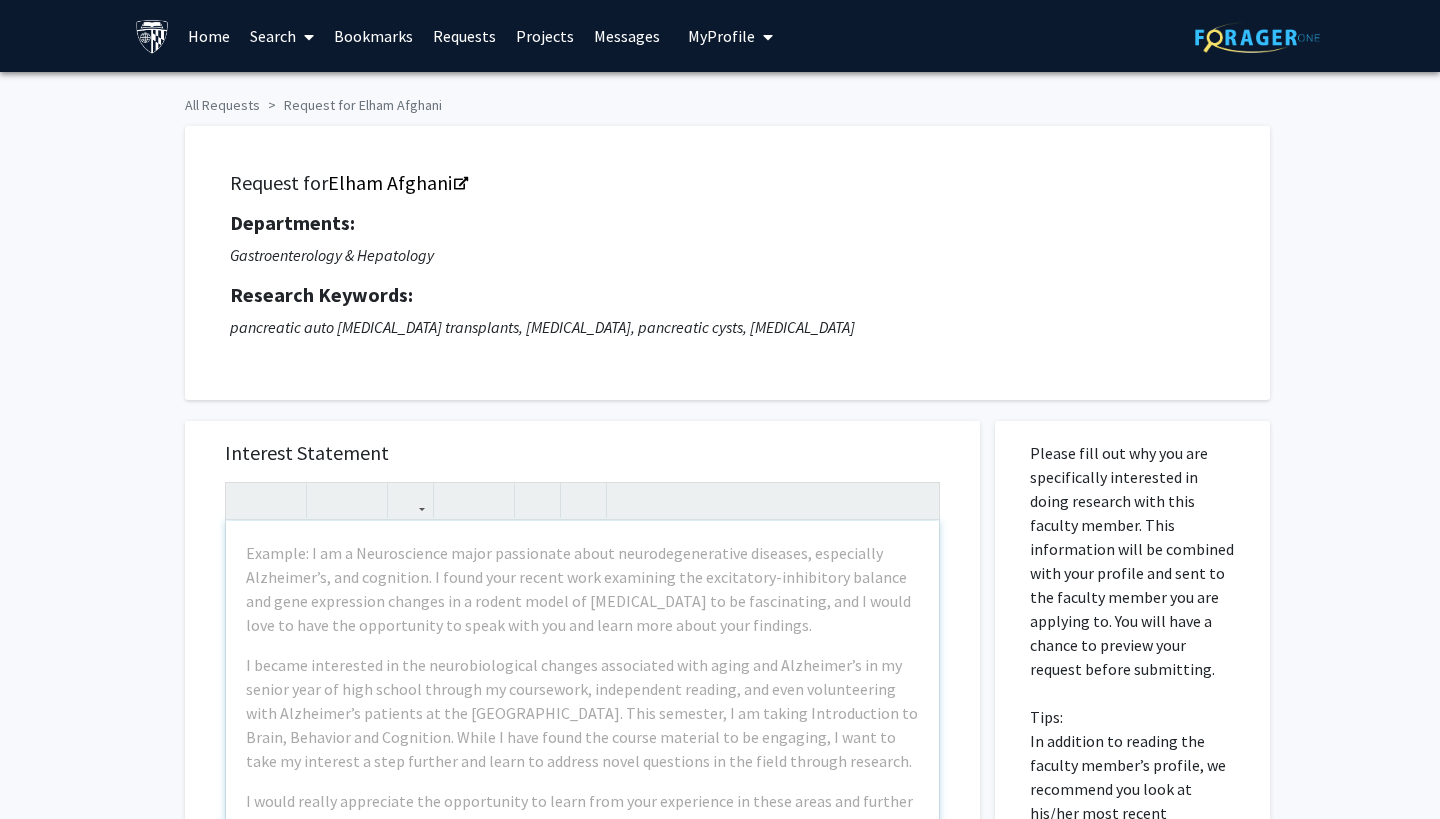 scroll, scrollTop: 0, scrollLeft: 0, axis: both 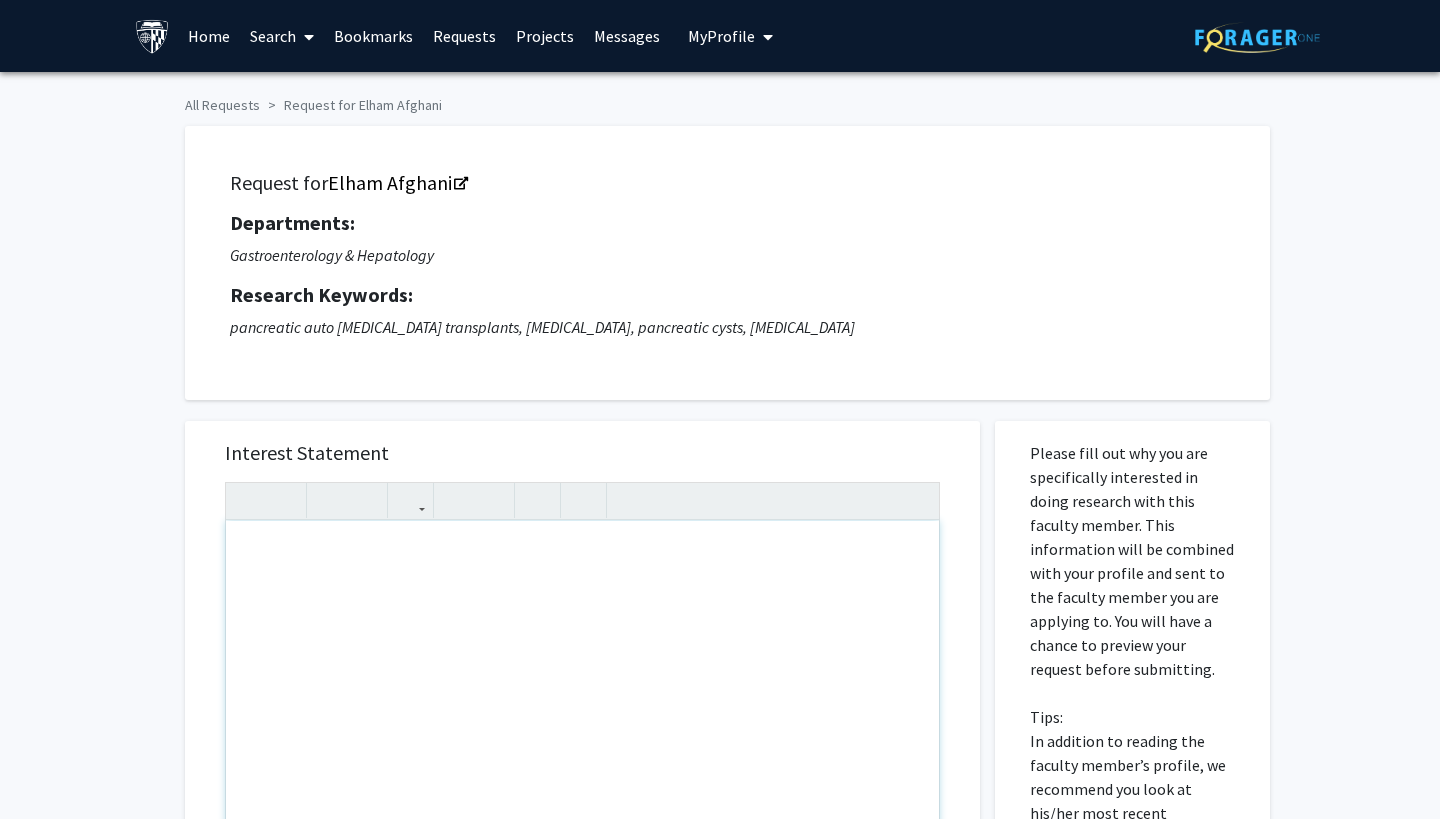 click at bounding box center [582, 750] 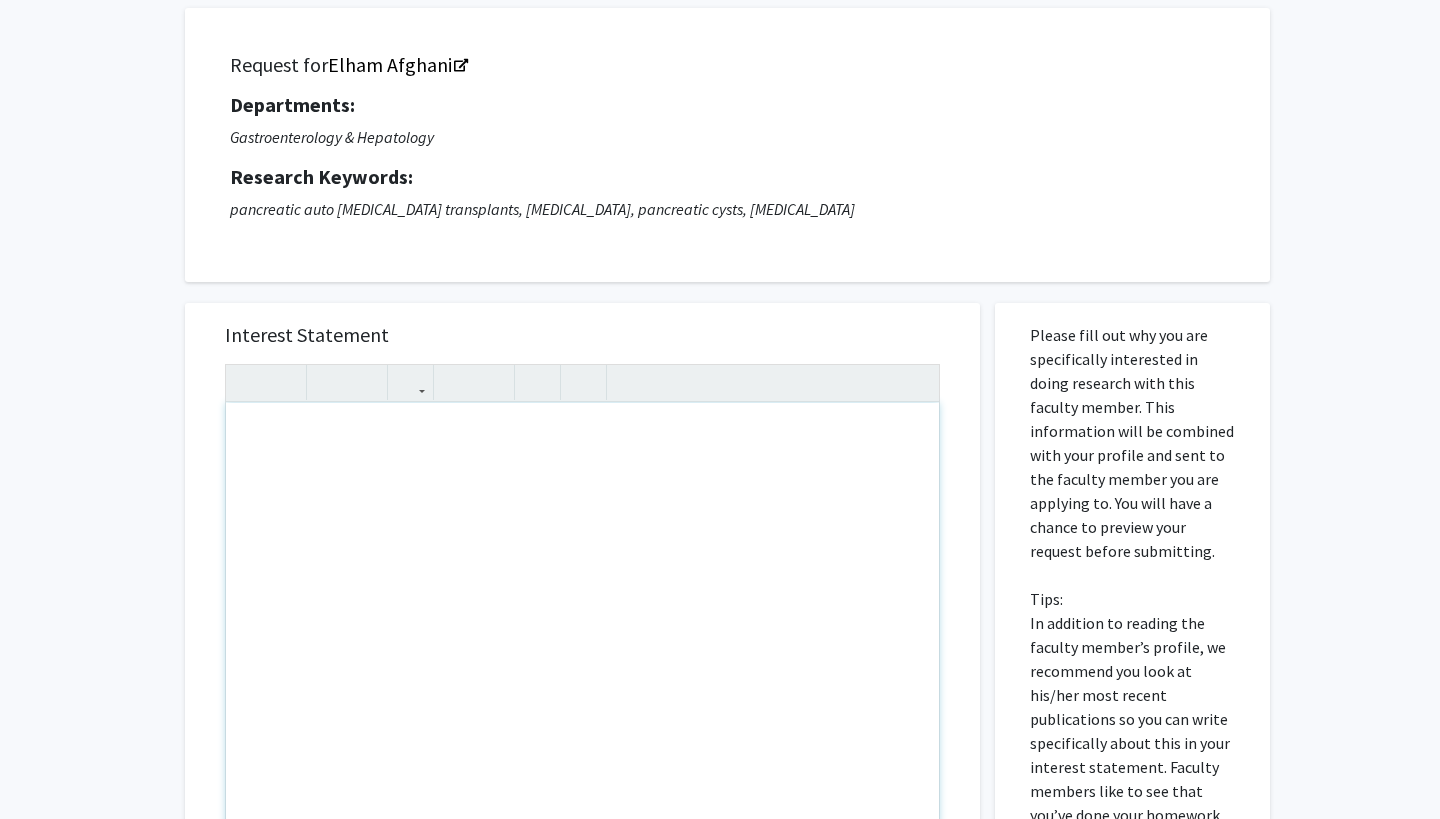 scroll, scrollTop: 140, scrollLeft: 0, axis: vertical 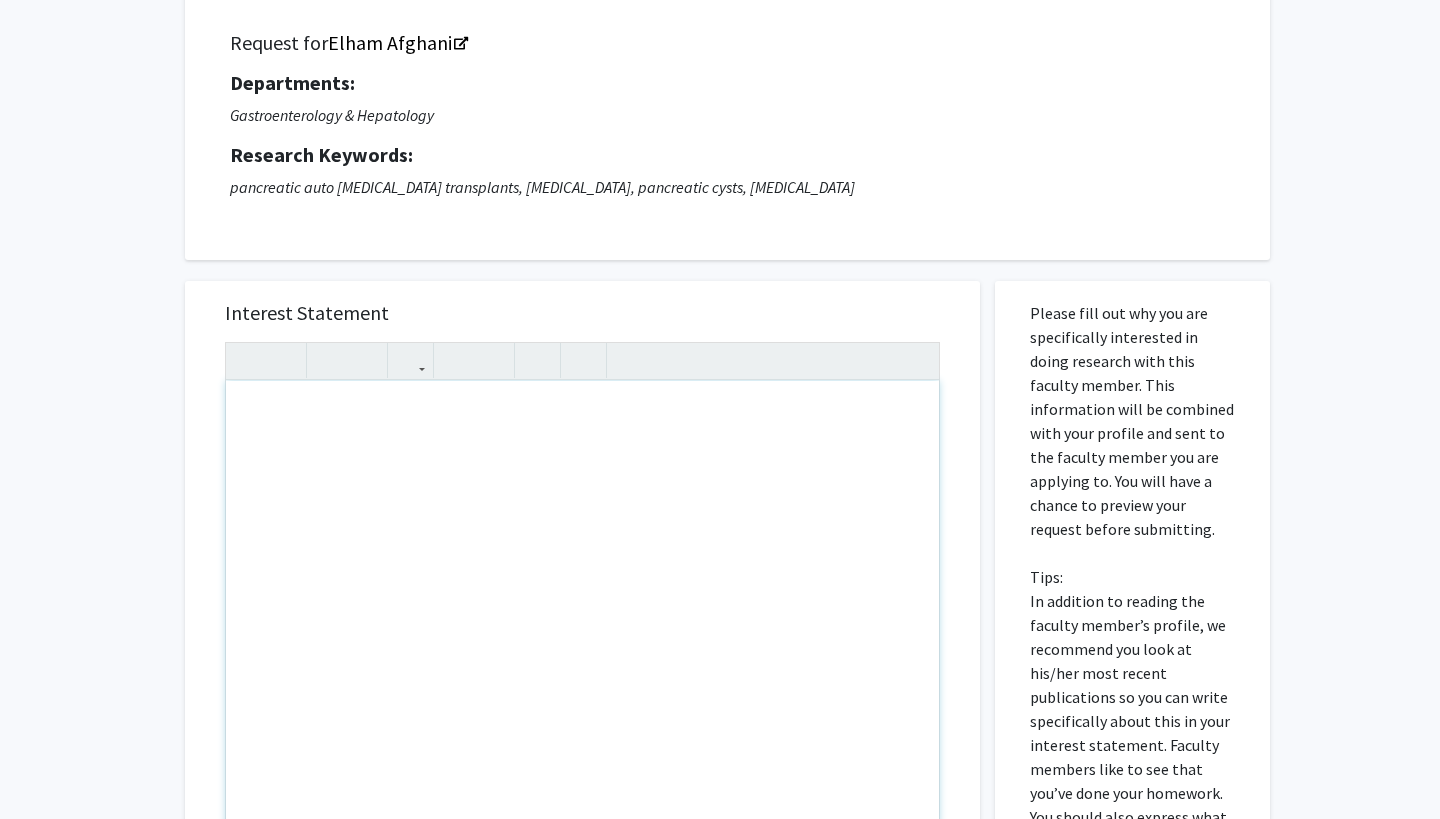 click at bounding box center (582, 610) 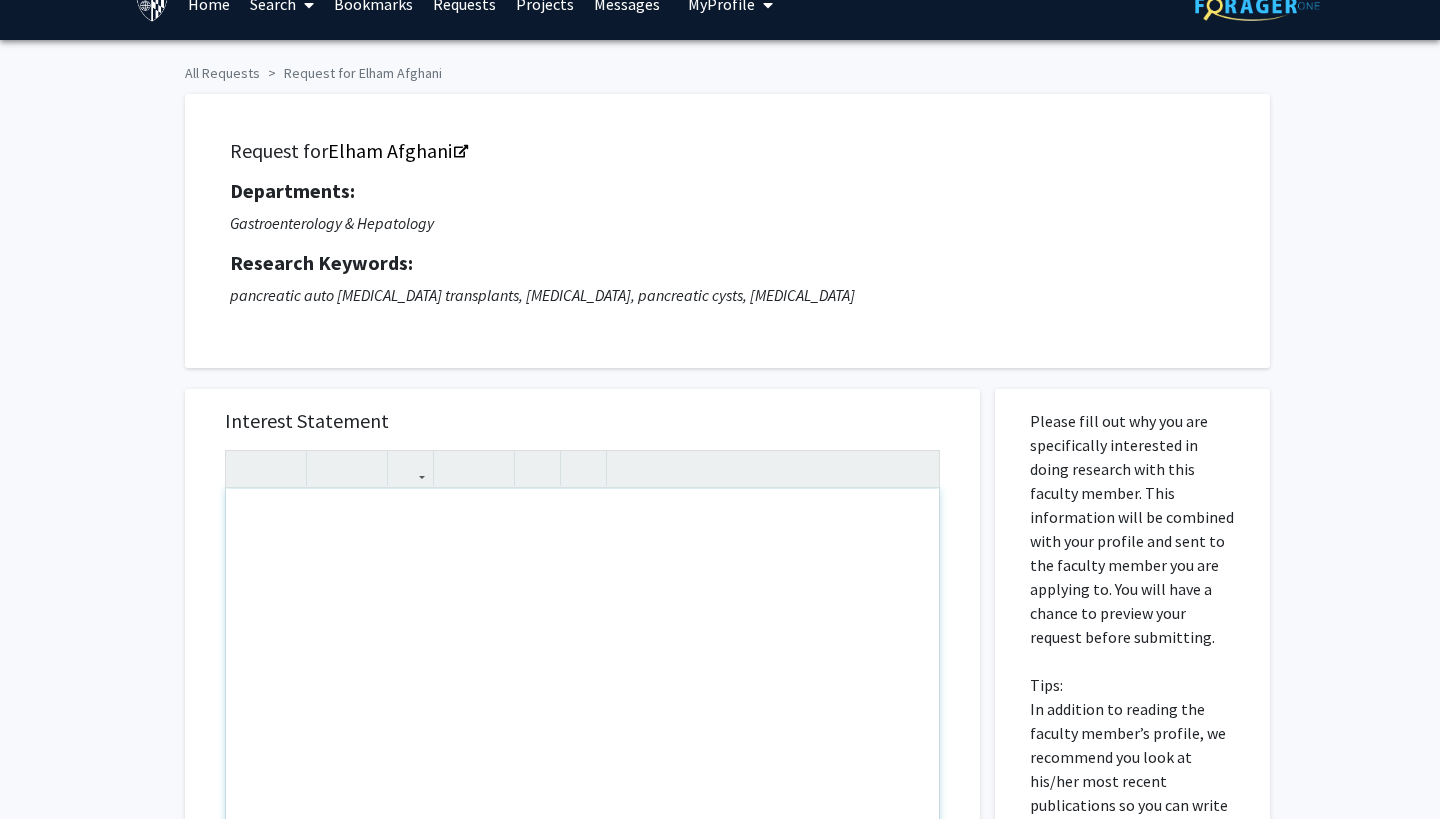 scroll, scrollTop: 21, scrollLeft: 0, axis: vertical 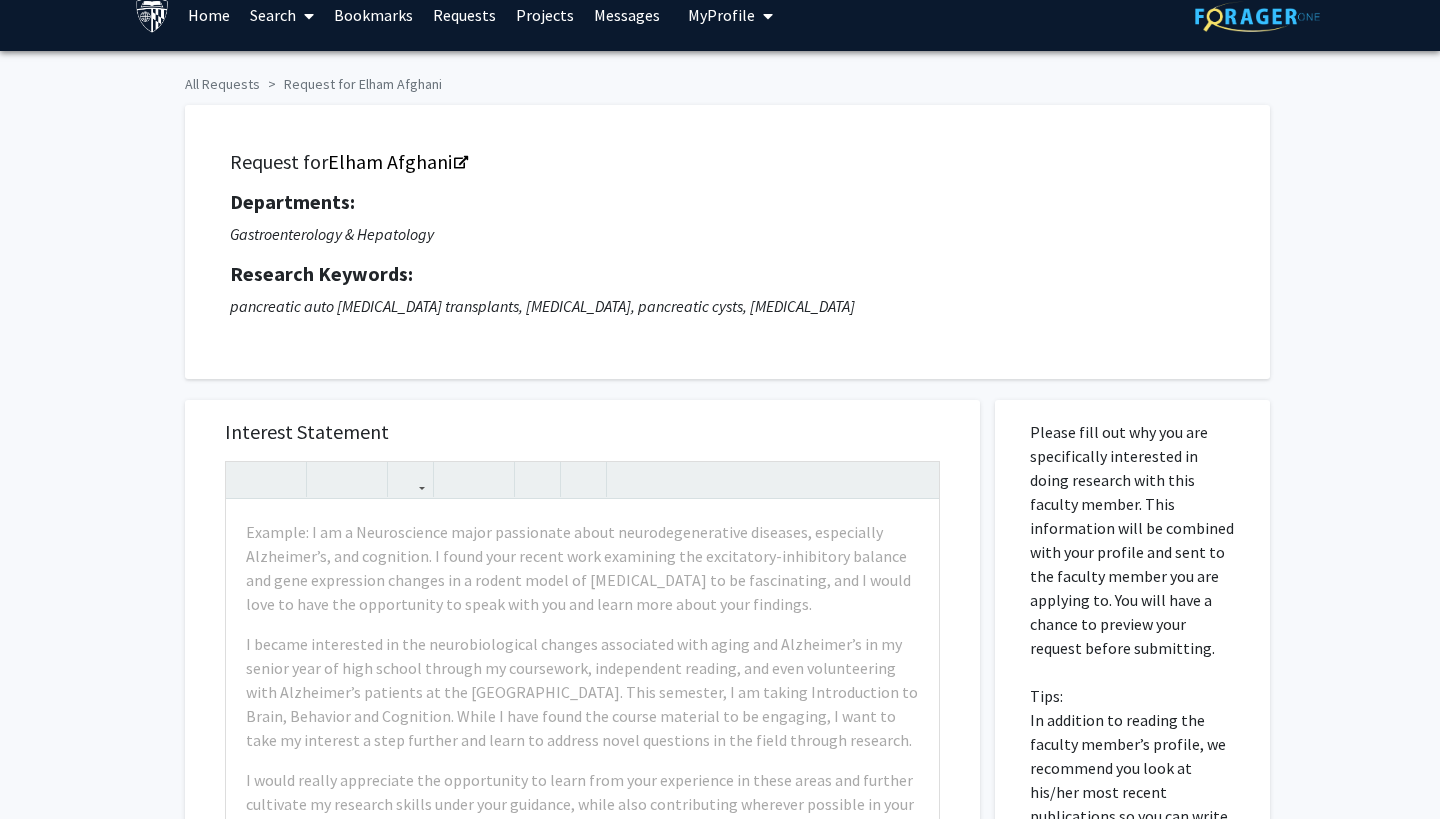 click on "pancreatic auto [MEDICAL_DATA] transplants, [MEDICAL_DATA], pancreatic cysts, [MEDICAL_DATA]" 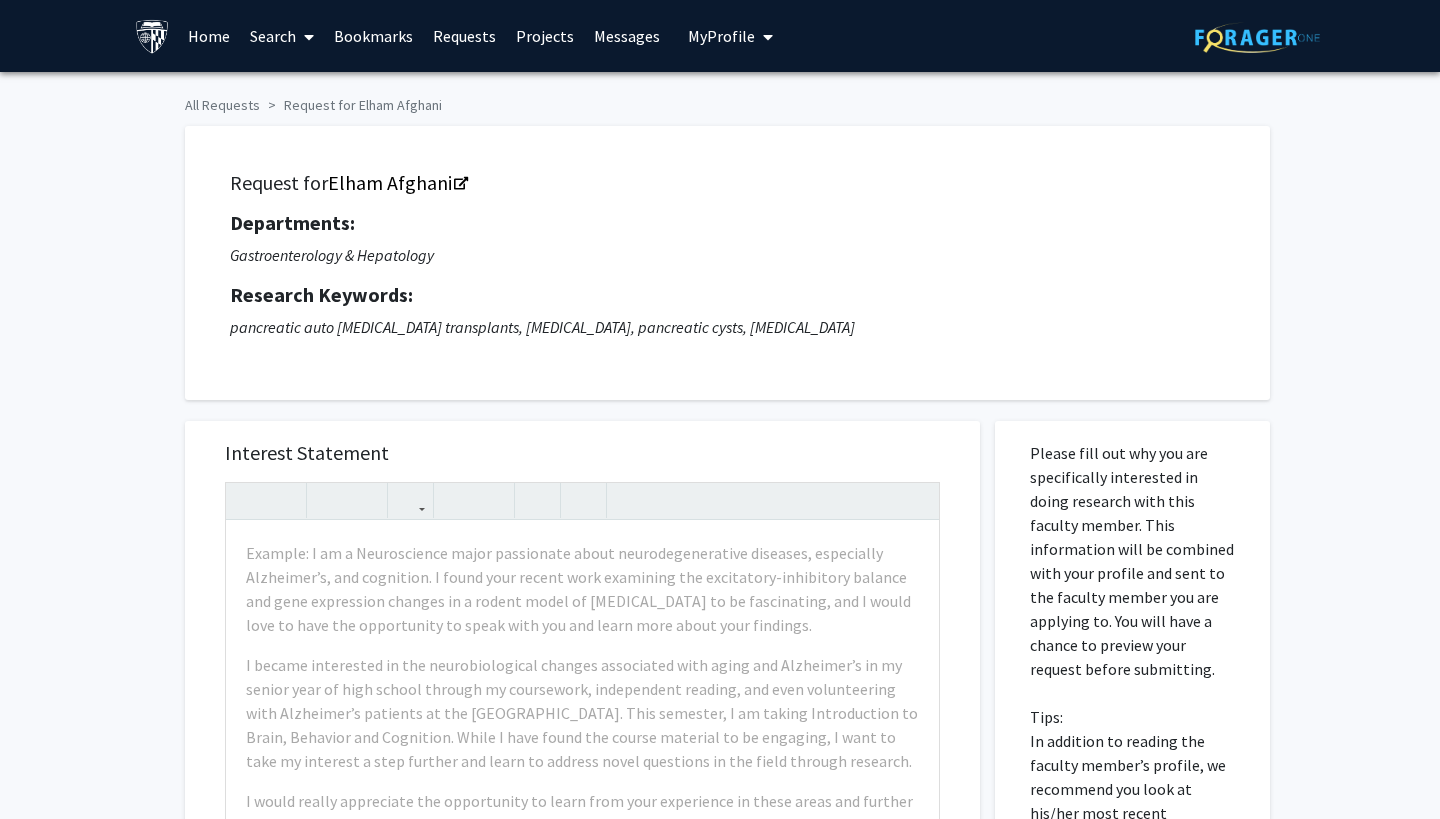 scroll, scrollTop: 0, scrollLeft: 0, axis: both 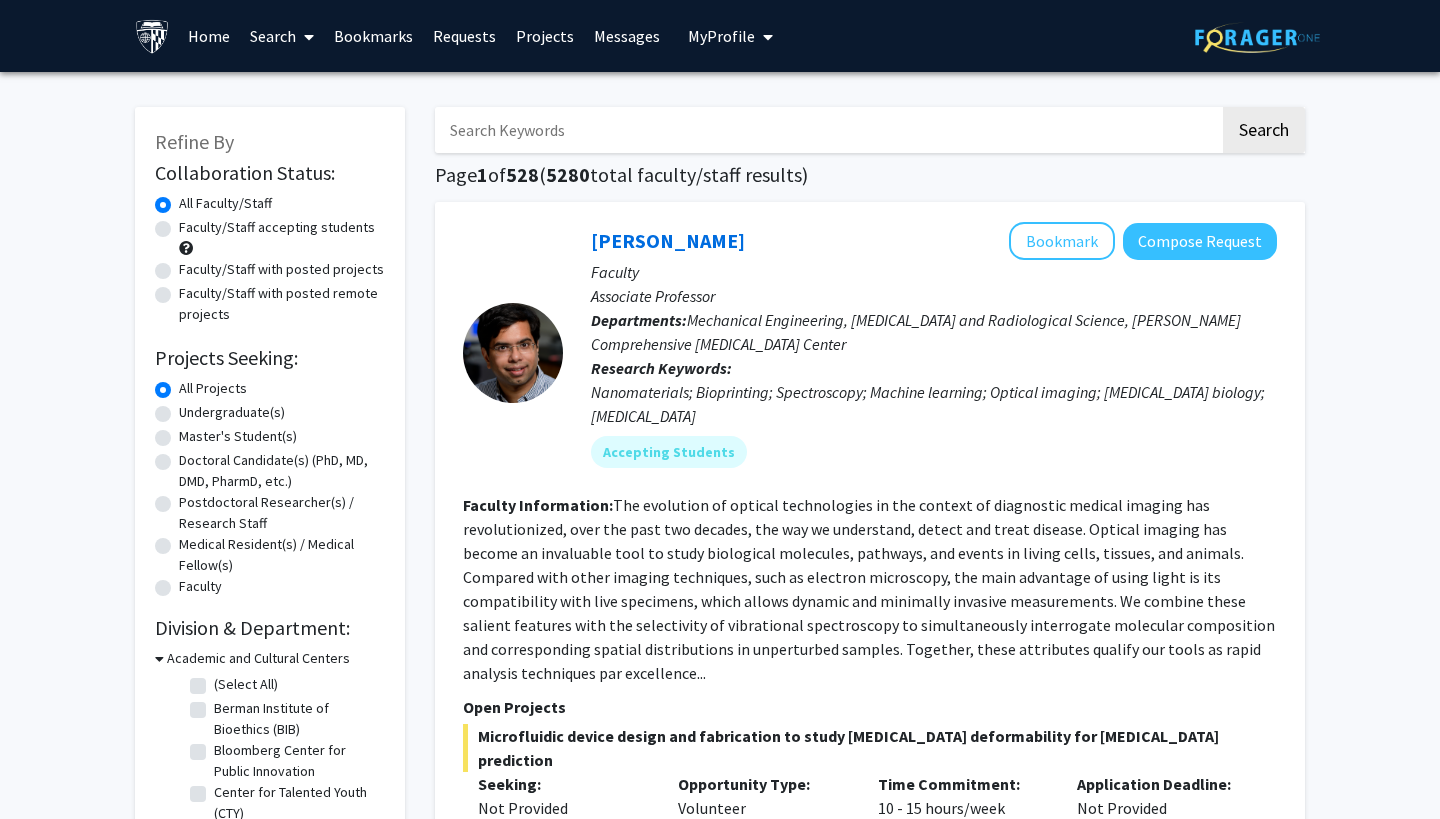 click on "My   Profile" at bounding box center (721, 36) 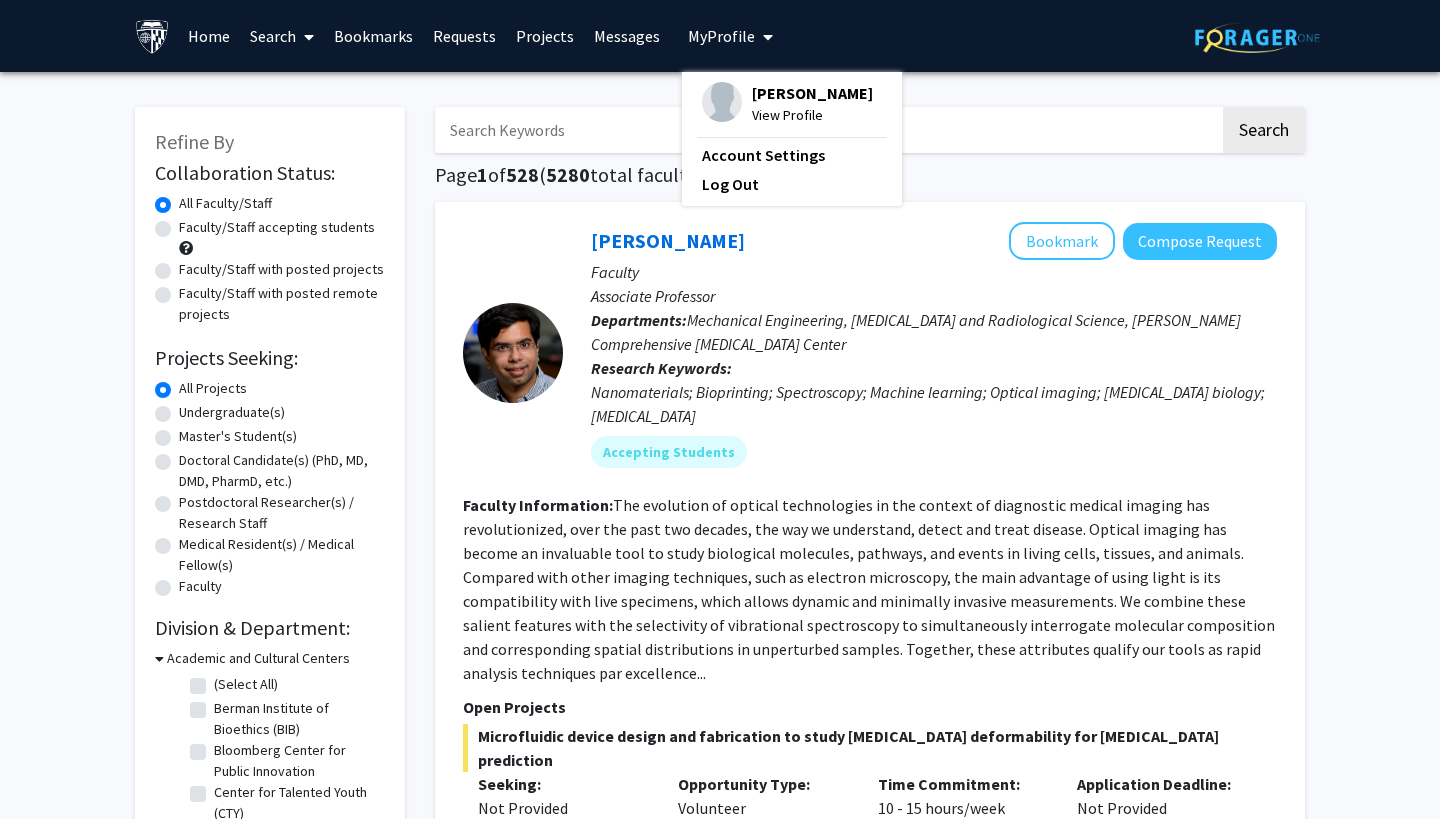 click on "View Profile" at bounding box center [812, 115] 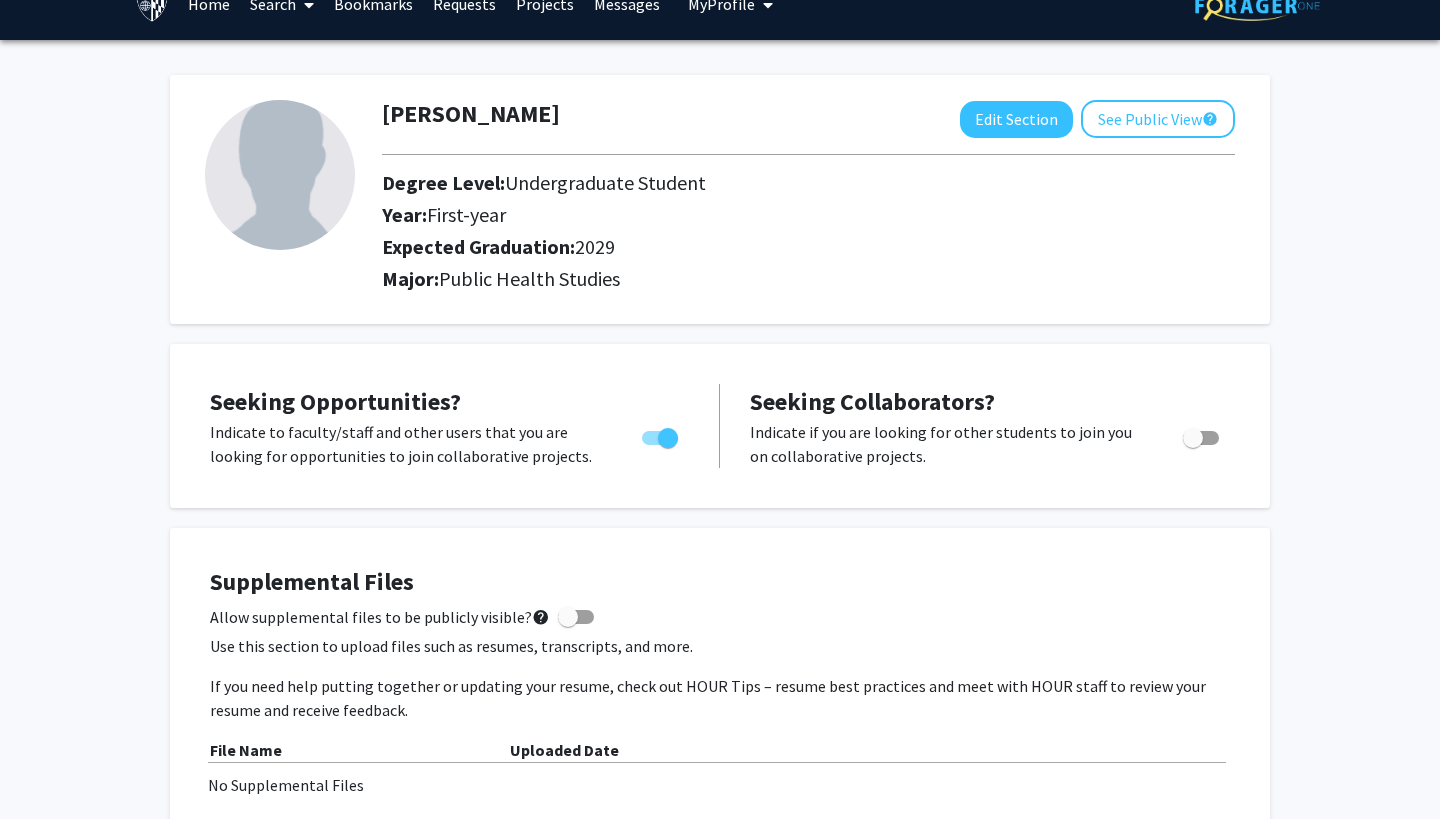 scroll, scrollTop: 0, scrollLeft: 0, axis: both 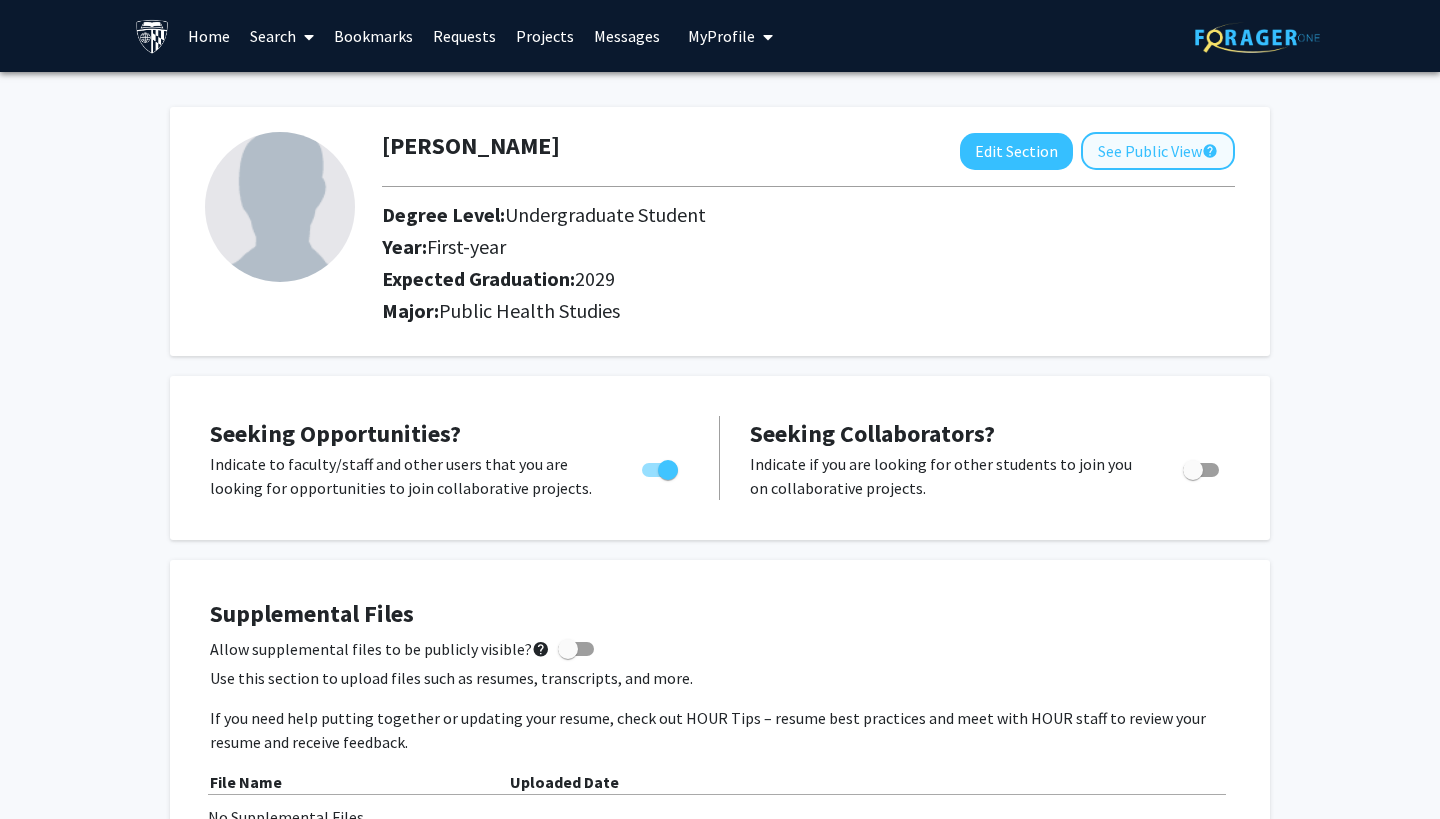 click on "See Public View  help" 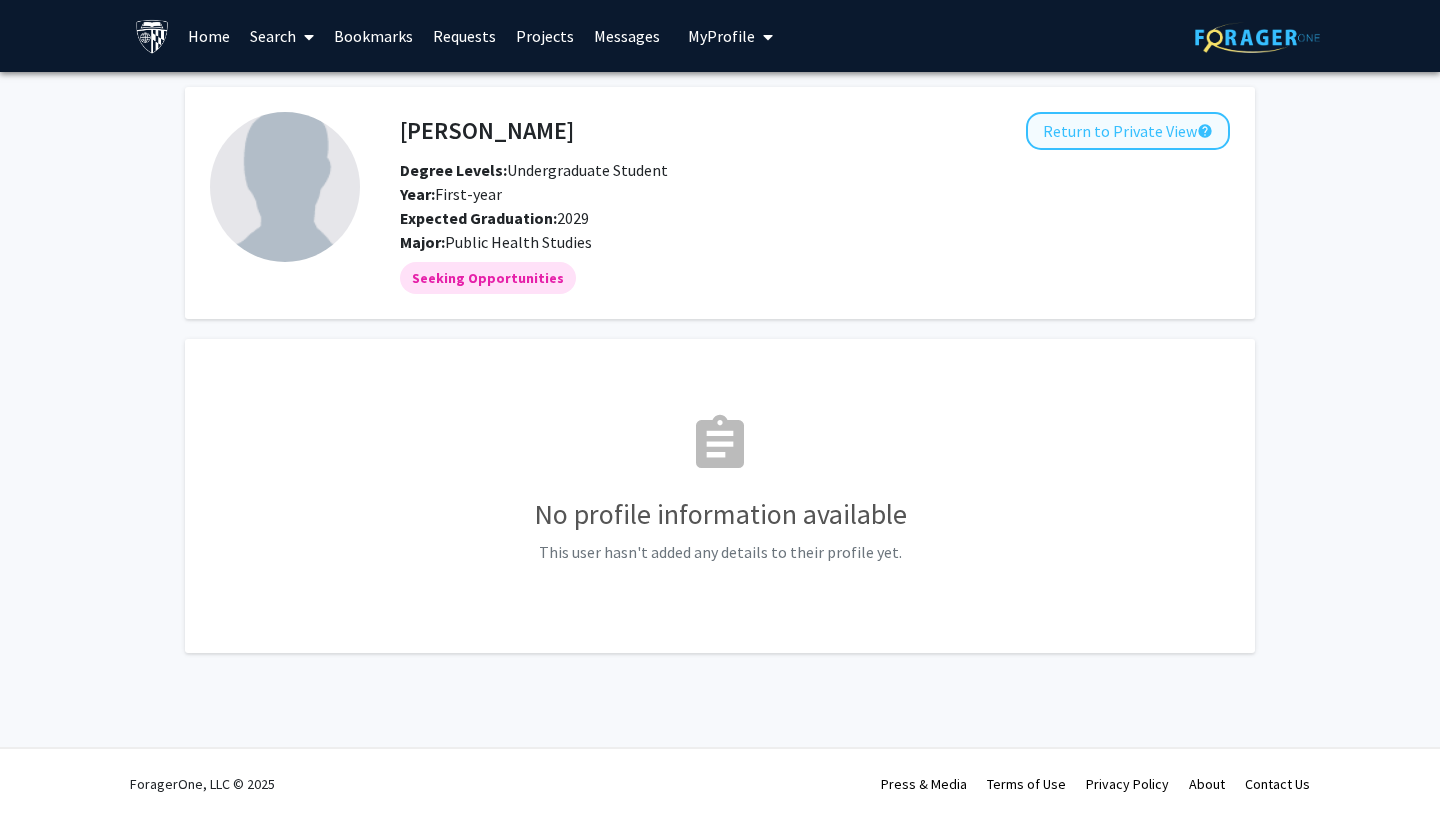 click on "Return to Private View  help" 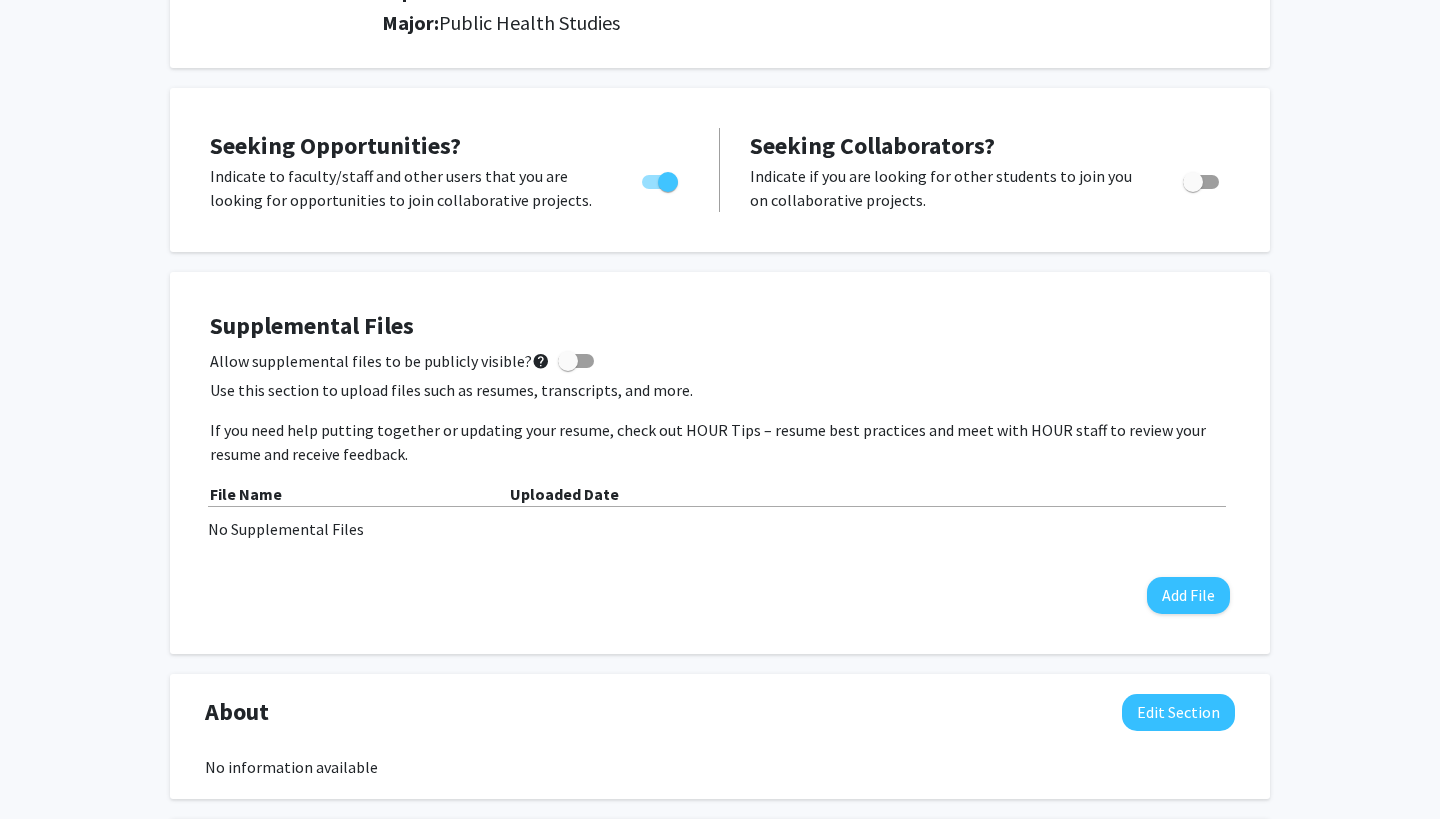 scroll, scrollTop: 403, scrollLeft: 0, axis: vertical 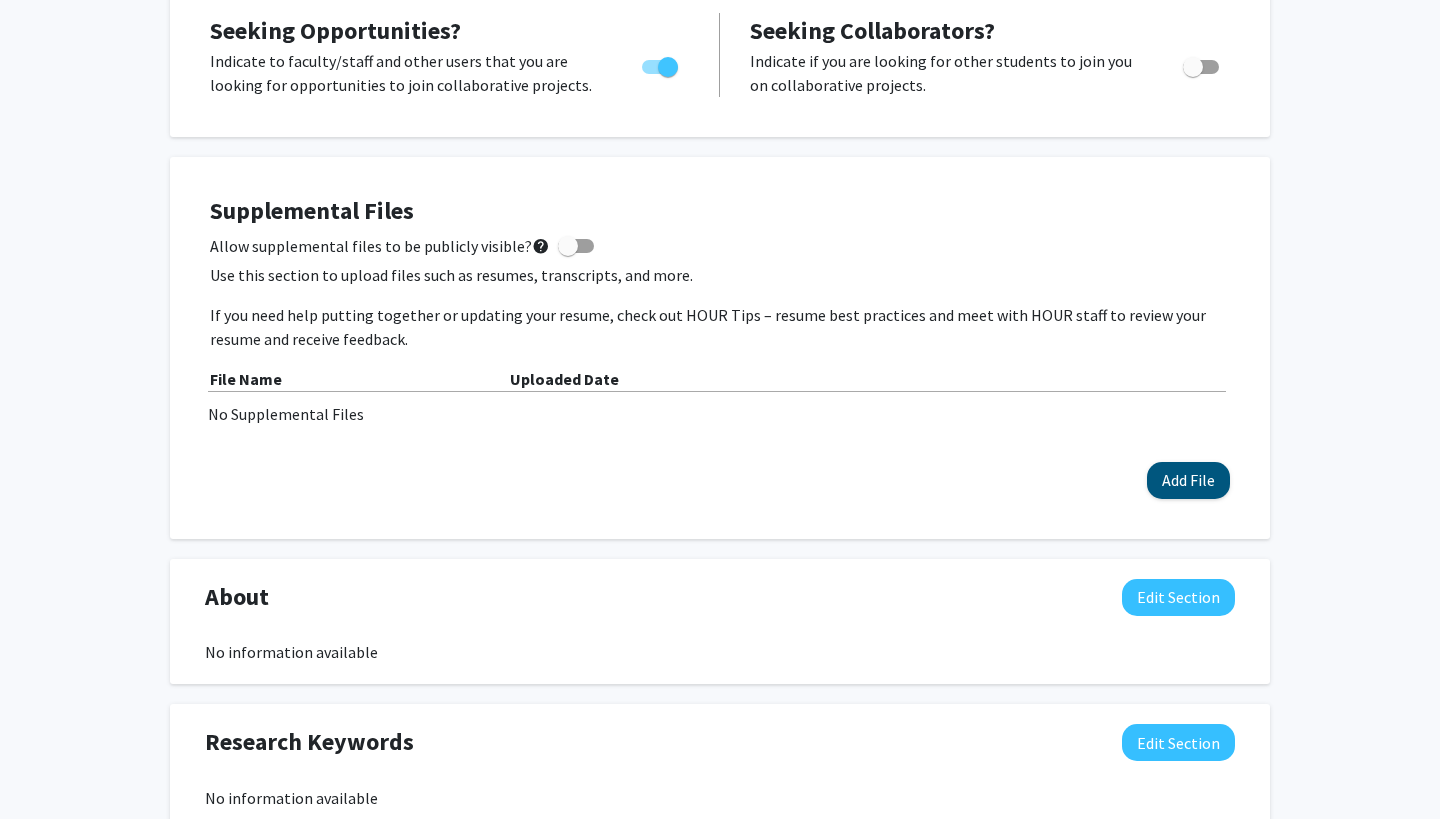 click on "Add File" 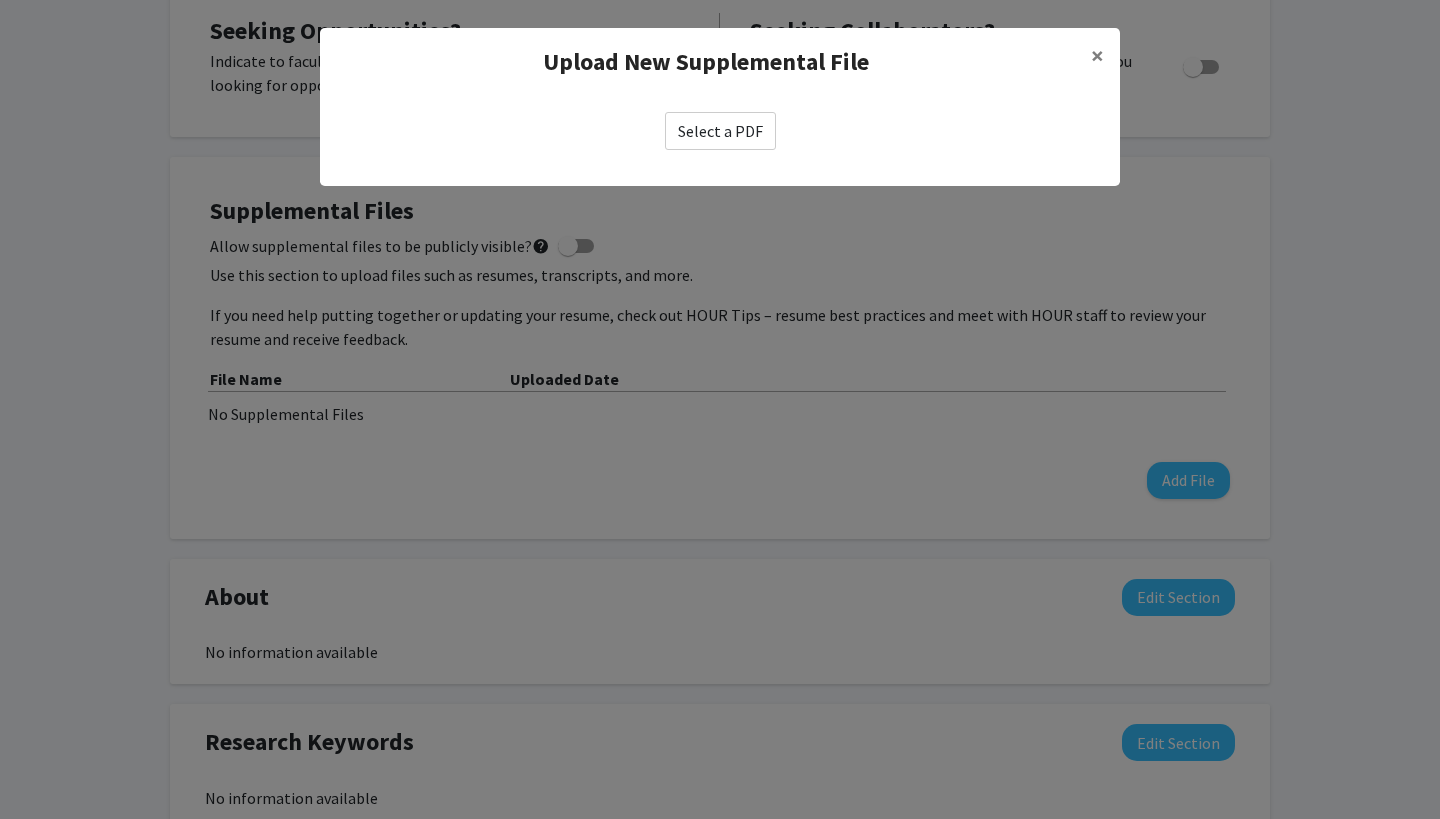 click on "Select a PDF" 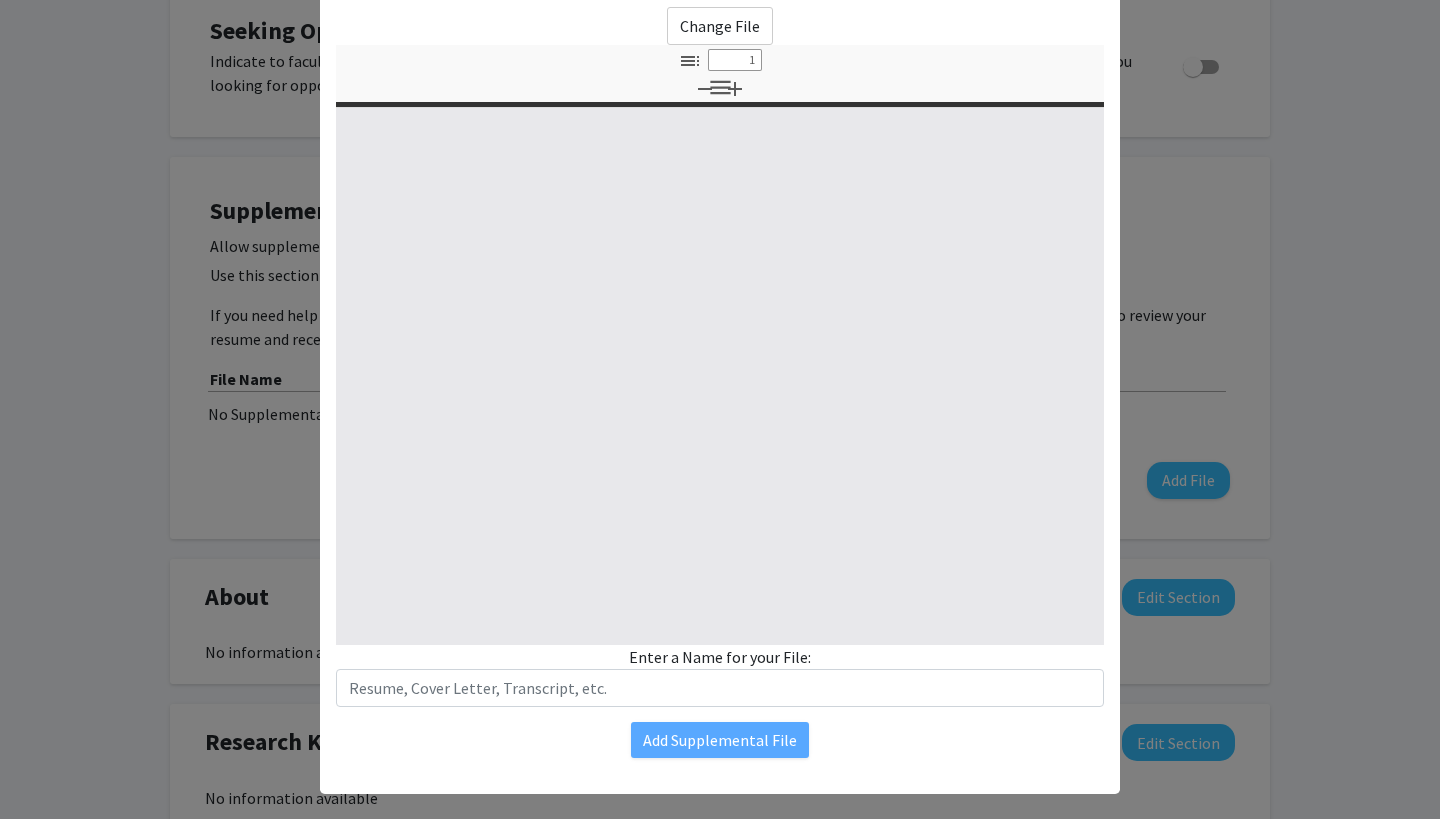 select on "custom" 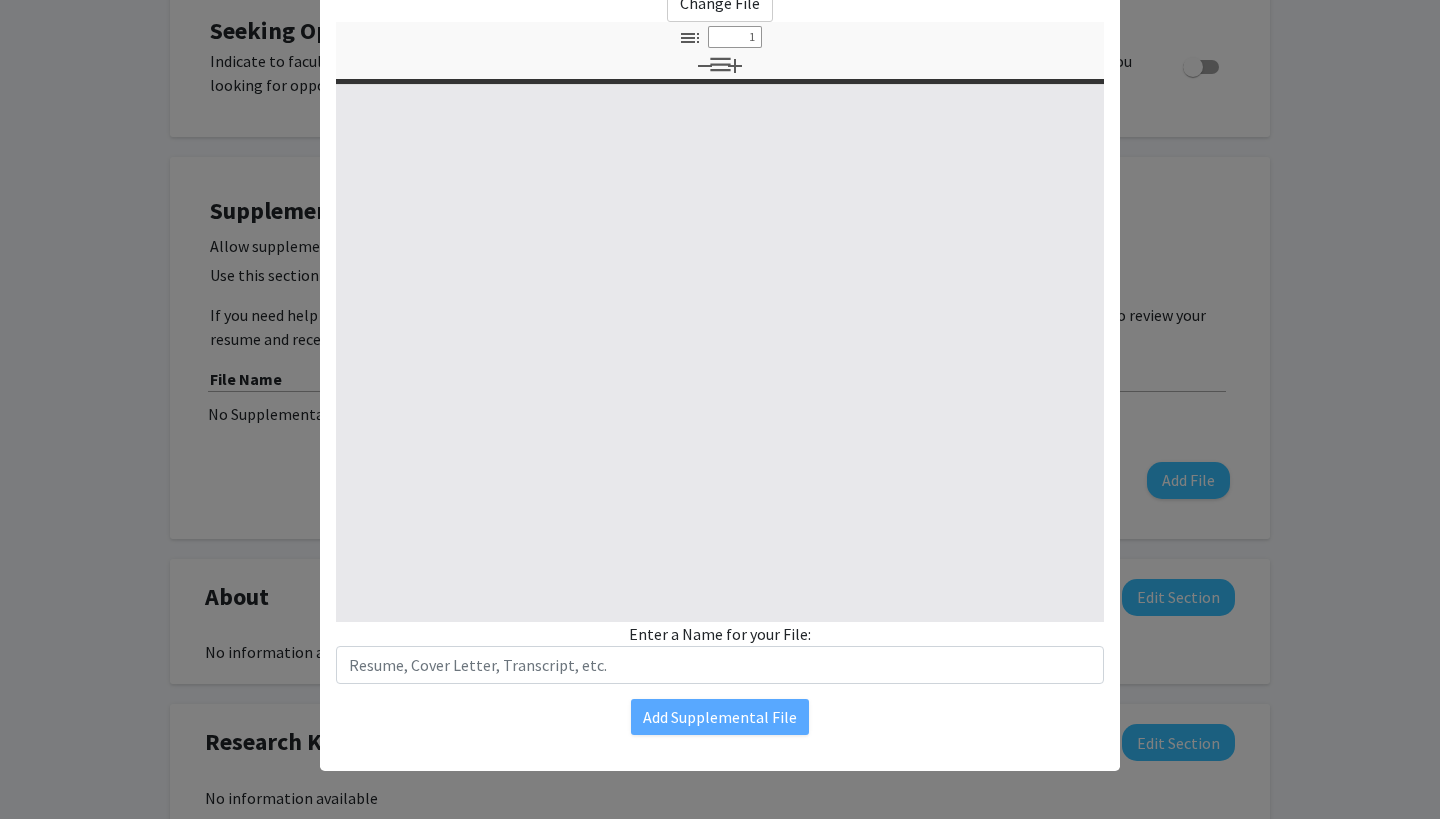 type on "0" 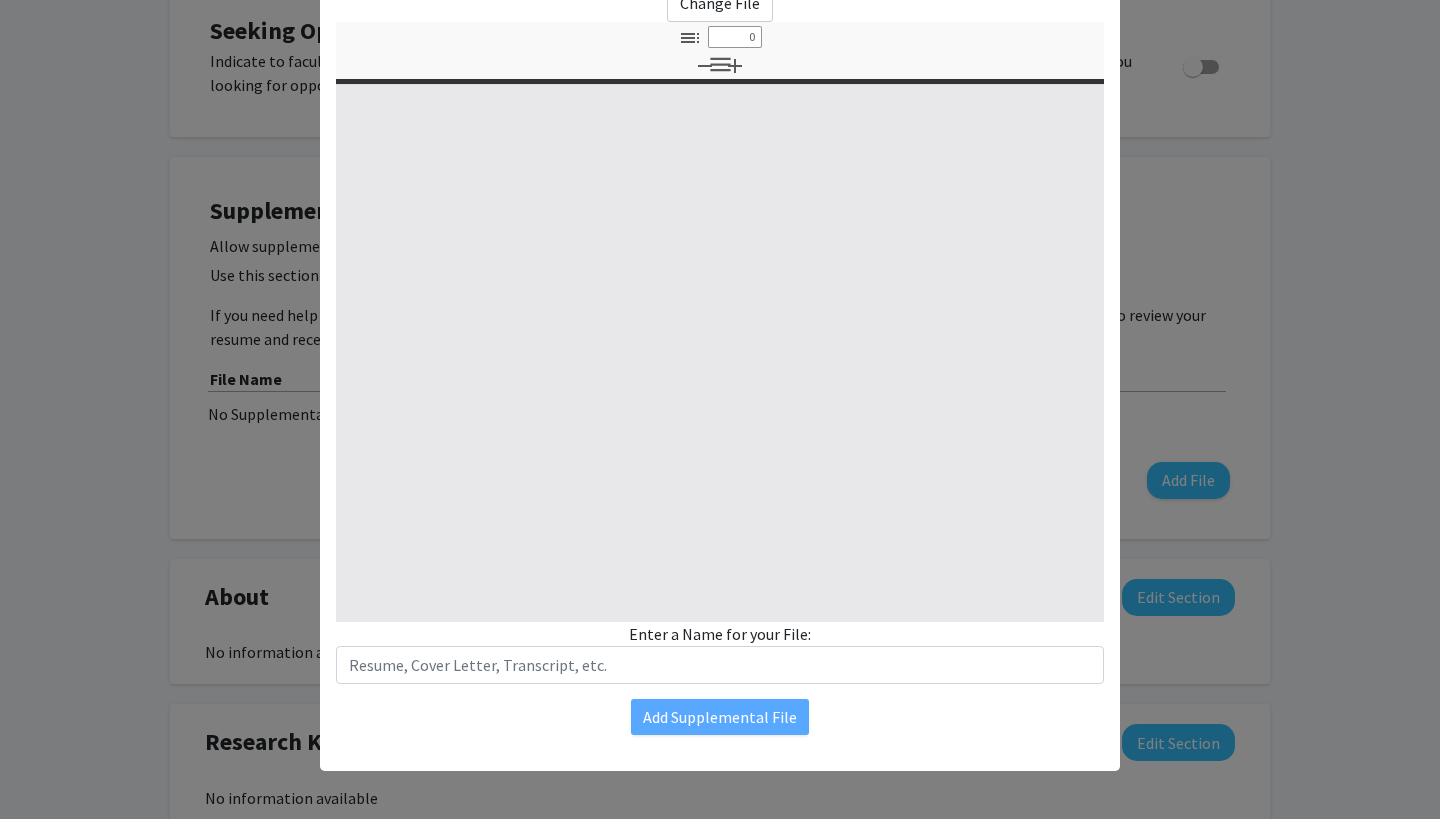 select on "custom" 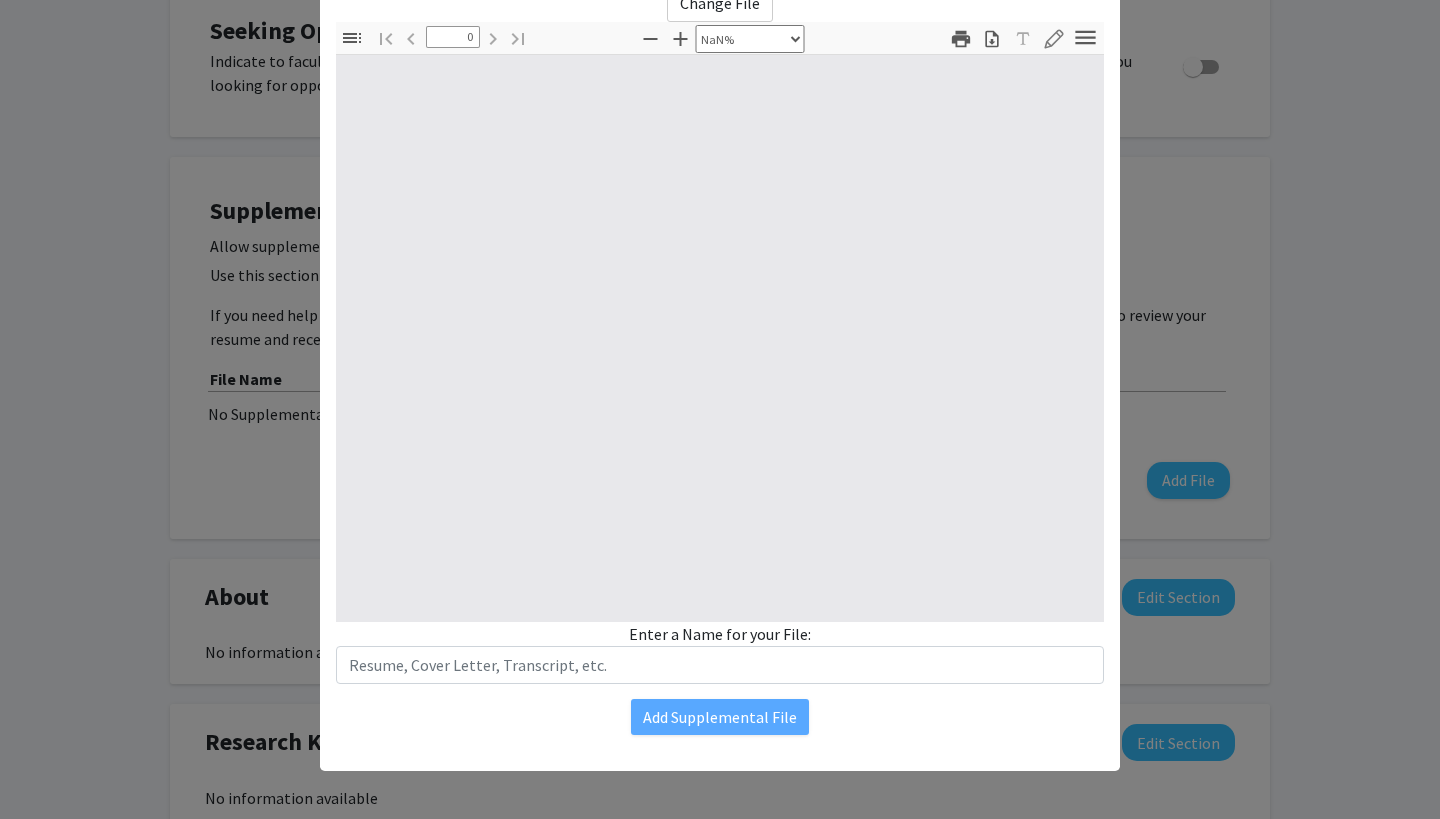 type on "1" 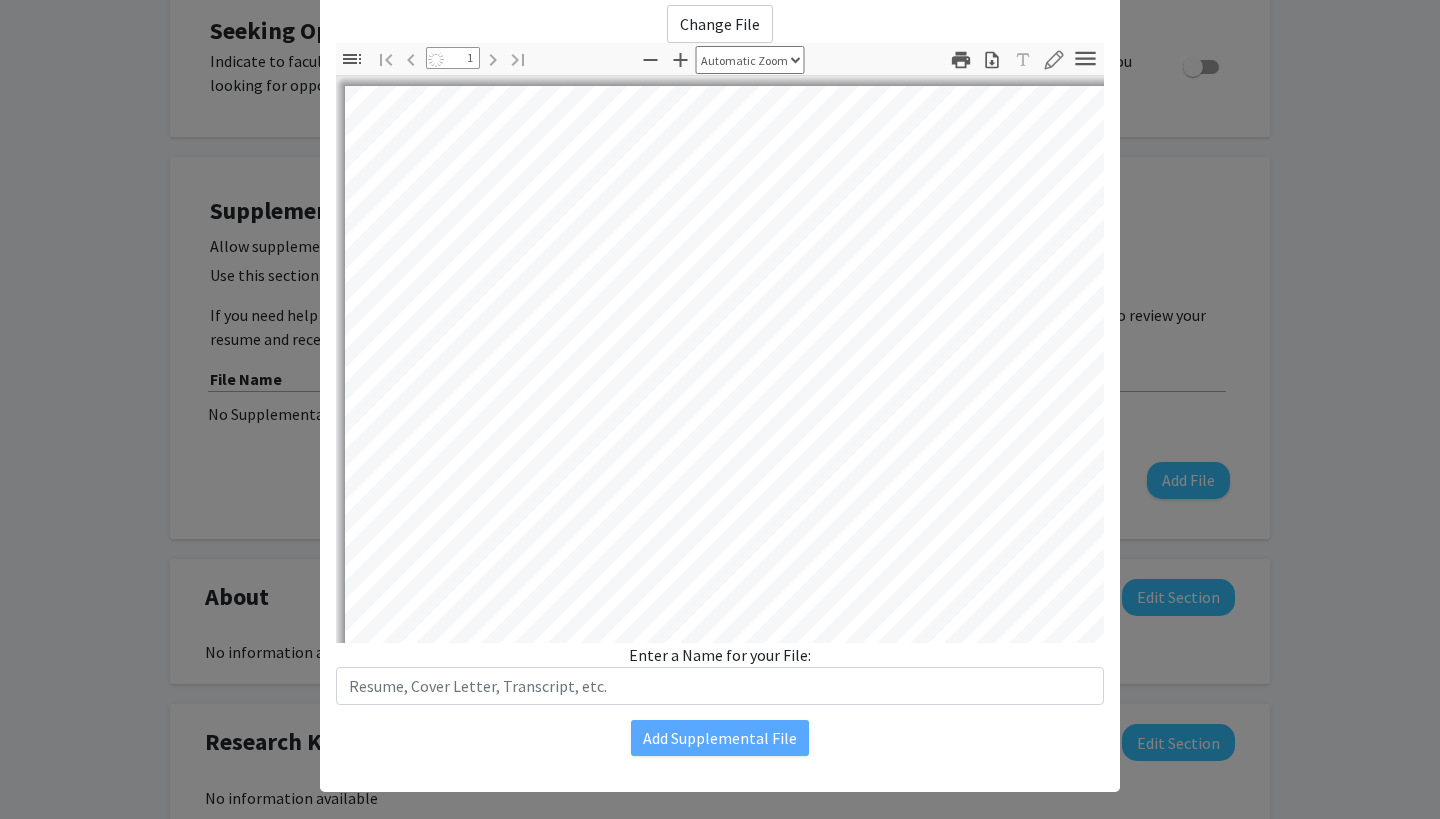 select on "auto" 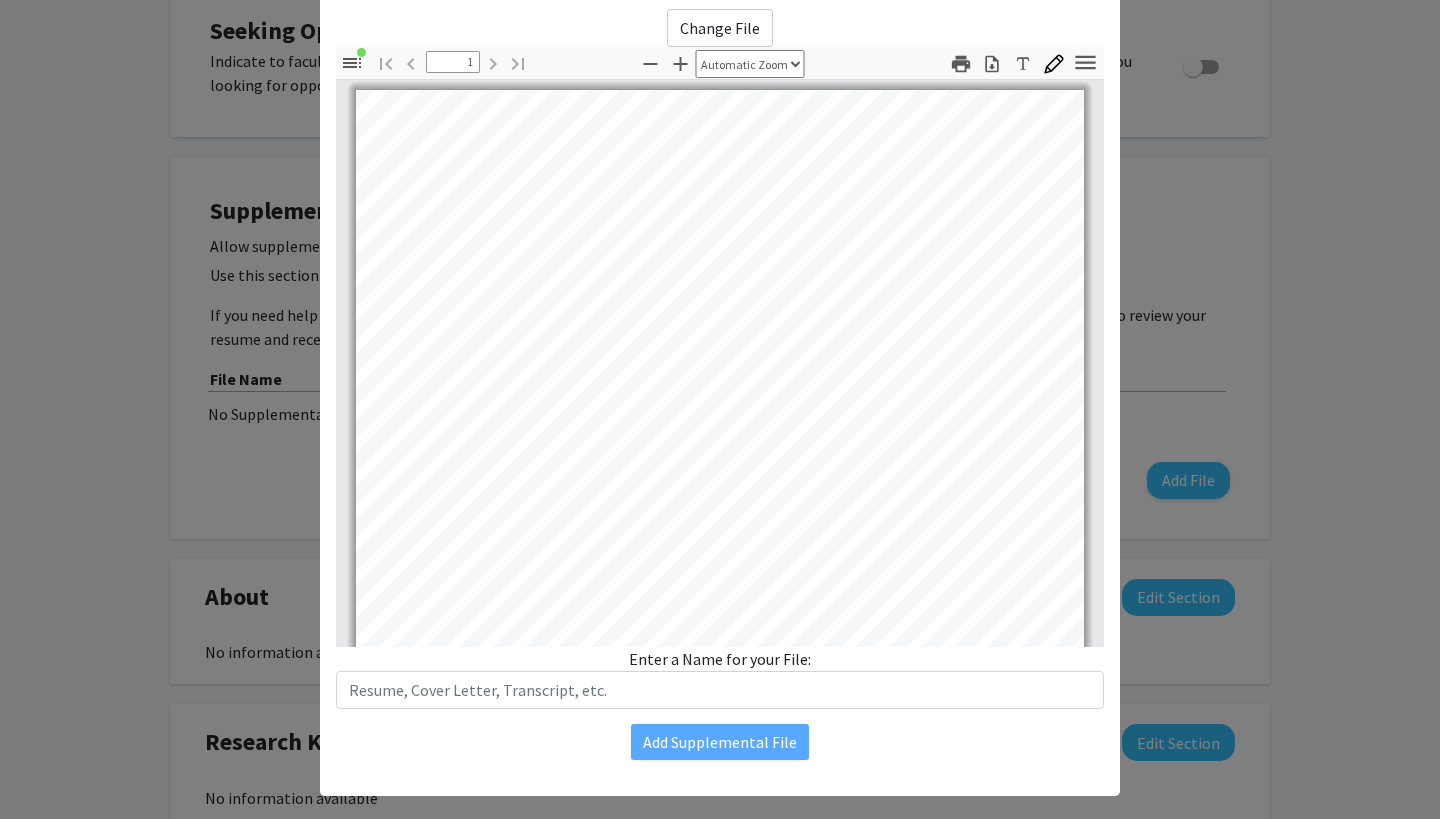 scroll, scrollTop: 0, scrollLeft: 0, axis: both 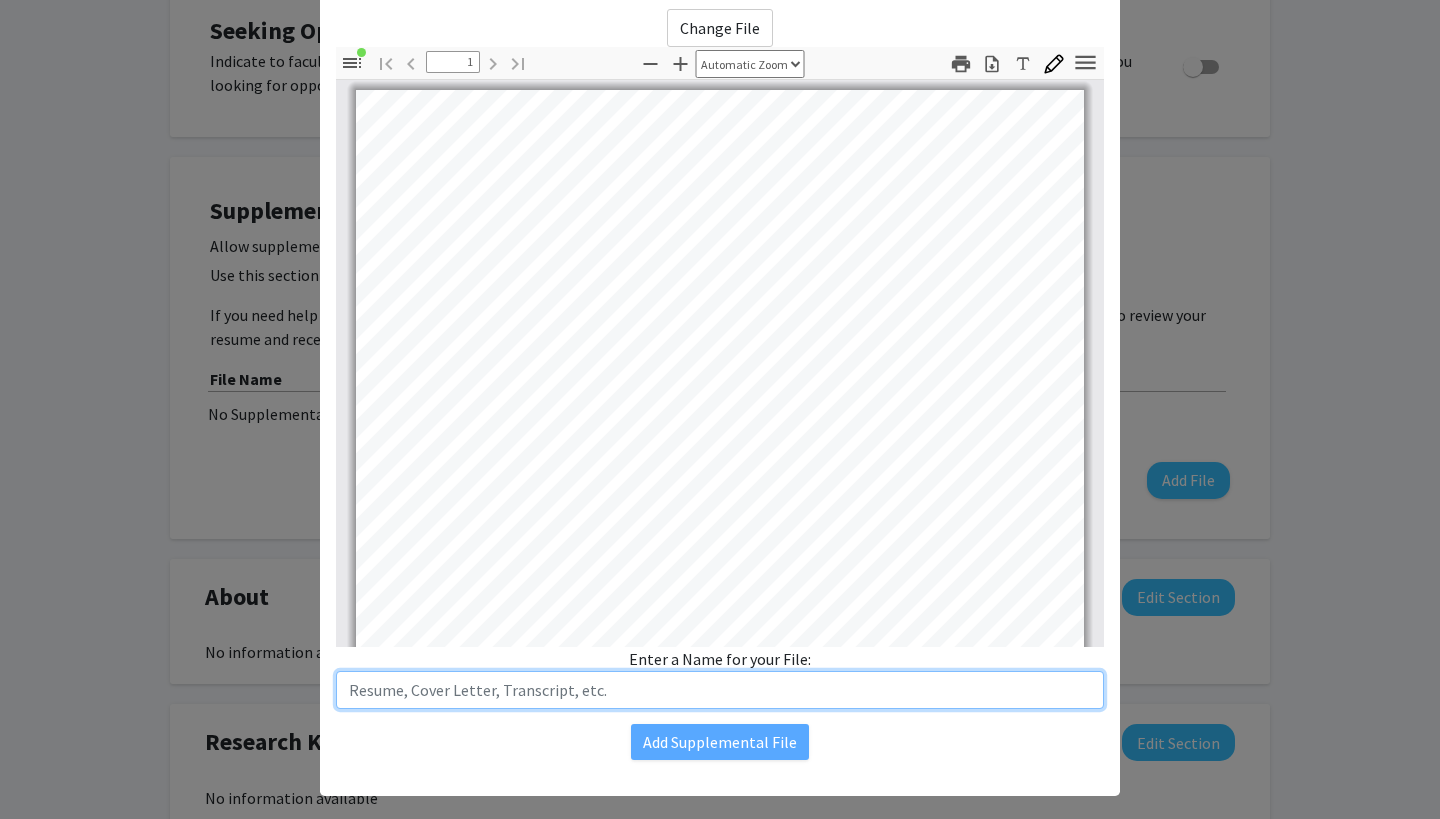 click at bounding box center [720, 690] 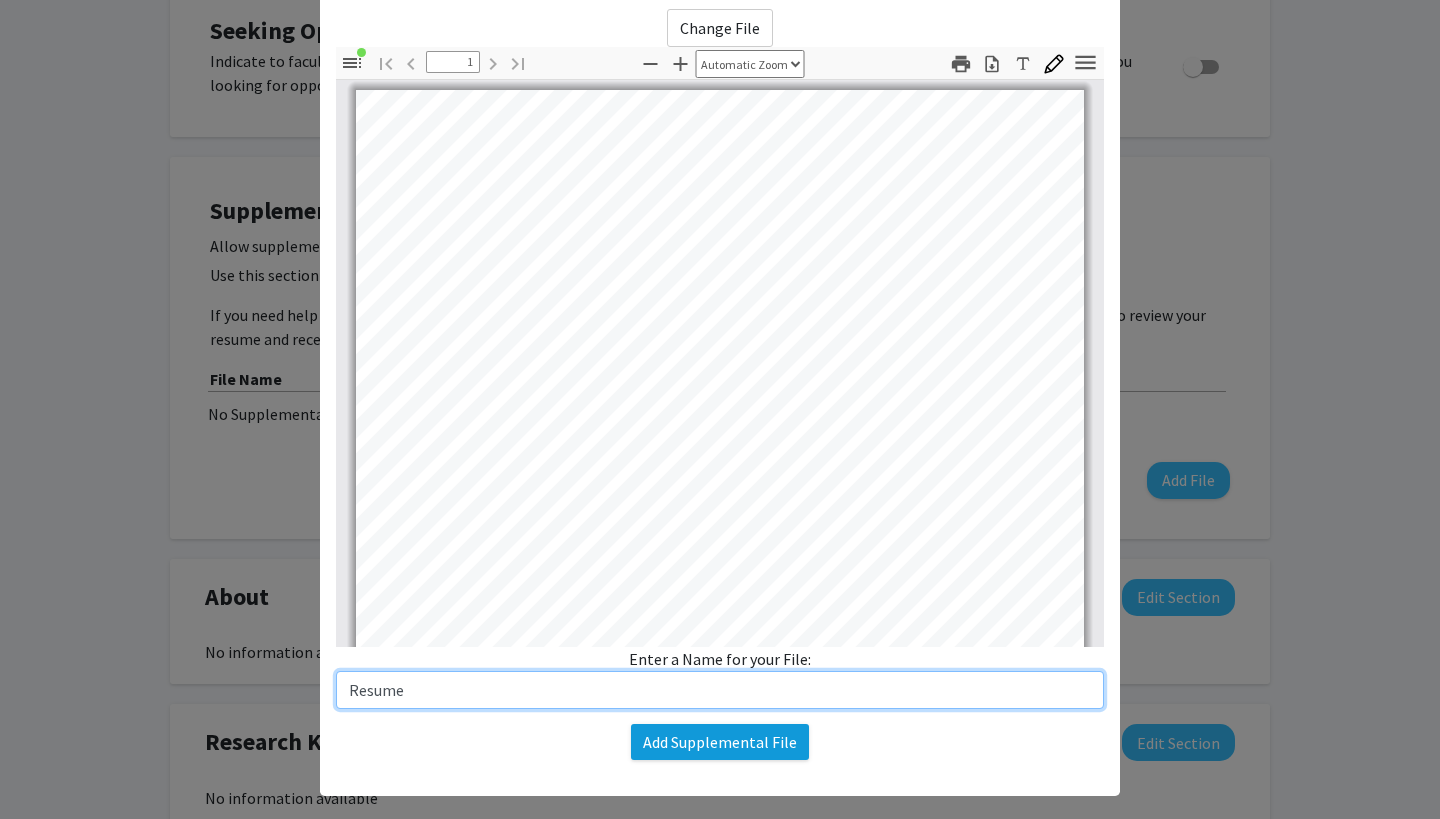 type on "Resume" 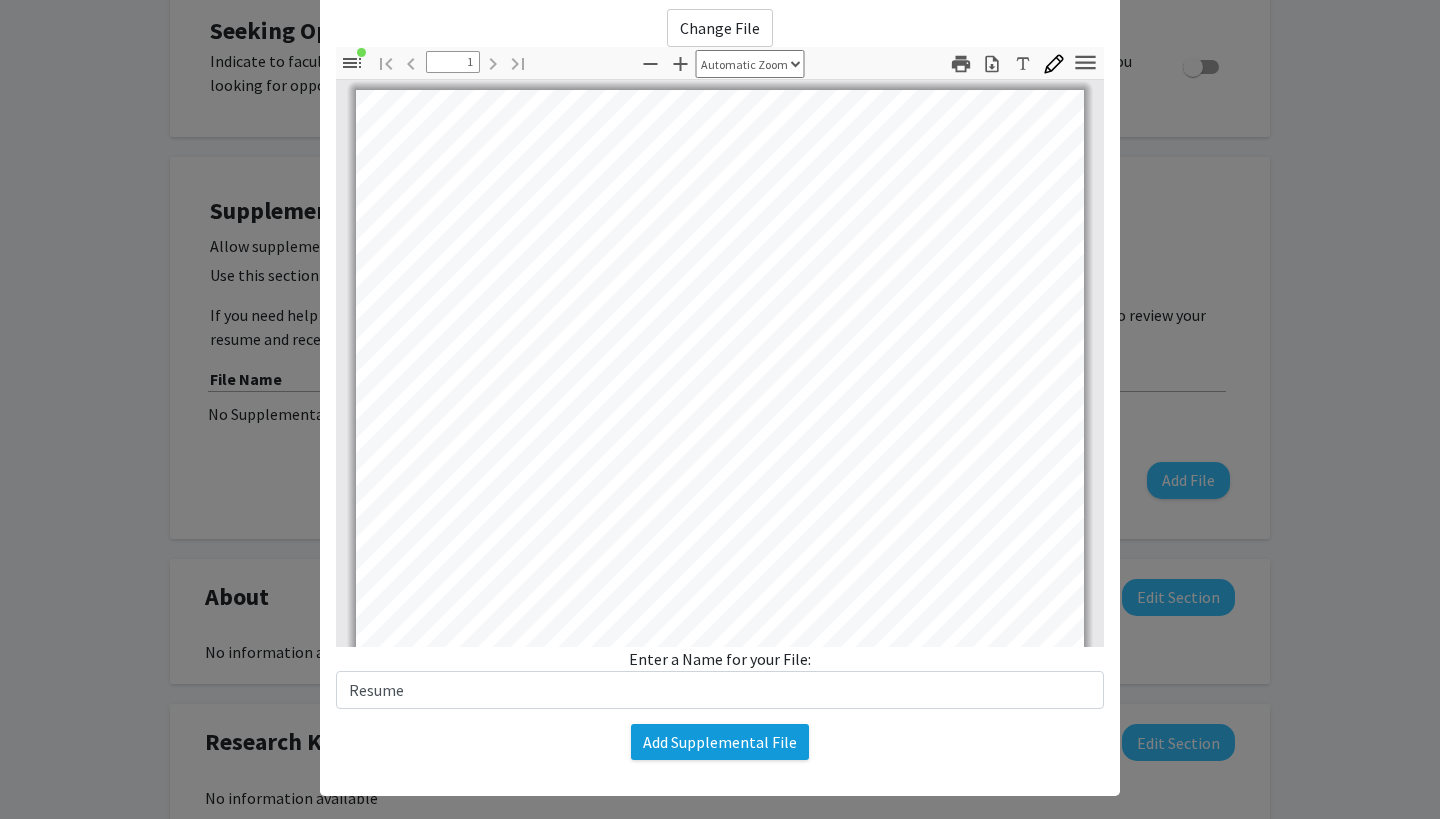 click on "Add Supplemental File" 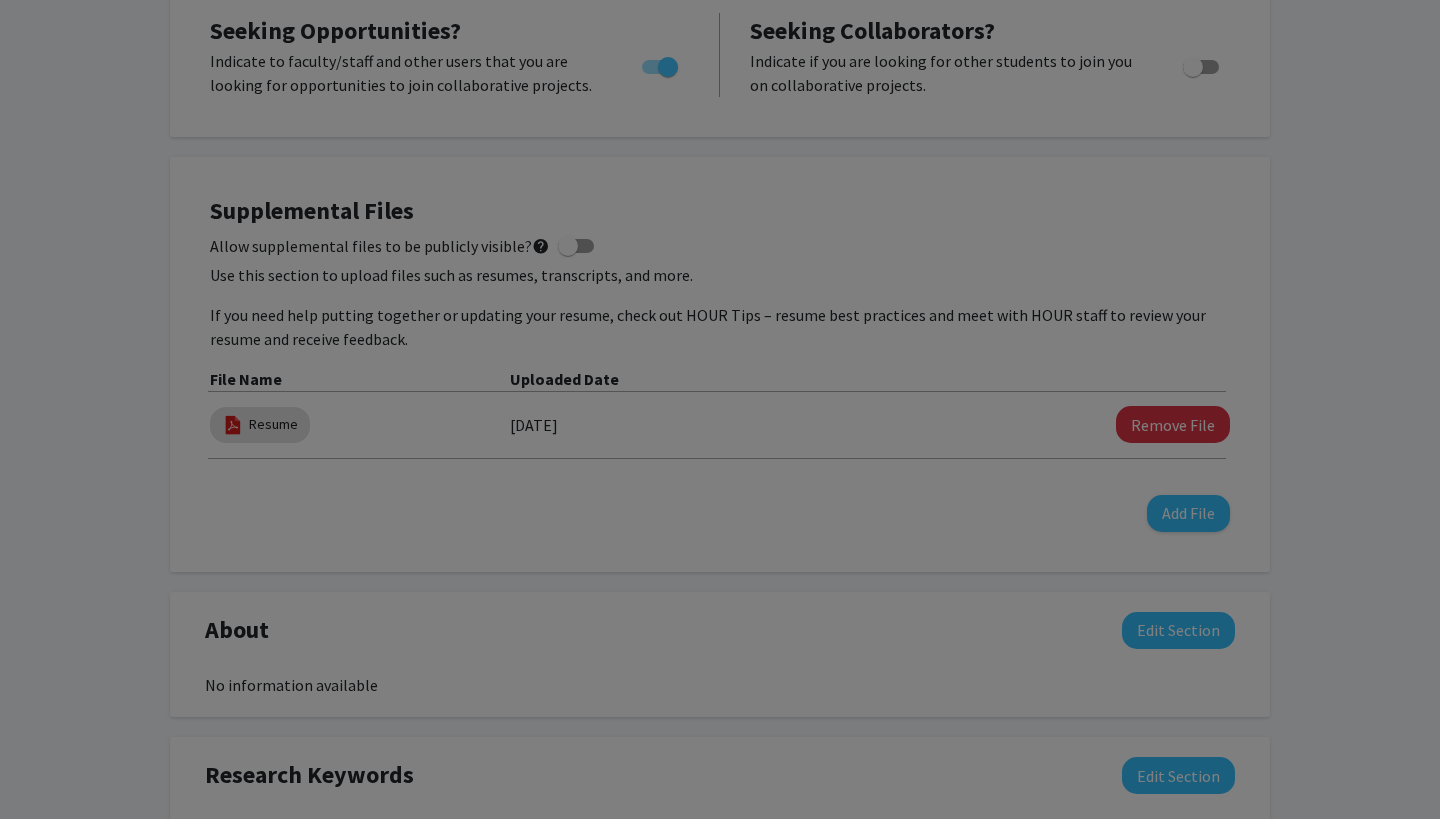 click on "Upload New Supplemental File ×  Change File  Thumbnails Document Outline Attachments Layers Current Outline Item [PERSON_NAME] [EMAIL_ADDRESS][DOMAIN_NAME]  [DATE] - [DATE]​[GEOGRAPHIC_DATA], [GEOGRAPHIC_DATA]  [DATE] - [DATE]​Academy for Health and [GEOGRAPHIC_DATA], [GEOGRAPHIC_DATA]   [DATE] – [DATE]​Health Opportunities for People Everywhere - Co-president () ______  [DATE] - [DATE]​[PERSON_NAME][GEOGRAPHIC_DATA], [PERSON_NAME][GEOGRAPHIC_DATA] - Volunteer and Performer  [DATE] - [DATE]​Total Care Physical Therapy - Volunteer   [DATE] - [DATE]​North Brunswick First Aid & Rescue Squad - Volunteer   [DATE] - [DATE]​SkillsUSA - Member  [DATE] - [DATE]​Published Researcher for Teen Think Tank Project  [DATE] - Present​NREMT, [GEOGRAPHIC_DATA] EMT (CPR/BLS)  [DATE] - [DATE]​Stanford Clinical Summer Internship  [DATE] - [DATE]​Clinical Observation: Oncologist/Hematologist  Toggle Sidebar Find Go to First Page Previous 1 of 1 Next Go to Last Page Zoom Out Zoom In Actual Size" 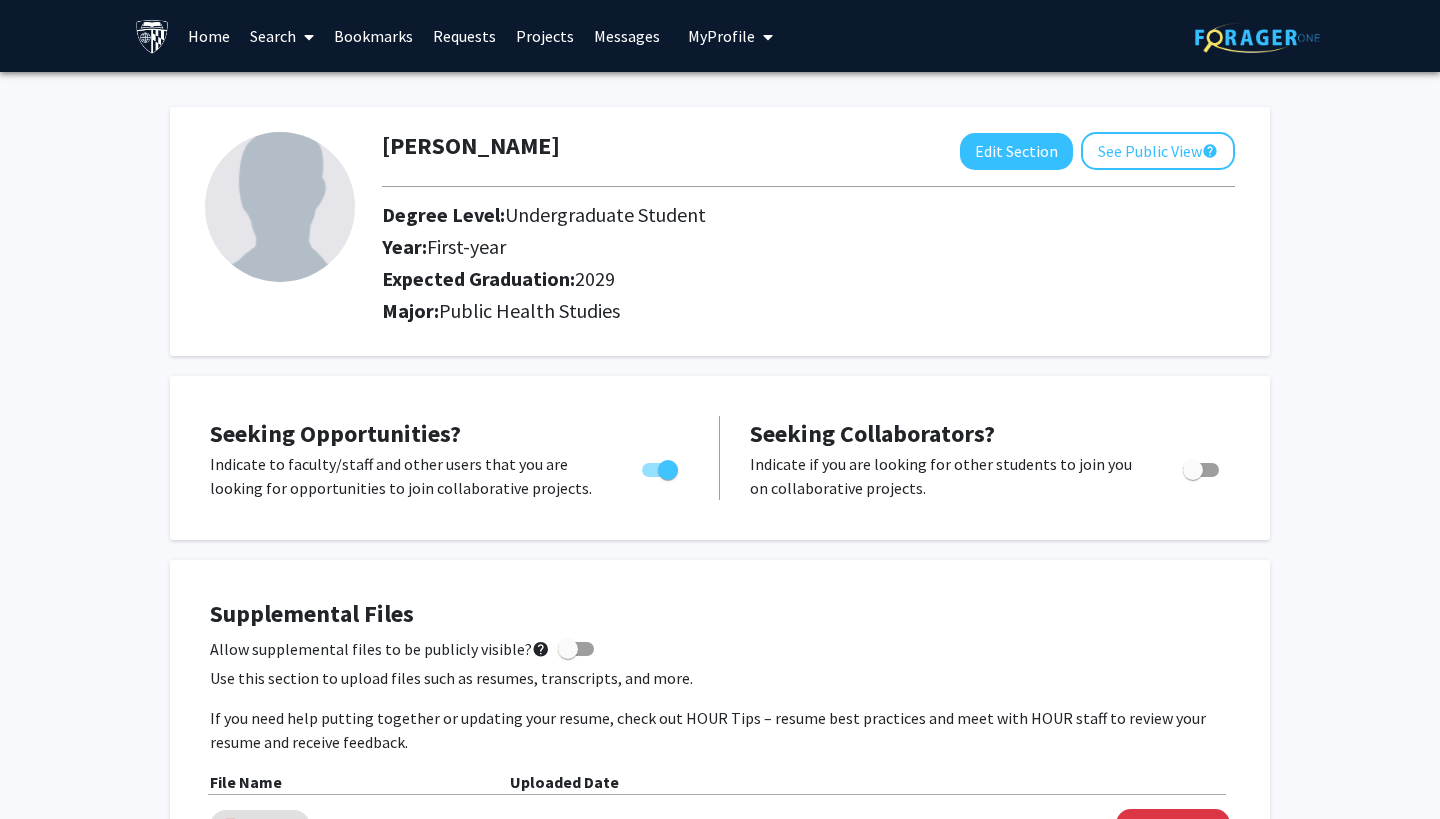 scroll, scrollTop: 0, scrollLeft: 0, axis: both 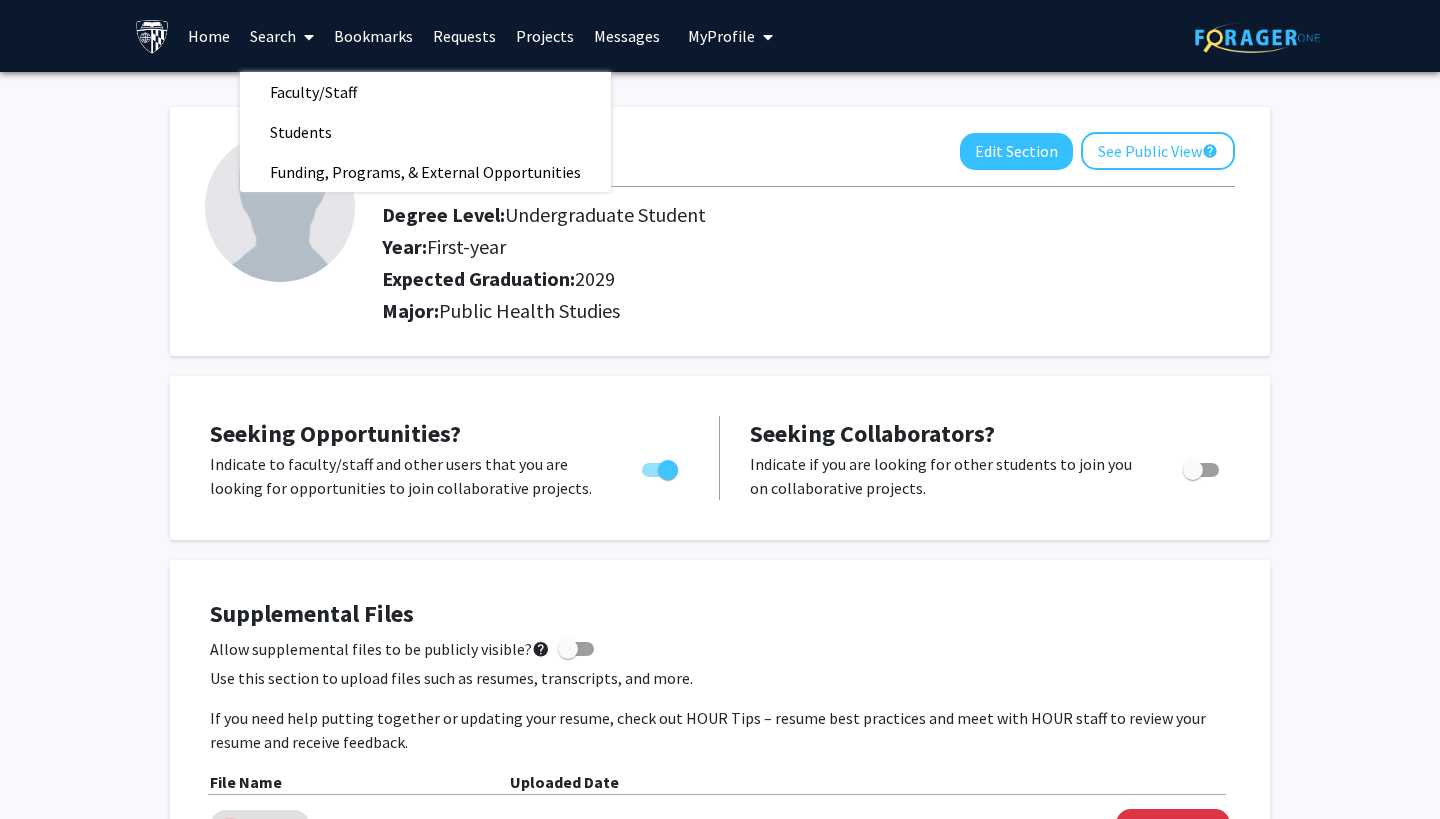 click on "Bookmarks" at bounding box center [373, 36] 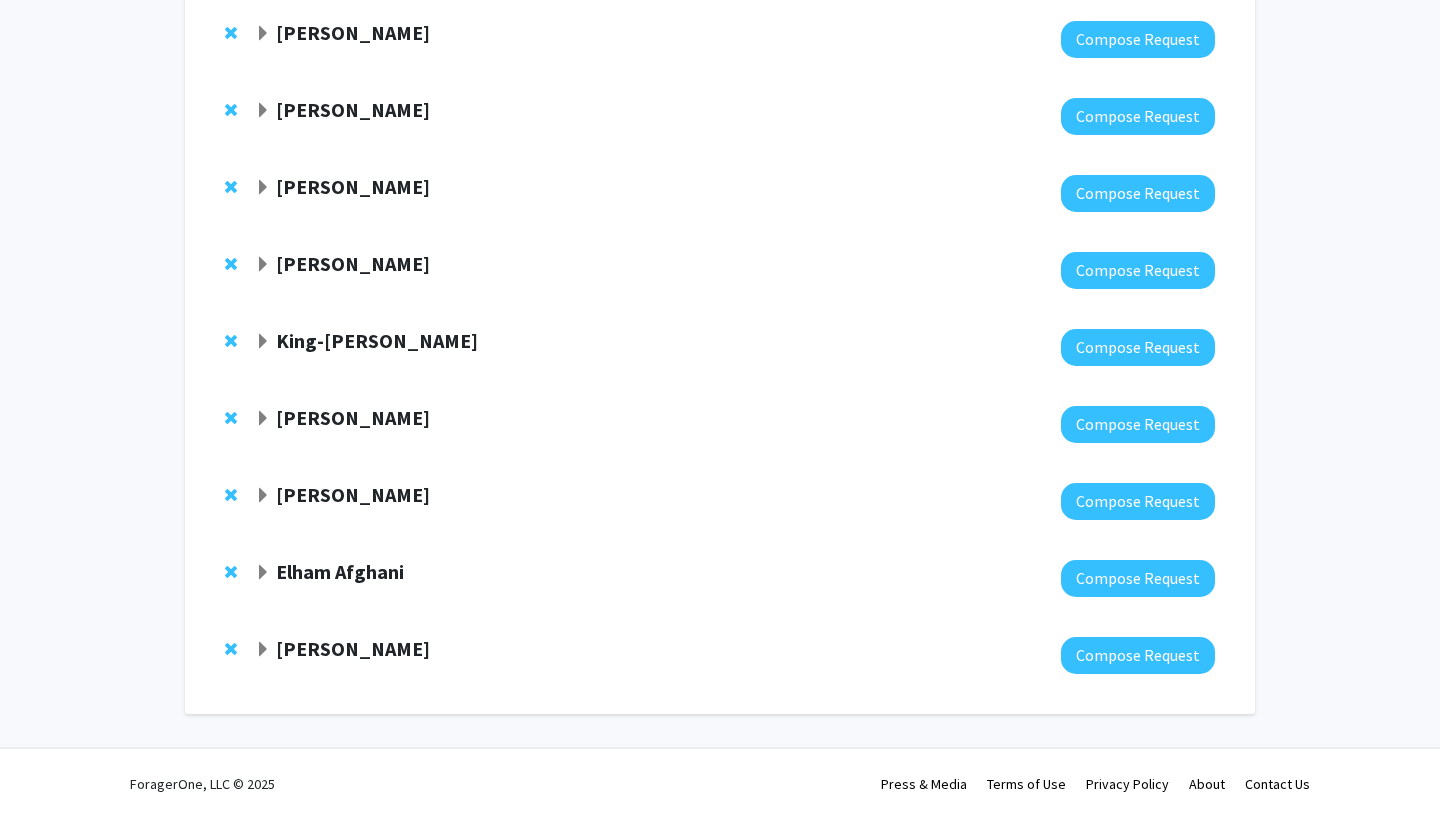 scroll, scrollTop: 376, scrollLeft: 0, axis: vertical 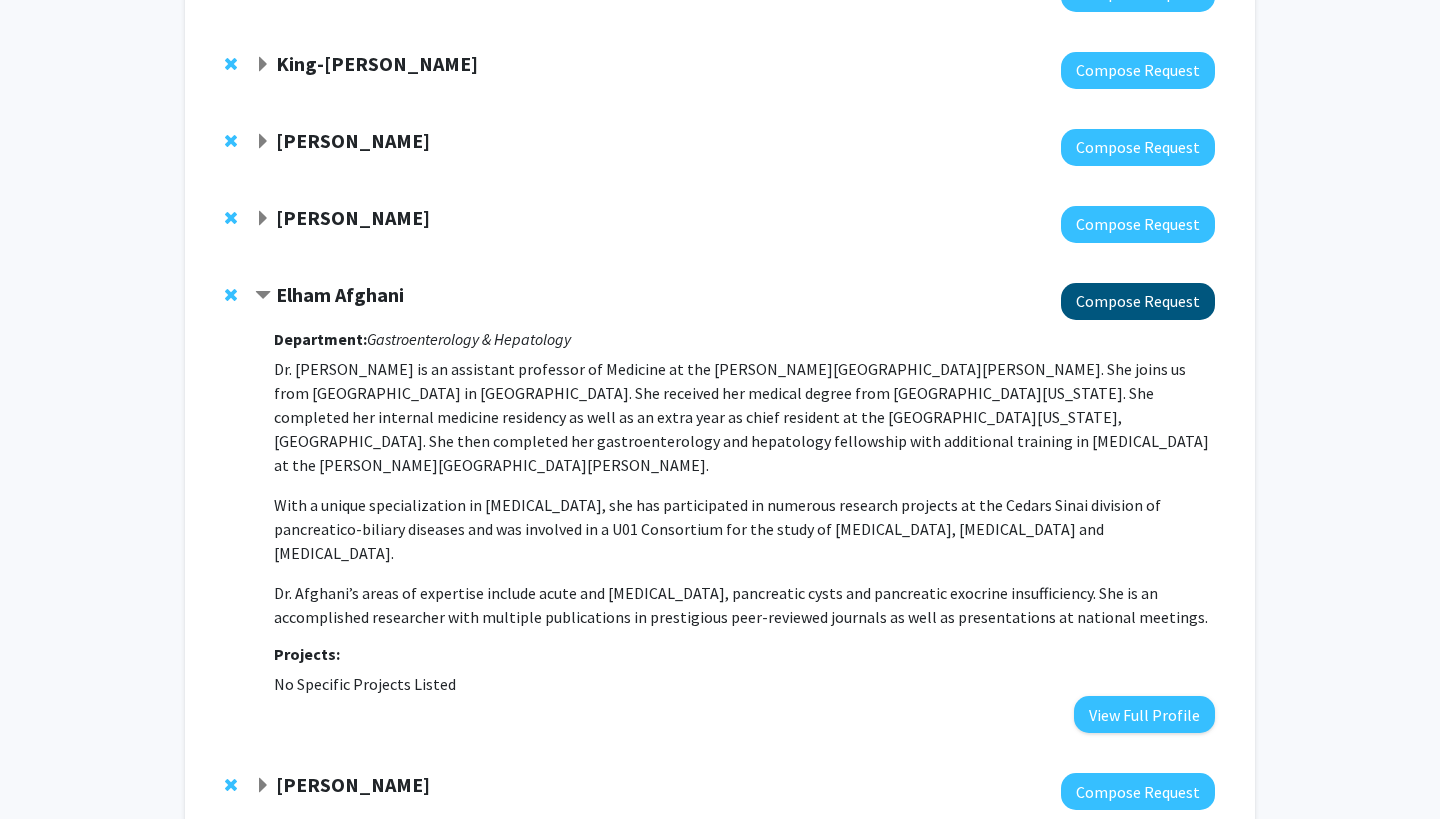 click on "Compose Request" 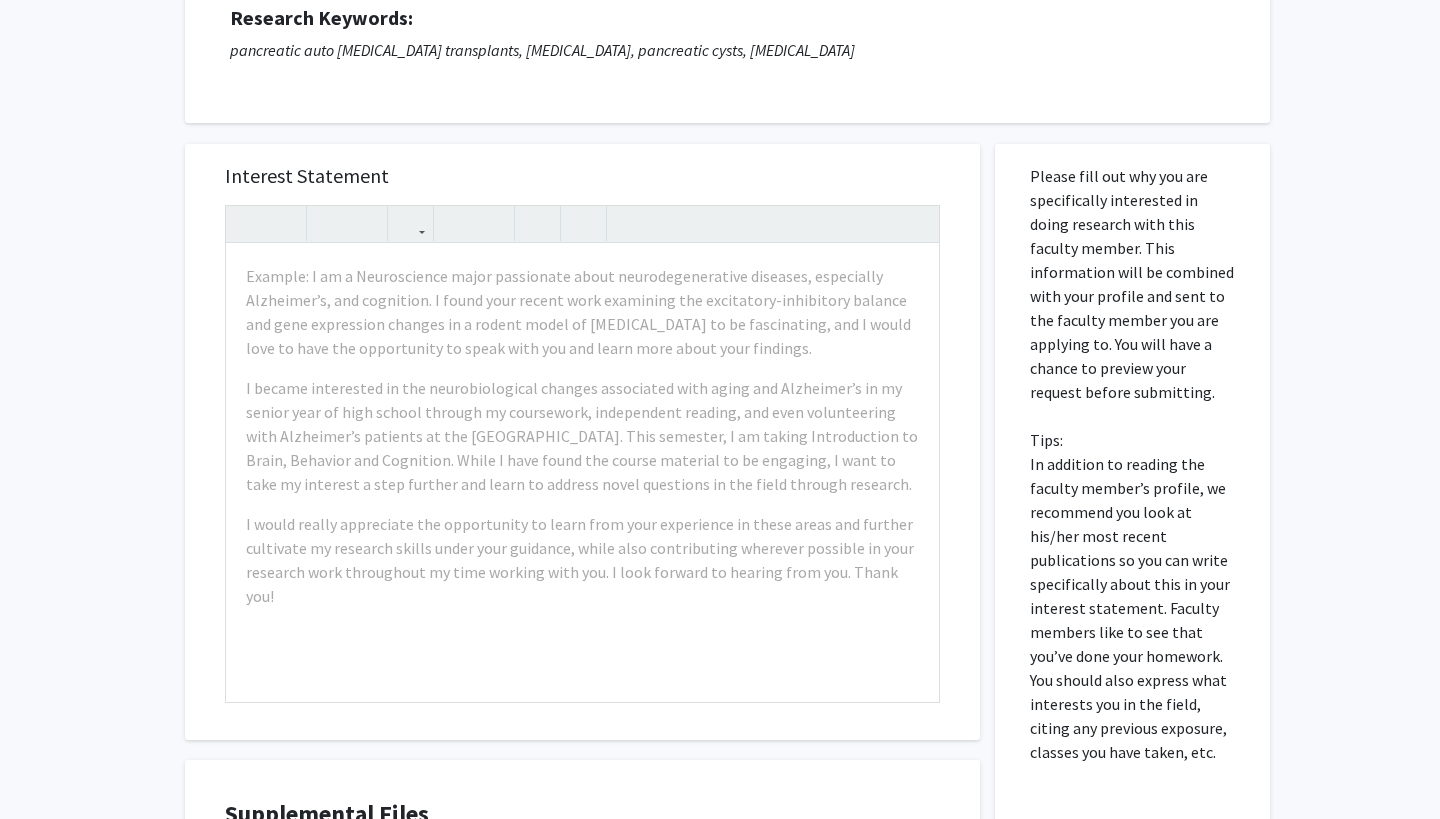 scroll, scrollTop: 337, scrollLeft: 0, axis: vertical 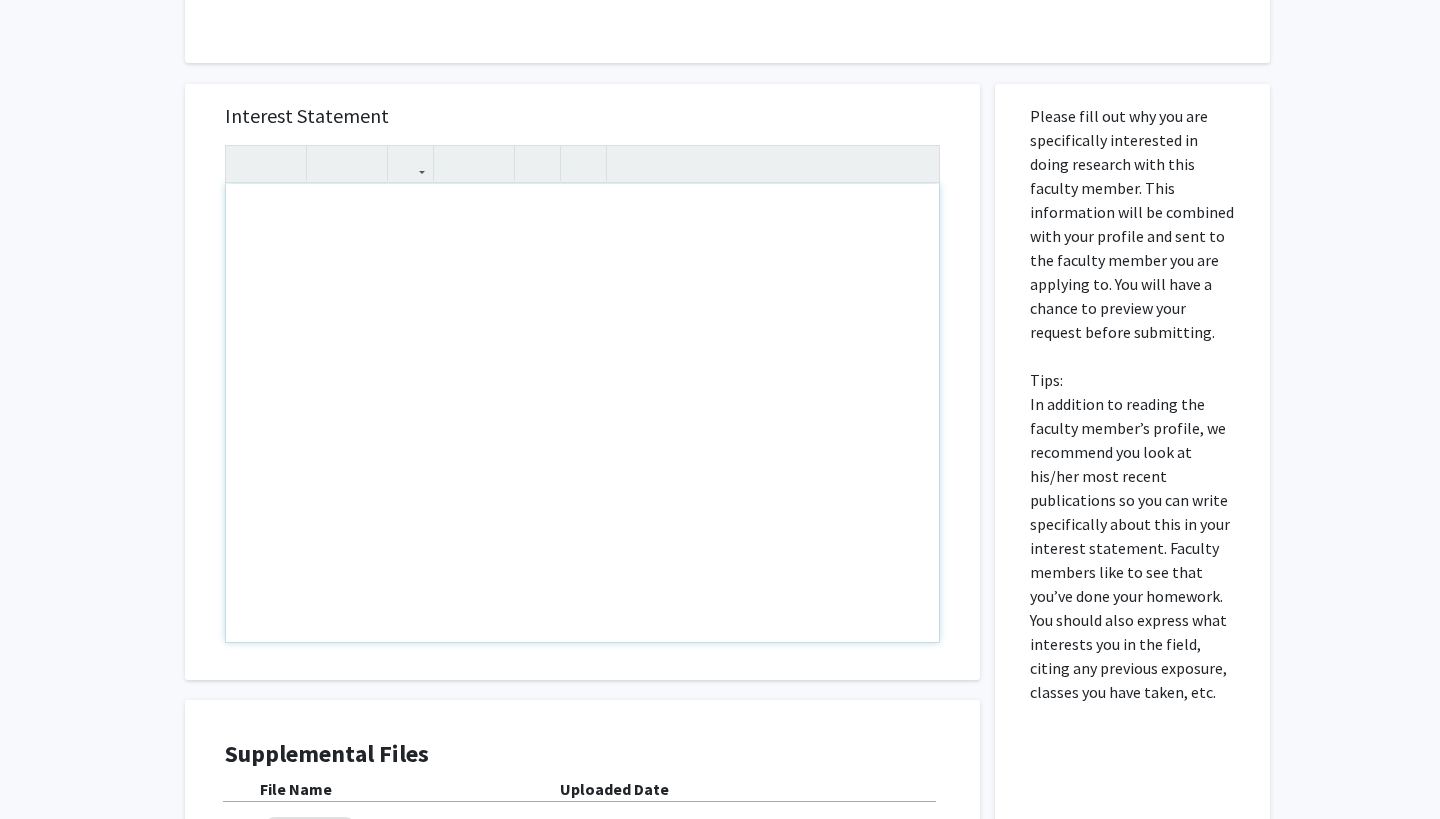 click at bounding box center (582, 413) 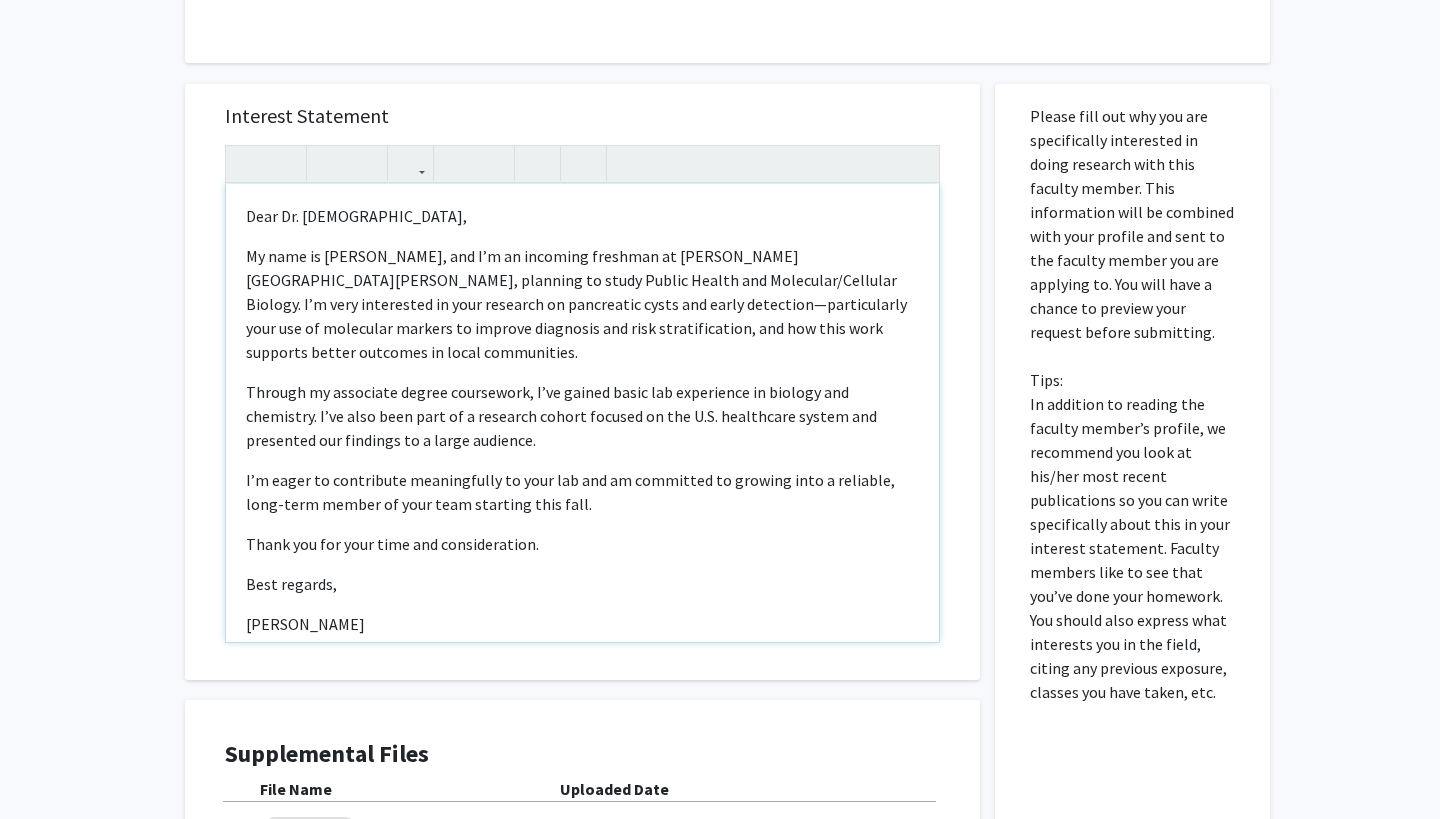 type on "<p>Dear Dr. [DEMOGRAPHIC_DATA],</p><p>My name is [PERSON_NAME], and I’m an incoming freshman at [PERSON_NAME][GEOGRAPHIC_DATA][PERSON_NAME], planning to study Public Health and Molecular/Cellular Biology. I’m very interested in your research on pancreatic cysts and early detection—particularly your use of molecular markers to improve diagnosis and risk stratification, and how this work supports better outcomes in local communities.</p><p>Through my associate degree coursework, I’ve gained basic lab experience in biology and chemistry. I’ve also been part of a research cohort focused on the U.S. healthcare system and presented our findings to a large audience.</p><p>I’m eager to contribute meaningfully to your lab and am committed to growing into a reliable, long-term member of your team starting this fall.</p><p>Thank you for your time and consideration.</p><p>Best regards,</p><p>[PERSON_NAME]</p>" 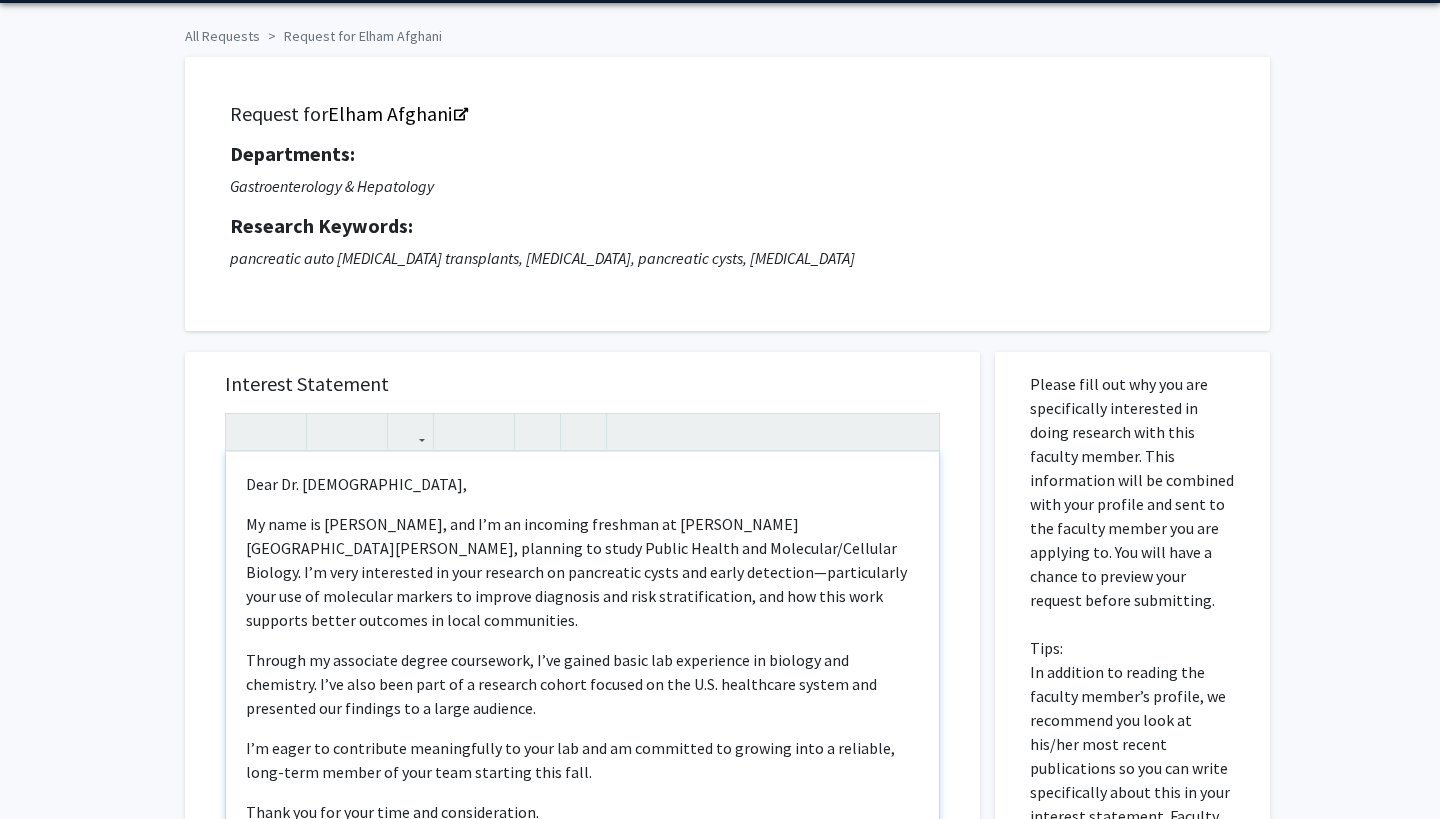 scroll, scrollTop: 71, scrollLeft: 0, axis: vertical 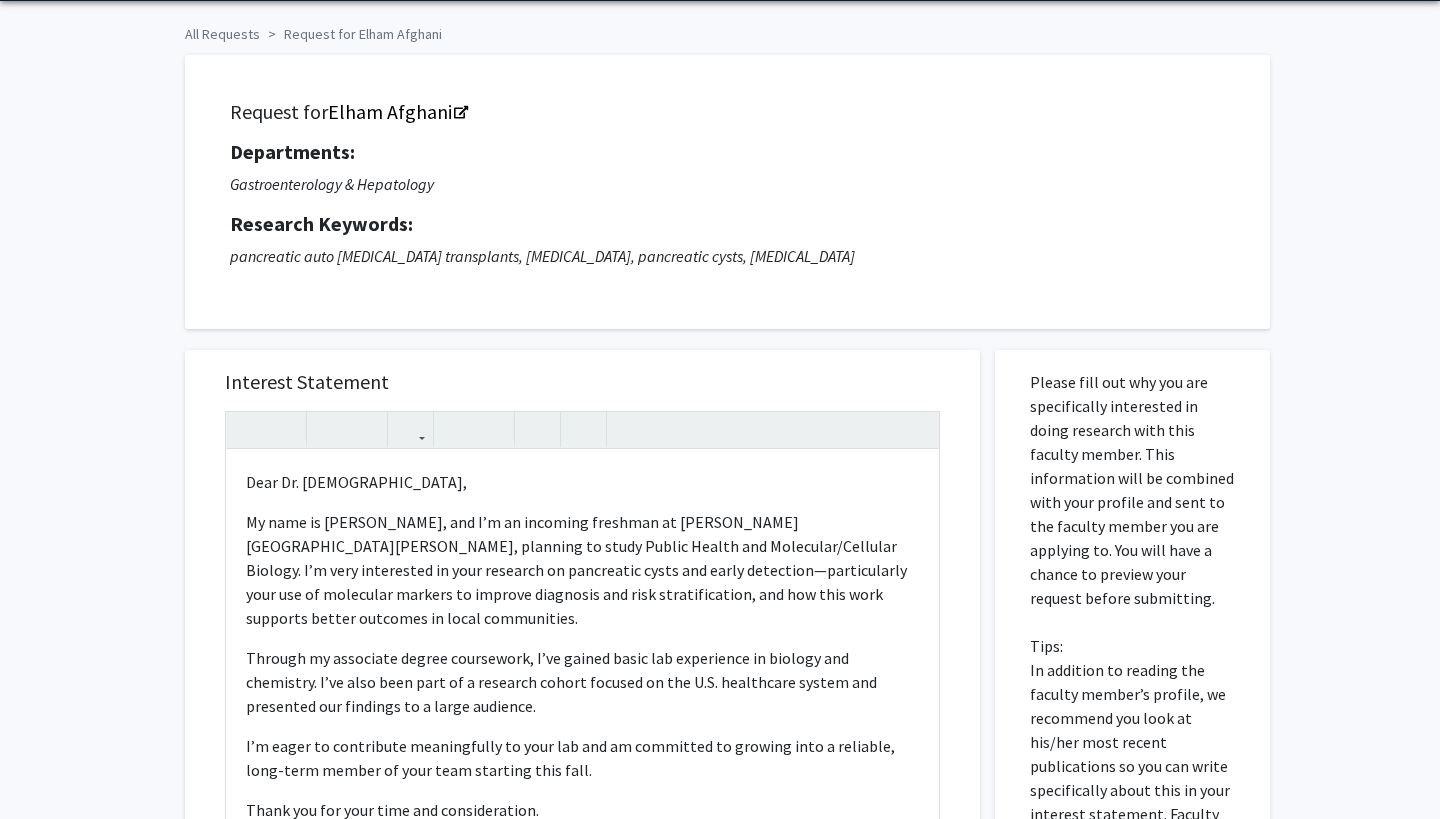 click on "Departments:  Gastroenterology & Hepatology  Research Keywords: pancreatic auto [MEDICAL_DATA] transplants, [MEDICAL_DATA], pancreatic cysts, [MEDICAL_DATA]" 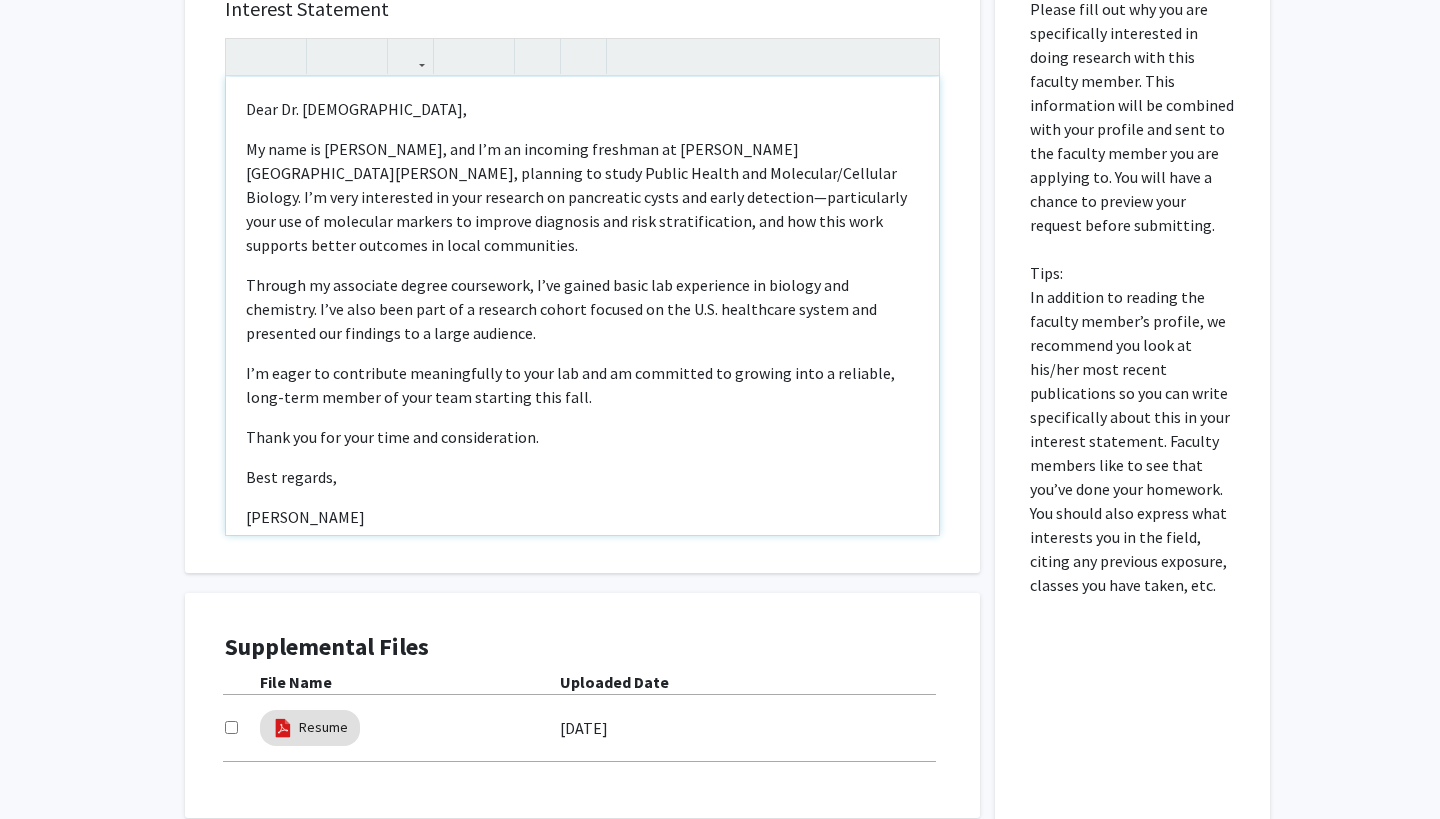scroll, scrollTop: 427, scrollLeft: 0, axis: vertical 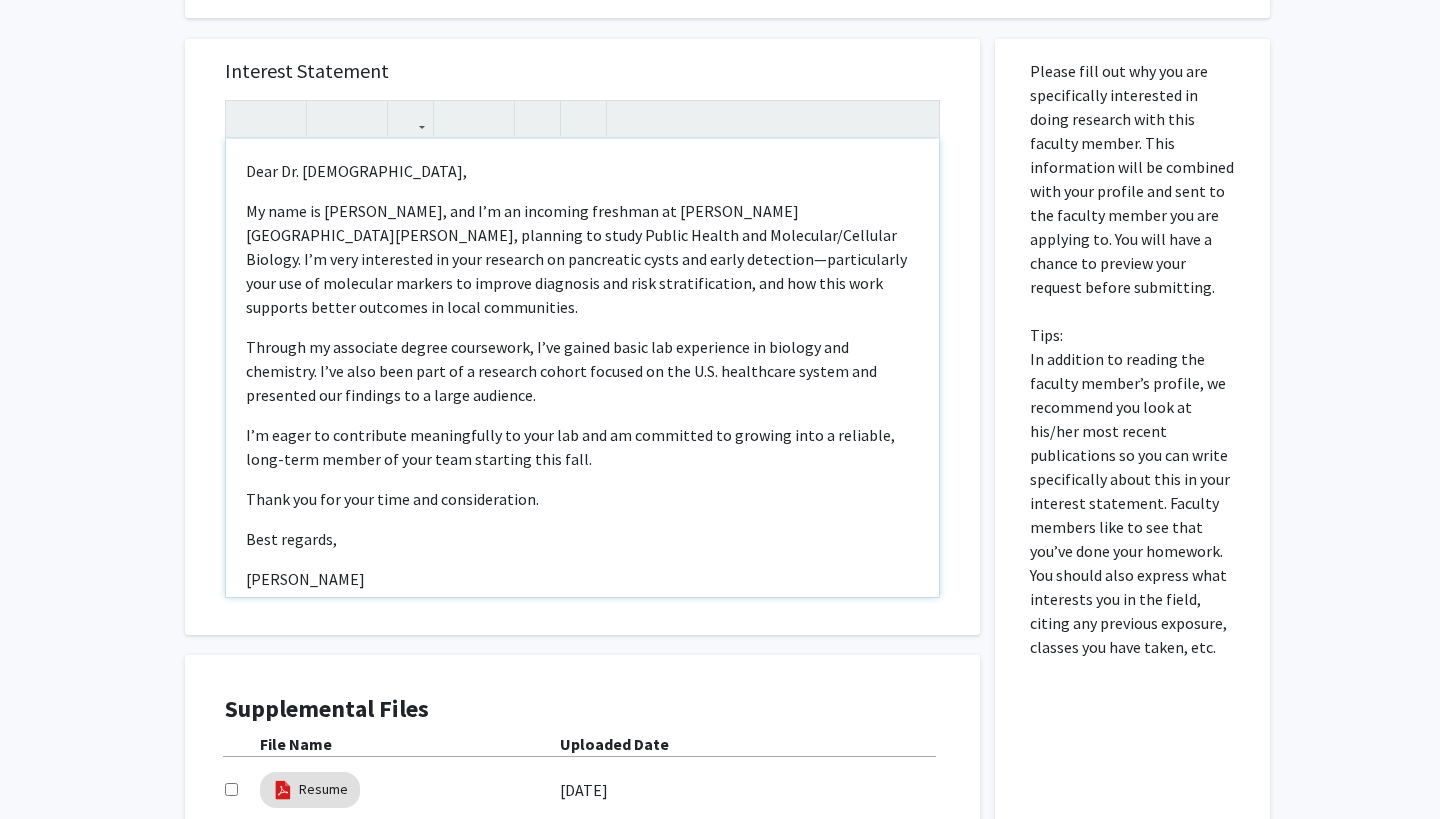 click on "I’m eager to contribute meaningfully to your lab and am committed to growing into a reliable, long-term member of your team starting this fall." at bounding box center [582, 447] 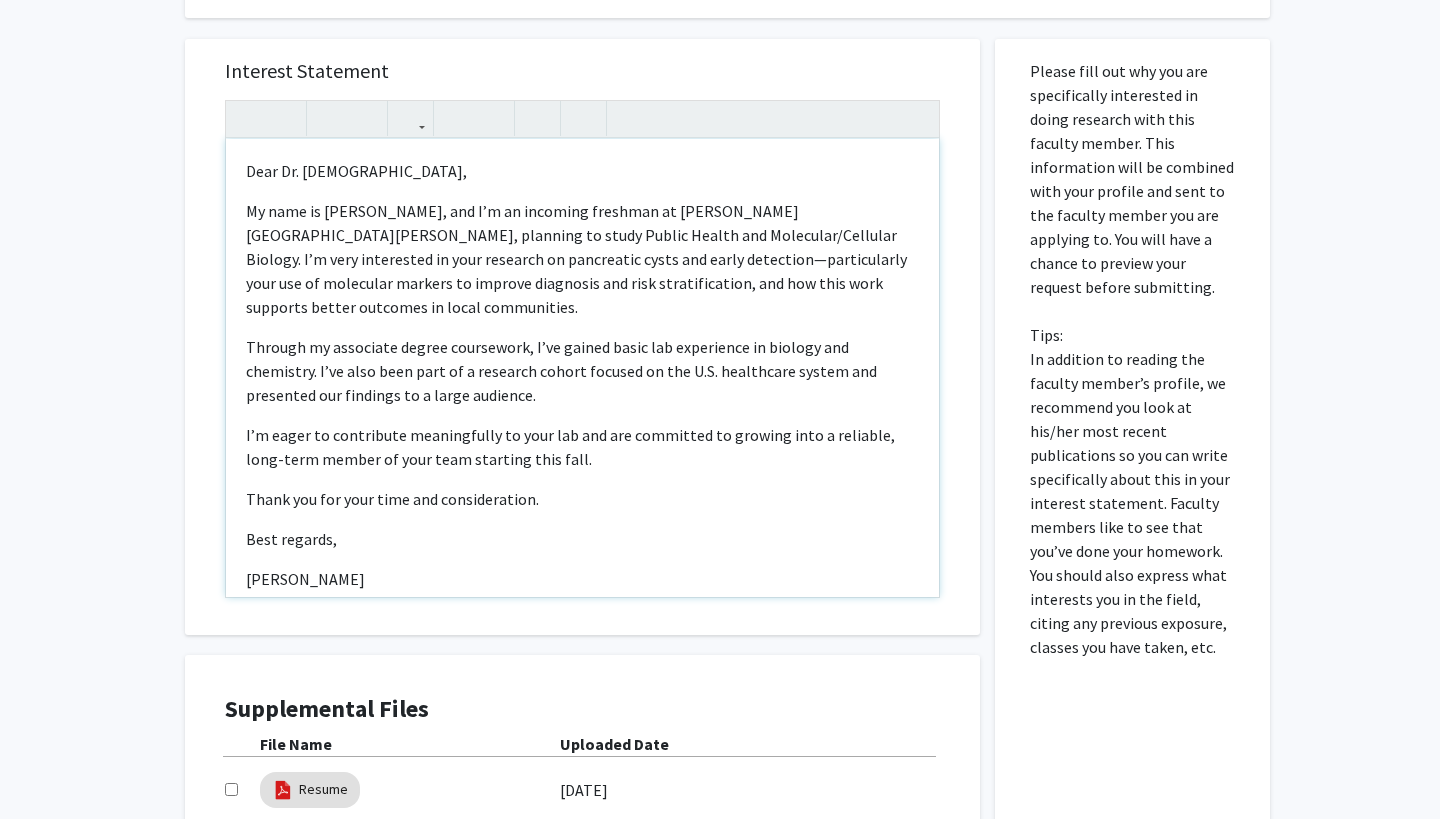 click on "I’m eager to contribute meaningfully to your lab and are committed to growing into a reliable, long-term member of your team starting this fall." at bounding box center [582, 447] 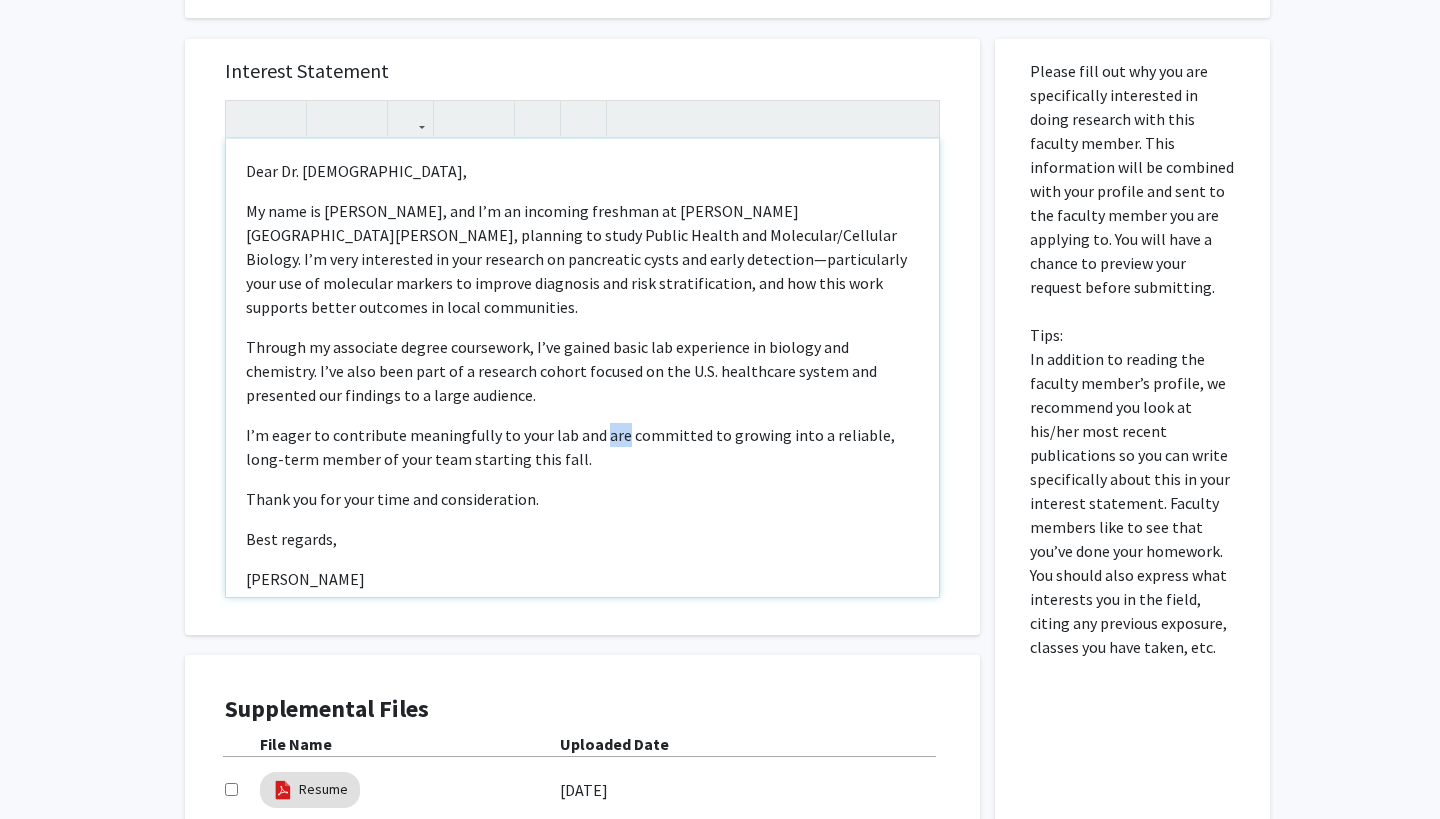click on "I’m eager to contribute meaningfully to your lab and are committed to growing into a reliable, long-term member of your team starting this fall." at bounding box center [582, 447] 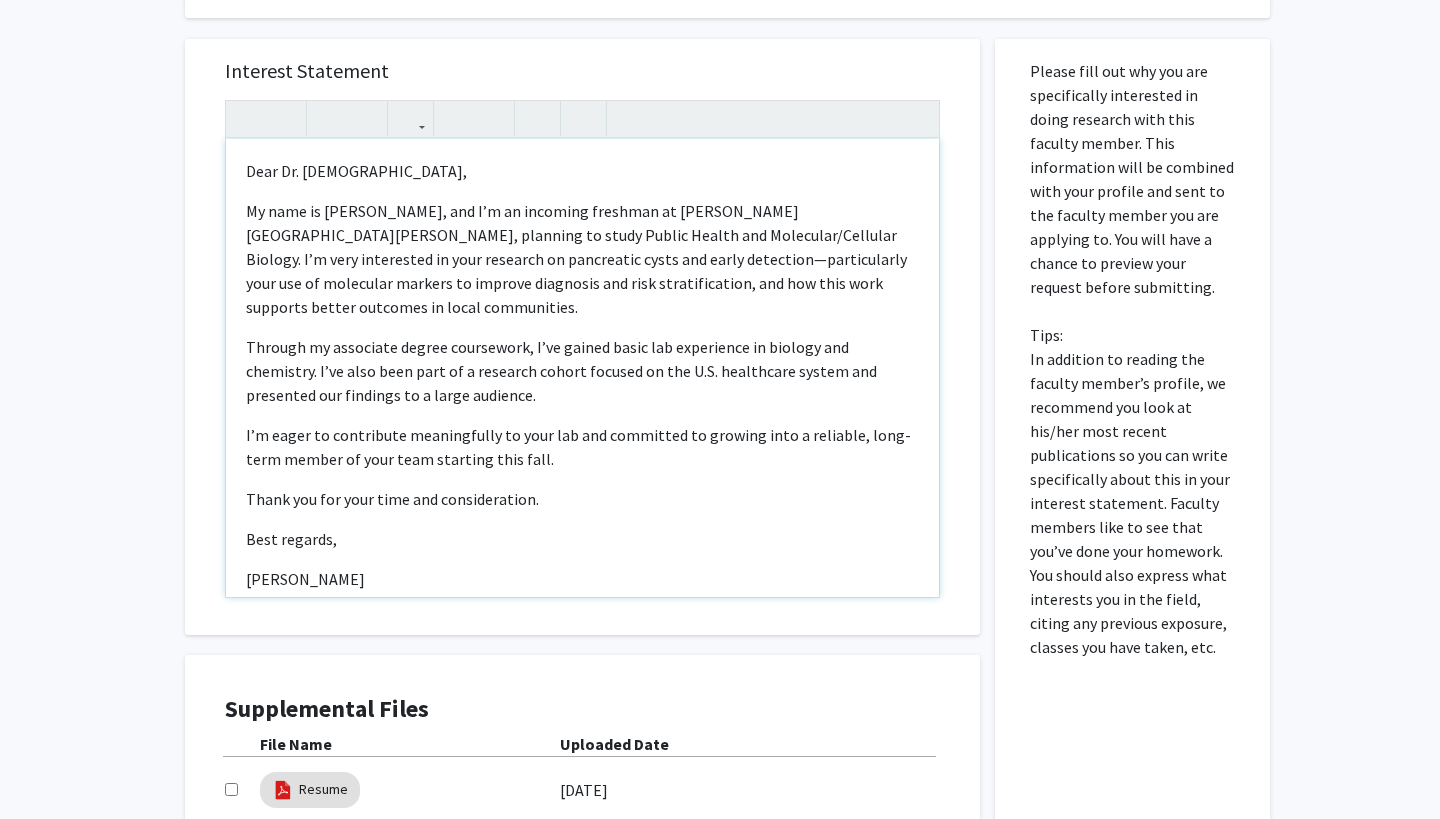 click on "I’m eager to contribute meaningfully to your lab and committed to growing into a reliable, long-term member of your team starting this fall." at bounding box center [582, 447] 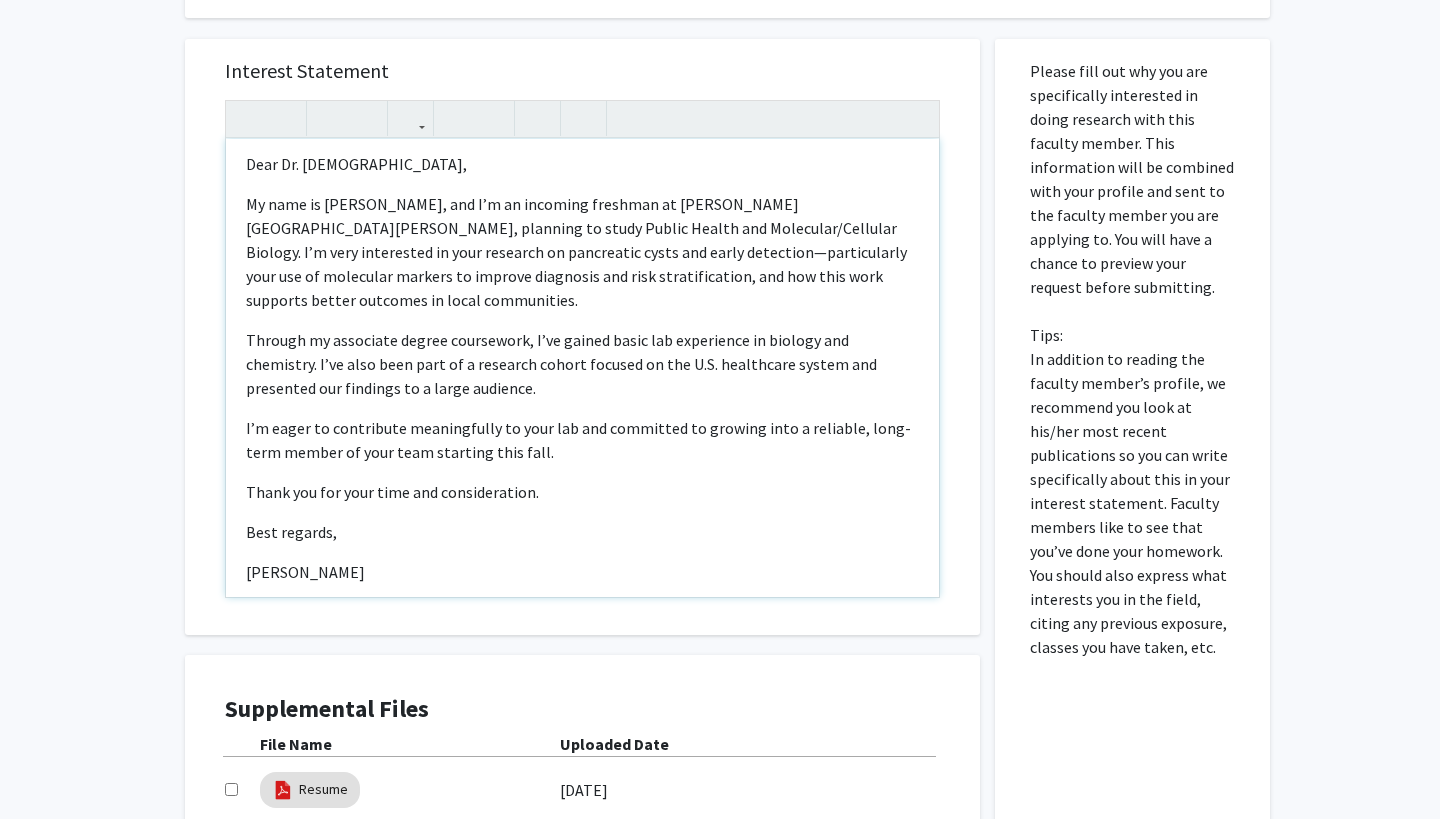 scroll, scrollTop: 6, scrollLeft: 0, axis: vertical 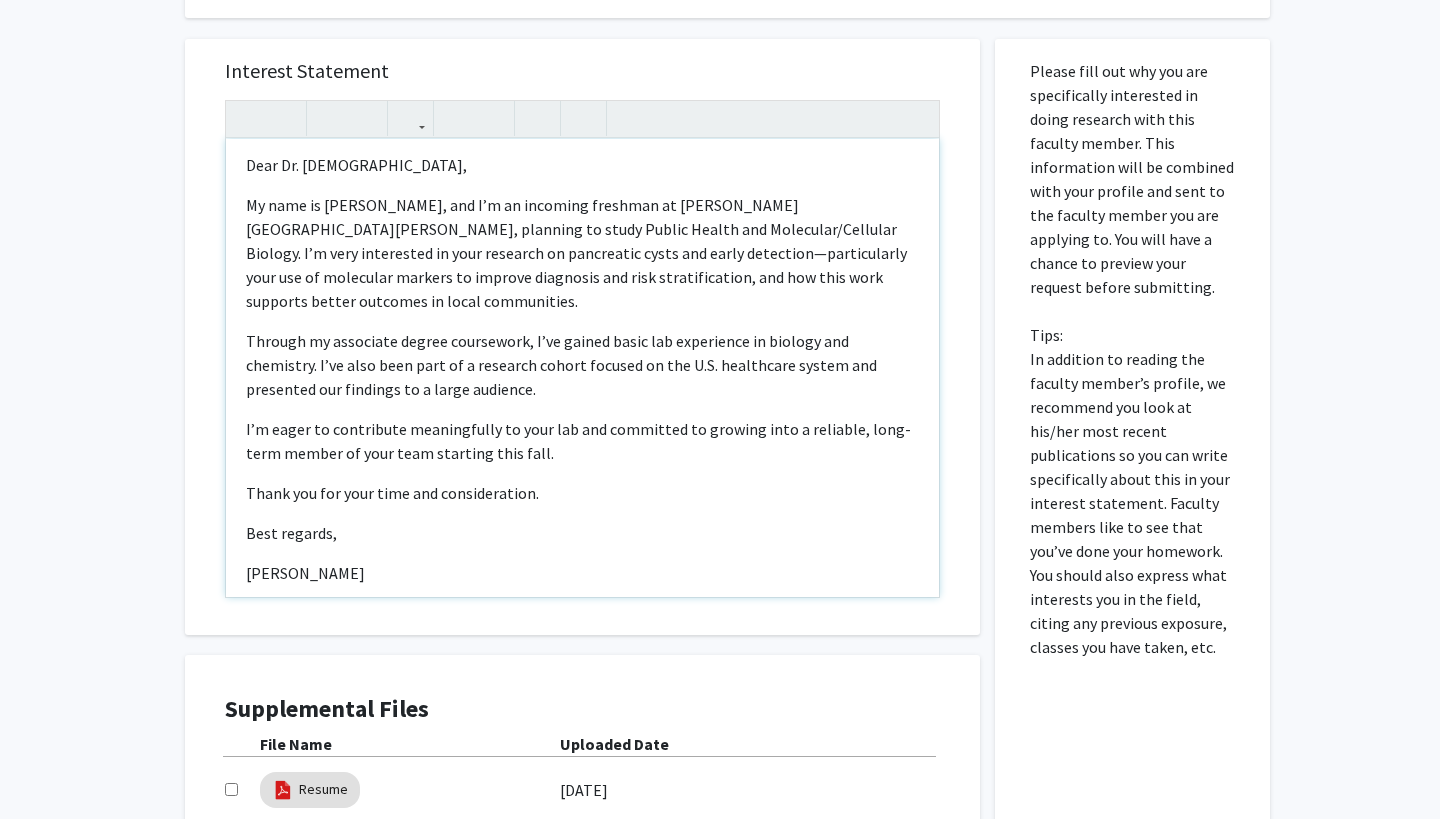 click on "Dear Dr. [DEMOGRAPHIC_DATA], My name is [PERSON_NAME], and I’m an incoming freshman at [PERSON_NAME][GEOGRAPHIC_DATA][PERSON_NAME], planning to study Public Health and Molecular/Cellular Biology. I’m very interested in your research on pancreatic cysts and early detection—particularly your use of molecular markers to improve diagnosis and risk stratification, and how this work supports better outcomes in local communities. Through my associate degree coursework, I’ve gained basic lab experience in biology and chemistry. I’ve also been part of a research cohort focused on the U.S. healthcare system and presented our findings to a large audience. I’m eager to contribute meaningfully to your lab and committed to growing into a reliable, long-term member of your team starting this fall. Thank you for your time and consideration. Best regards, [PERSON_NAME]" at bounding box center [582, 368] 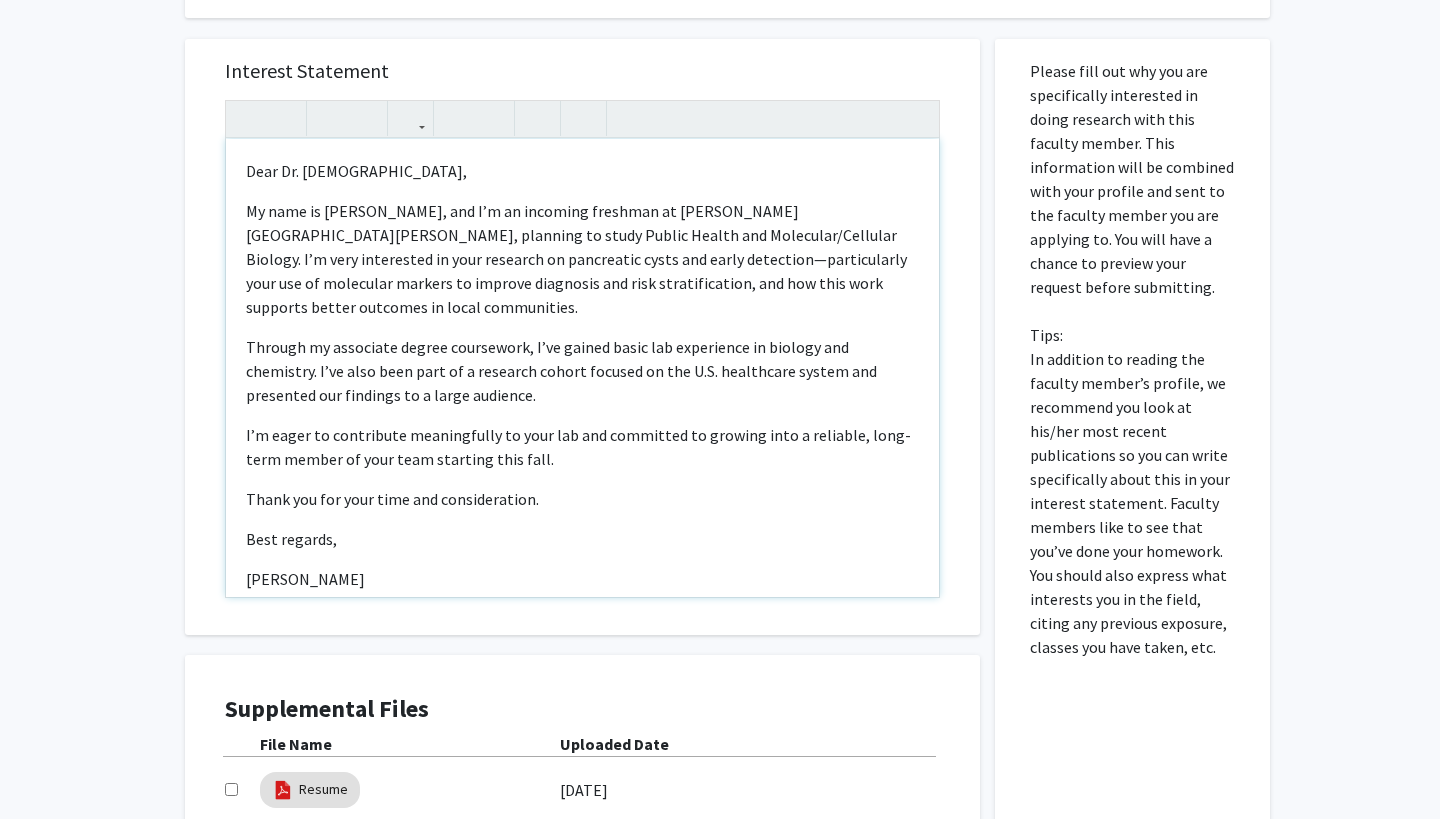 click on "Dear Dr. [DEMOGRAPHIC_DATA], My name is [PERSON_NAME], and I’m an incoming freshman at [PERSON_NAME][GEOGRAPHIC_DATA][PERSON_NAME], planning to study Public Health and Molecular/Cellular Biology. I’m very interested in your research on pancreatic cysts and early detection—particularly your use of molecular markers to improve diagnosis and risk stratification, and how this work supports better outcomes in local communities. Through my associate degree coursework, I’ve gained basic lab experience in biology and chemistry. I’ve also been part of a research cohort focused on the U.S. healthcare system and presented our findings to a large audience. I’m eager to contribute meaningfully to your lab and committed to growing into a reliable, long-term member of your team starting this fall. Thank you for your time and consideration. Best regards, [PERSON_NAME]" at bounding box center [582, 368] 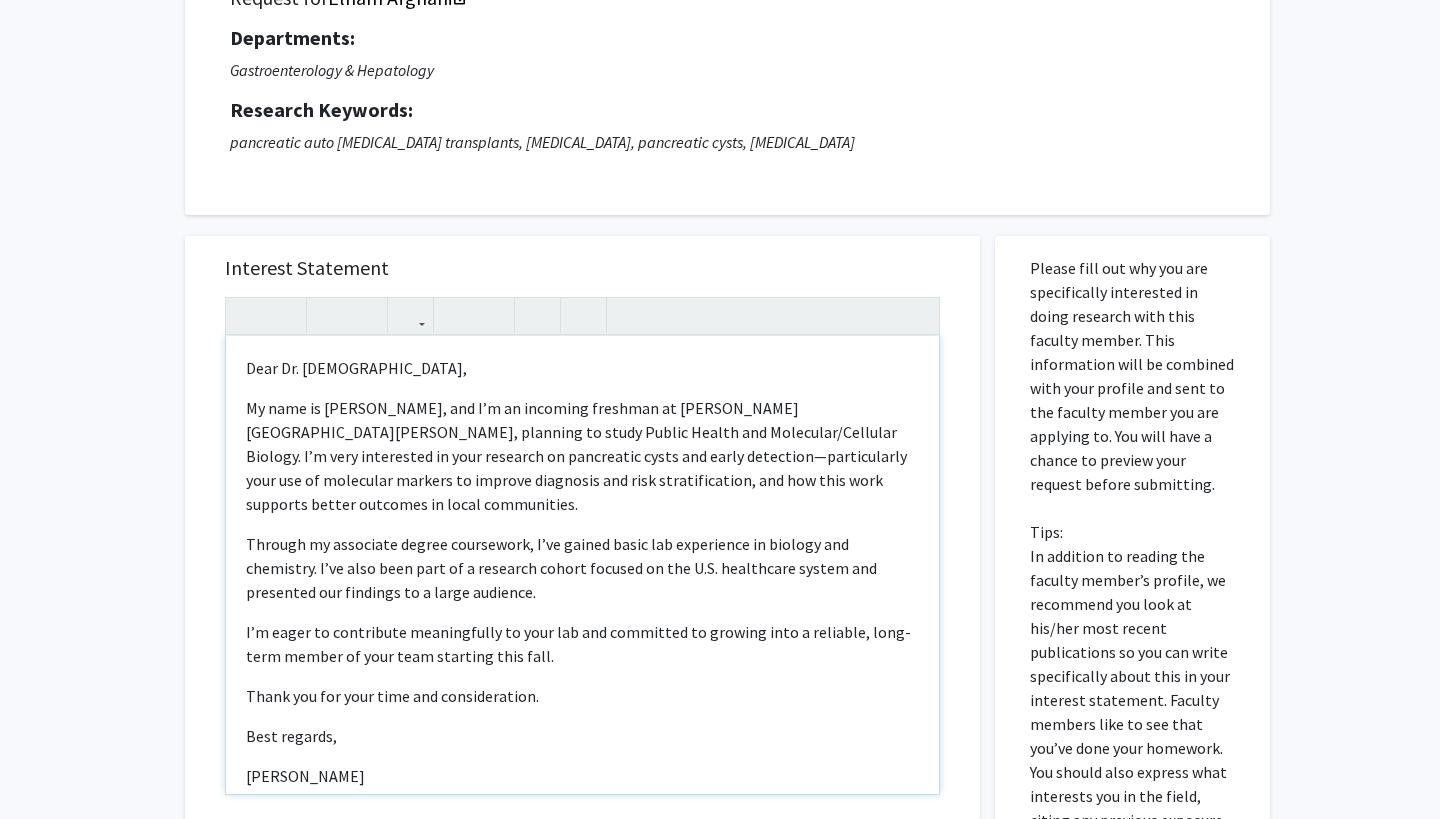 scroll, scrollTop: 278, scrollLeft: 0, axis: vertical 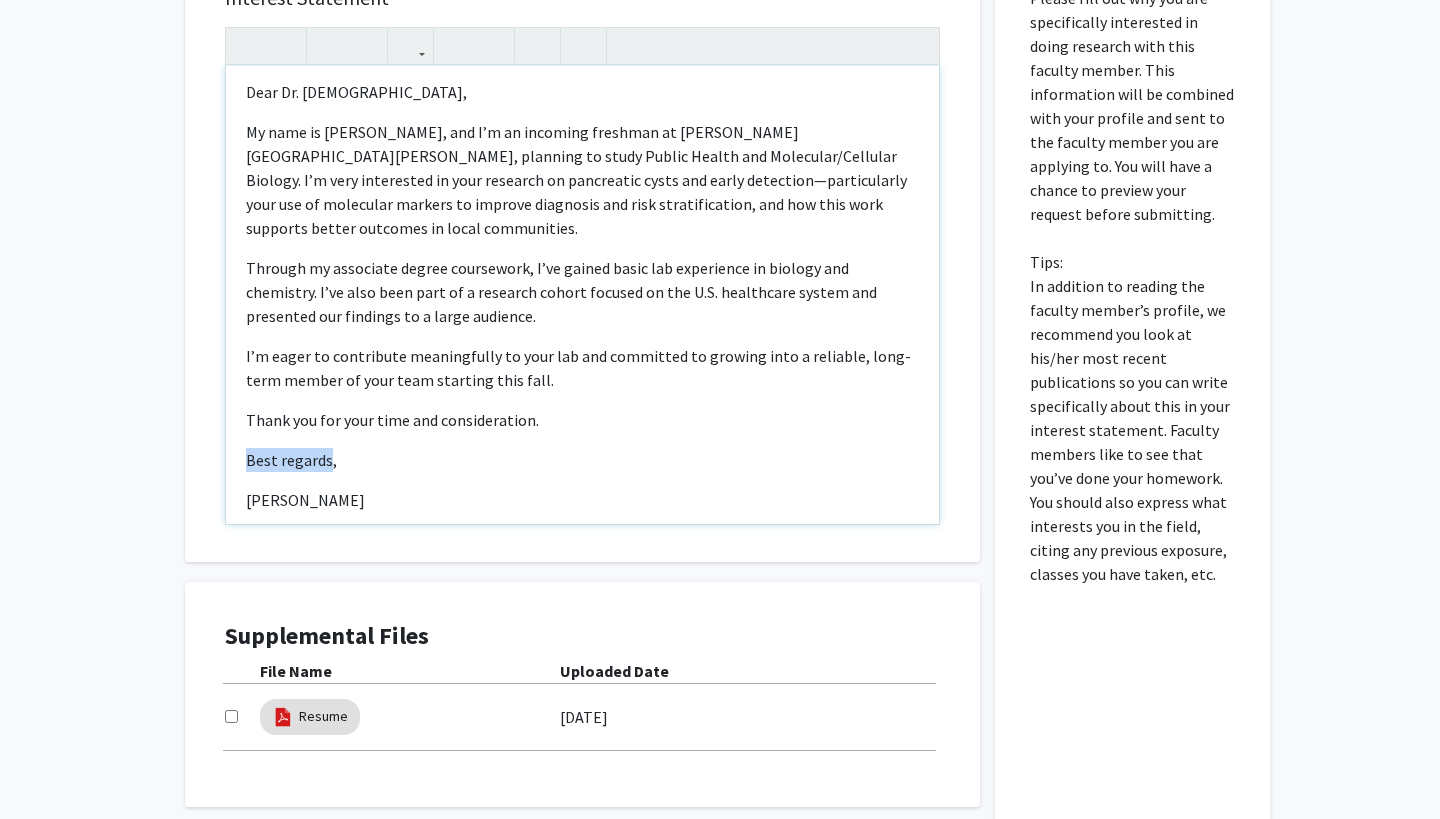 drag, startPoint x: 328, startPoint y: 442, endPoint x: 234, endPoint y: 442, distance: 94 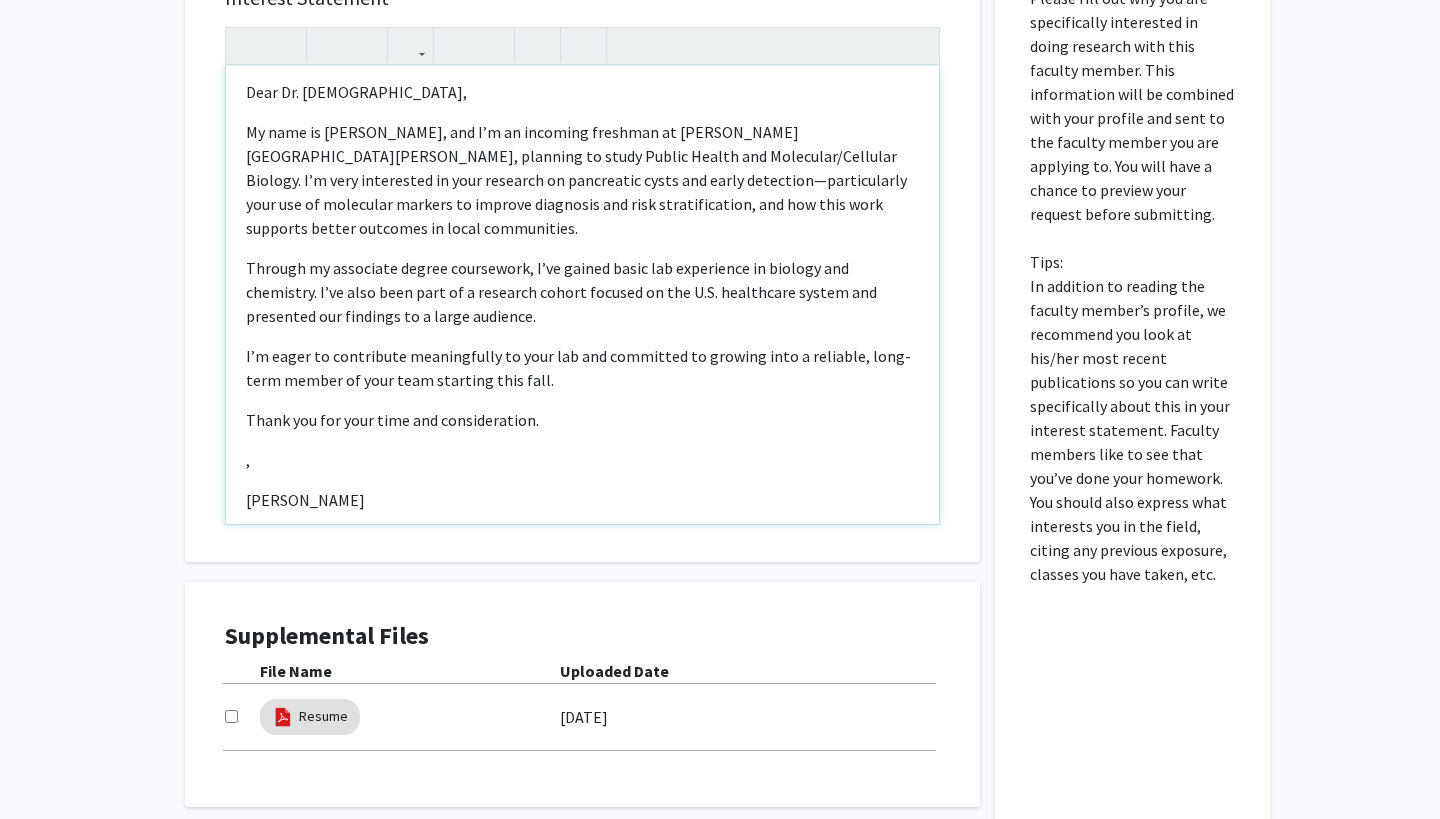 scroll, scrollTop: 0, scrollLeft: 0, axis: both 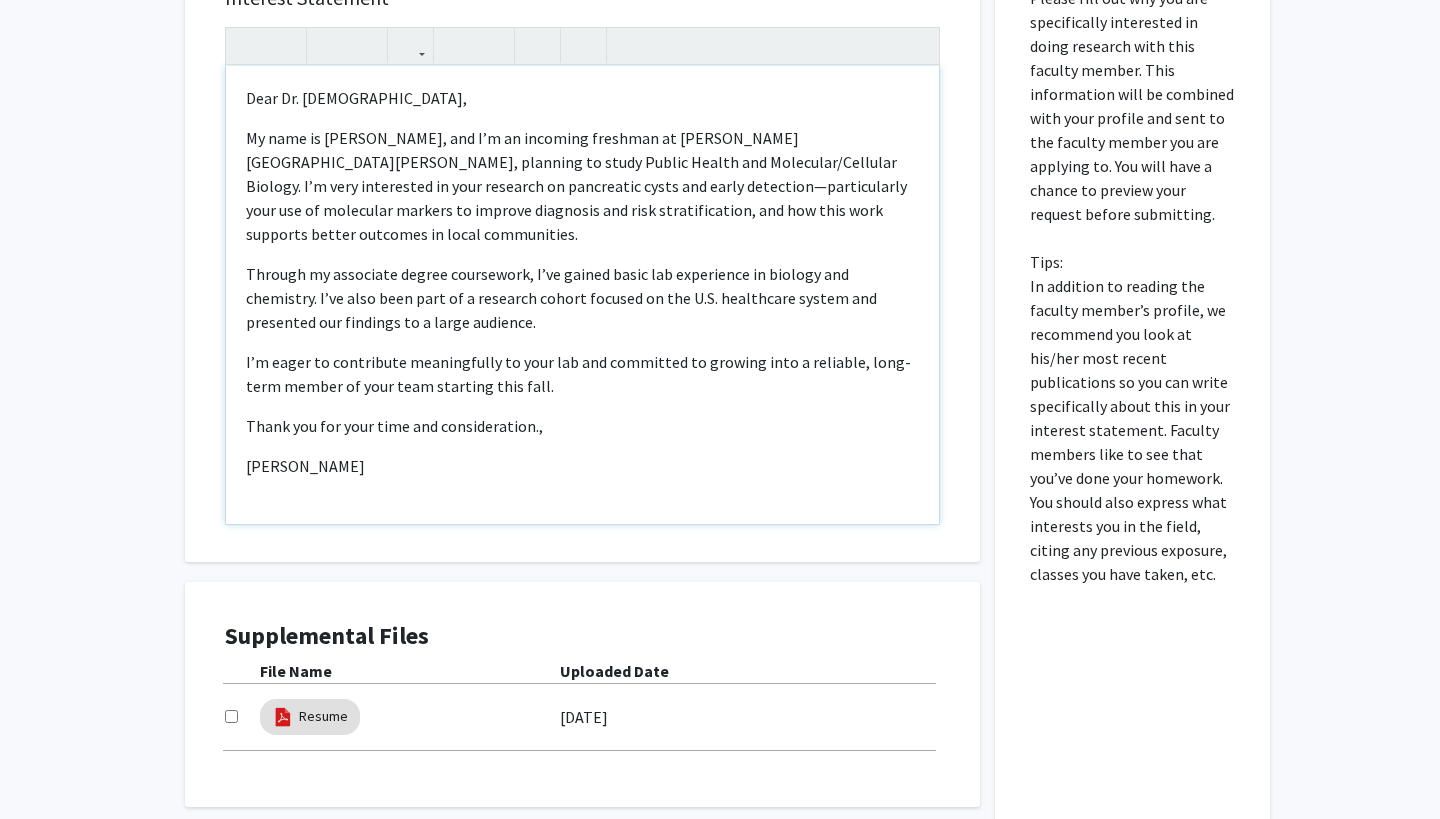 type on "<p>Dear Dr. [DEMOGRAPHIC_DATA],</p><p>My name is [PERSON_NAME], and I’m an incoming freshman at [PERSON_NAME][GEOGRAPHIC_DATA][PERSON_NAME], planning to study Public Health and Molecular/Cellular Biology. I’m very interested in your research on pancreatic cysts and early detection—particularly your use of molecular markers to improve diagnosis and risk stratification, and how this work supports better outcomes in local communities.</p><p>Through my associate degree coursework, I’ve gained basic lab experience in biology and chemistry. I’ve also been part of a research cohort focused on the U.S. healthcare system and presented our findings to a large audience.</p><p>I’m eager to contribute meaningfully to your lab and committed to growing into a reliable, long-term member of your team starting this fall.</p><p>Thank you for your time and consideration<span style="font-size: 1rem;">,</span></p><p><span style="font-size: 1rem;">[PERSON_NAME]</span></p>" 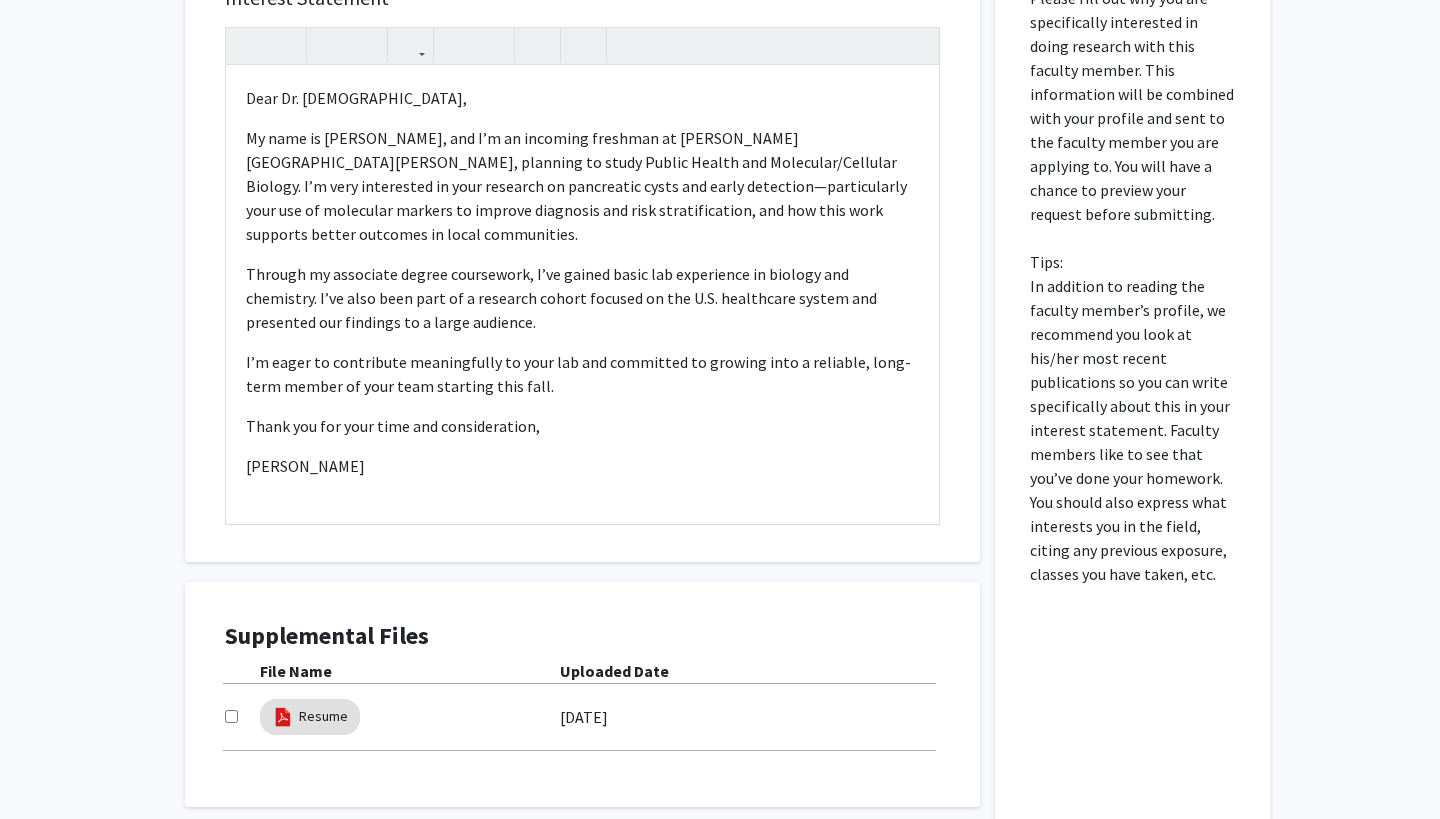 click on "Please fill out why you are specifically interested in doing research with this faculty member. This information will be combined with your profile and sent to the faculty member you are applying to. You will have a chance to preview your request before submitting.   Tips:  In addition to reading the faculty member’s profile, we recommend you look at his/her most recent publications so you can write specifically about this in your interest statement. Faculty members like to see that you’ve done your homework. You should also express what interests you in the field, citing any previous exposure, classes you have taken, etc." at bounding box center [1132, 286] 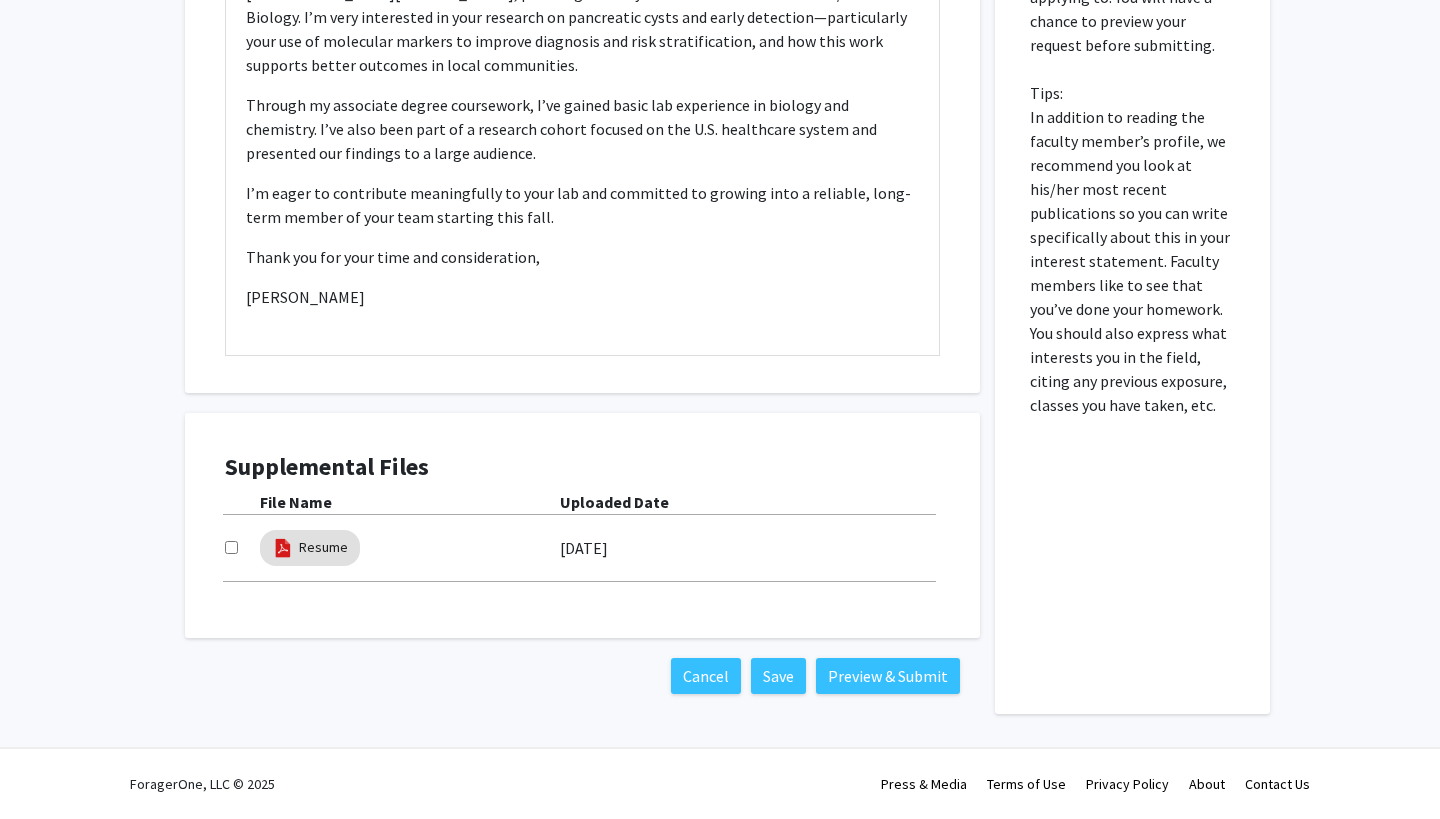 scroll, scrollTop: 626, scrollLeft: 0, axis: vertical 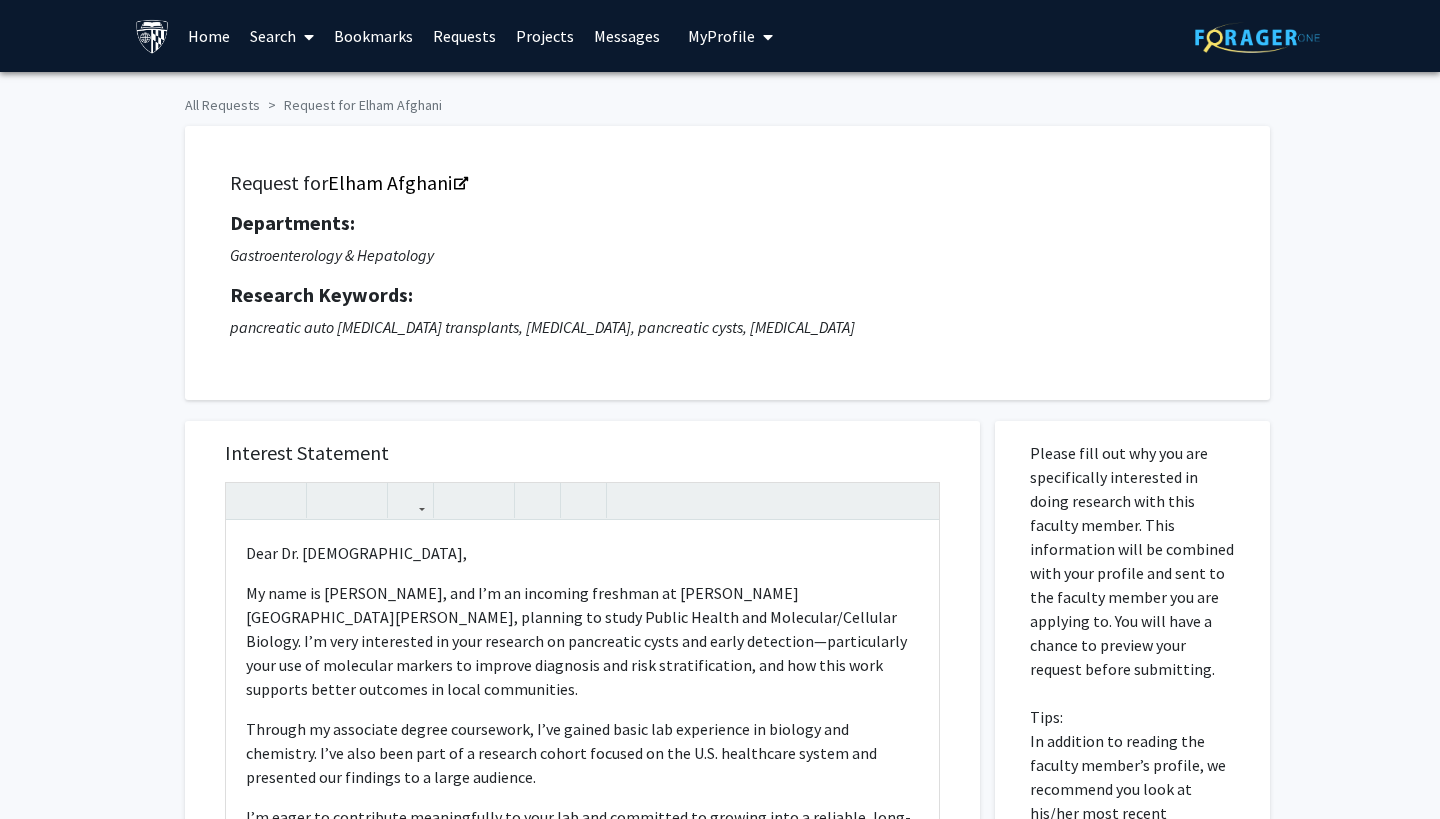 click on "Messages" at bounding box center (627, 36) 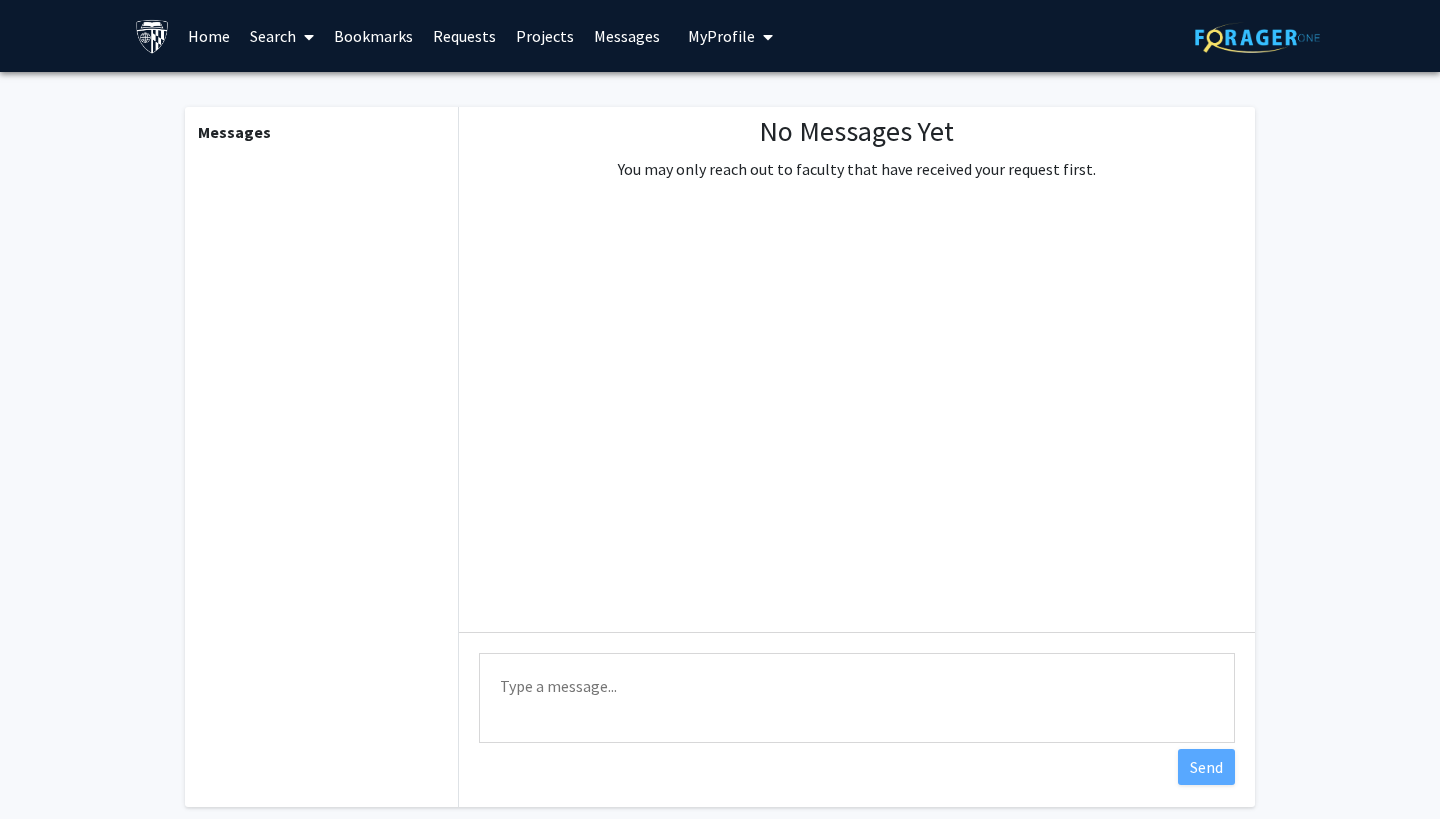 click on "Projects" at bounding box center (545, 36) 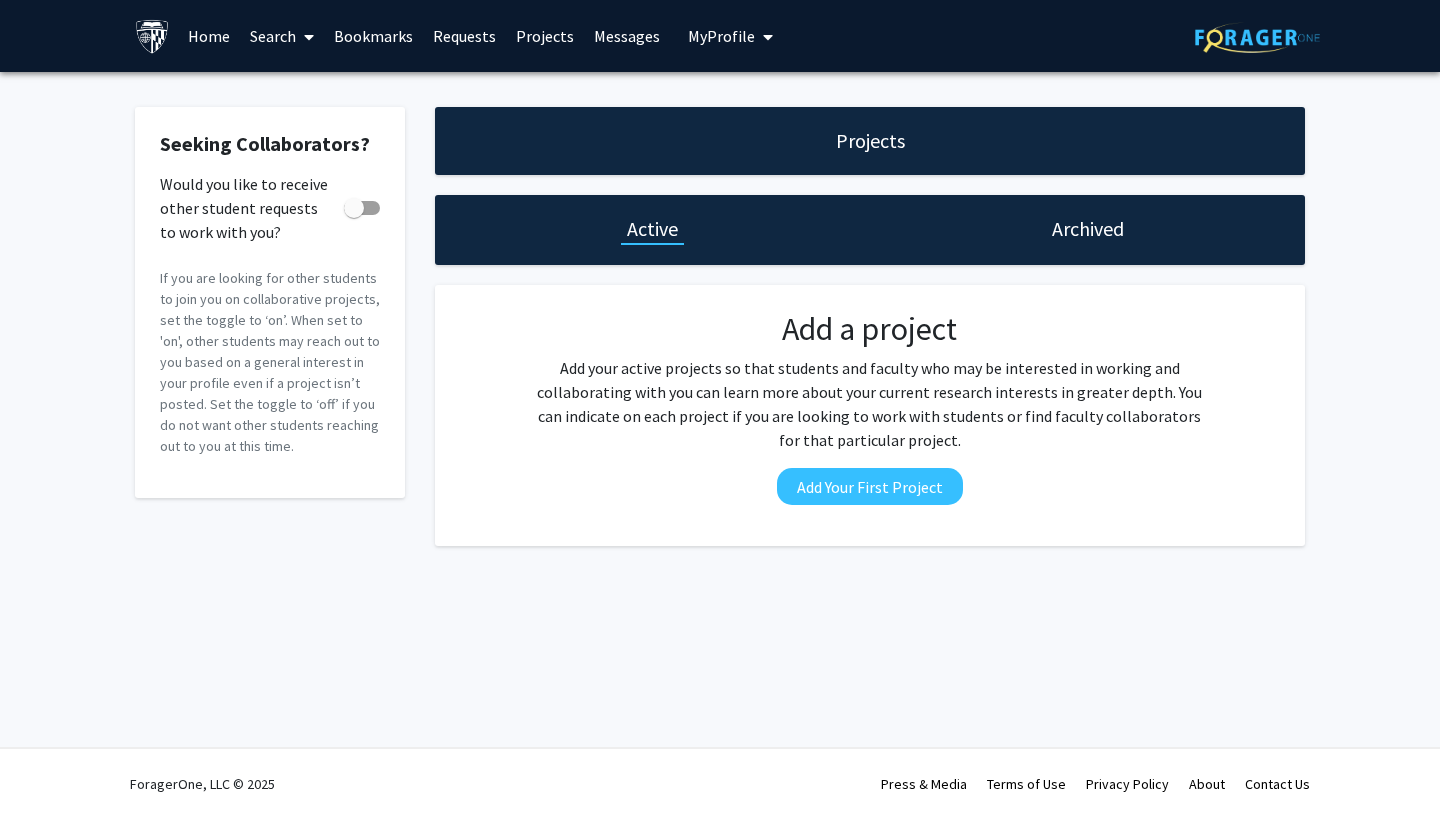 click on "Requests" at bounding box center [464, 36] 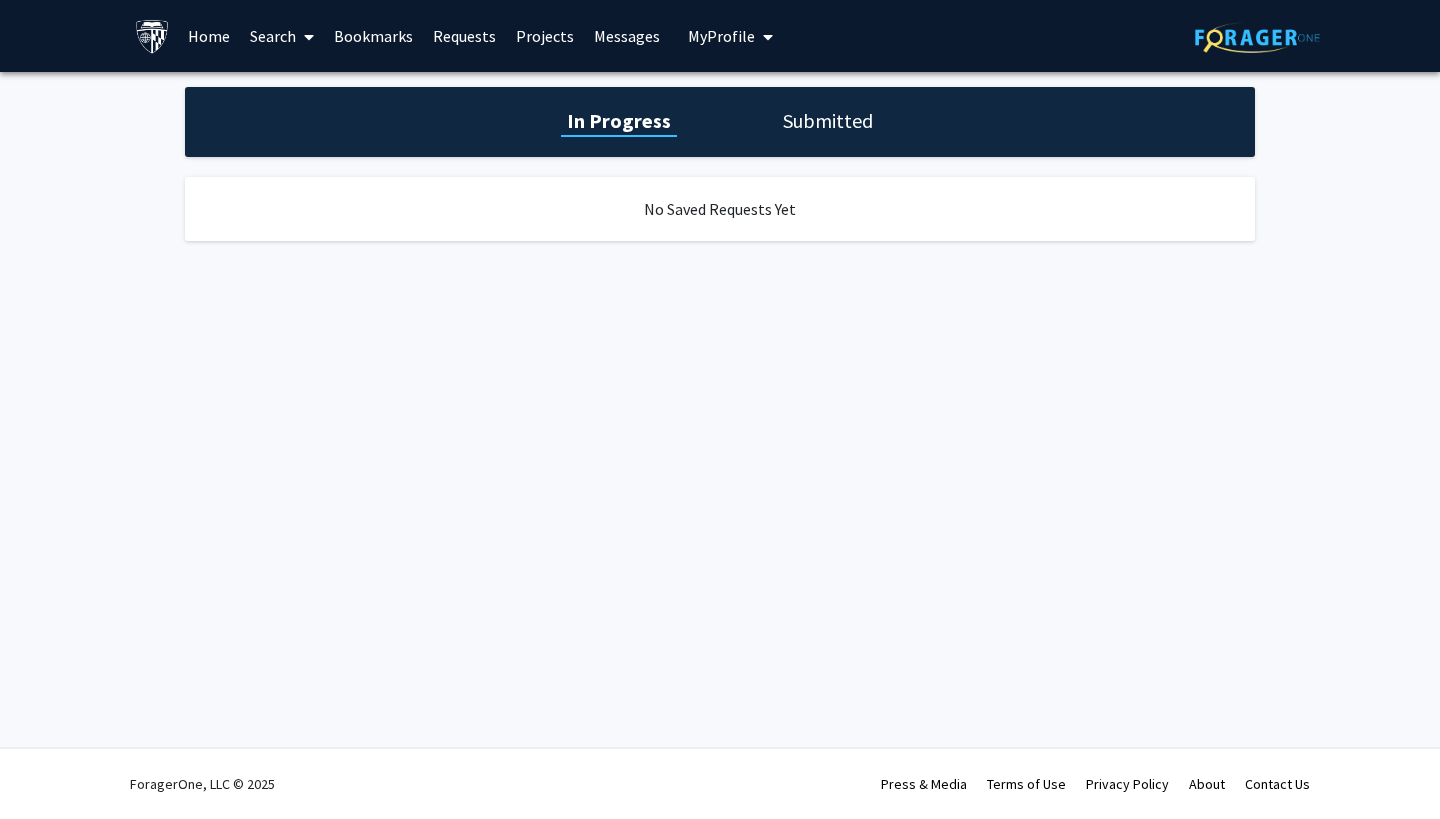 click on "Bookmarks" at bounding box center [373, 36] 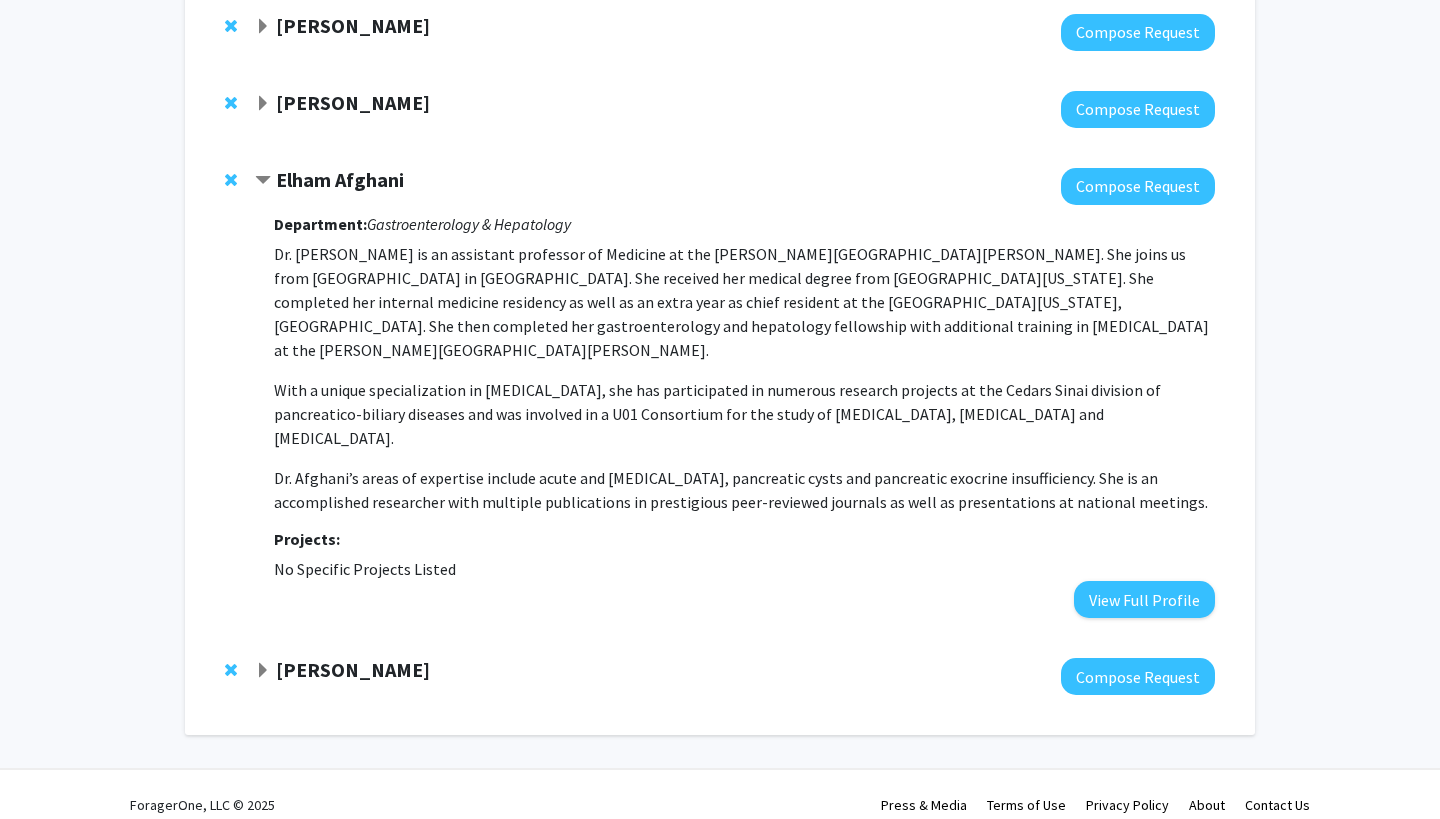 scroll, scrollTop: 765, scrollLeft: 0, axis: vertical 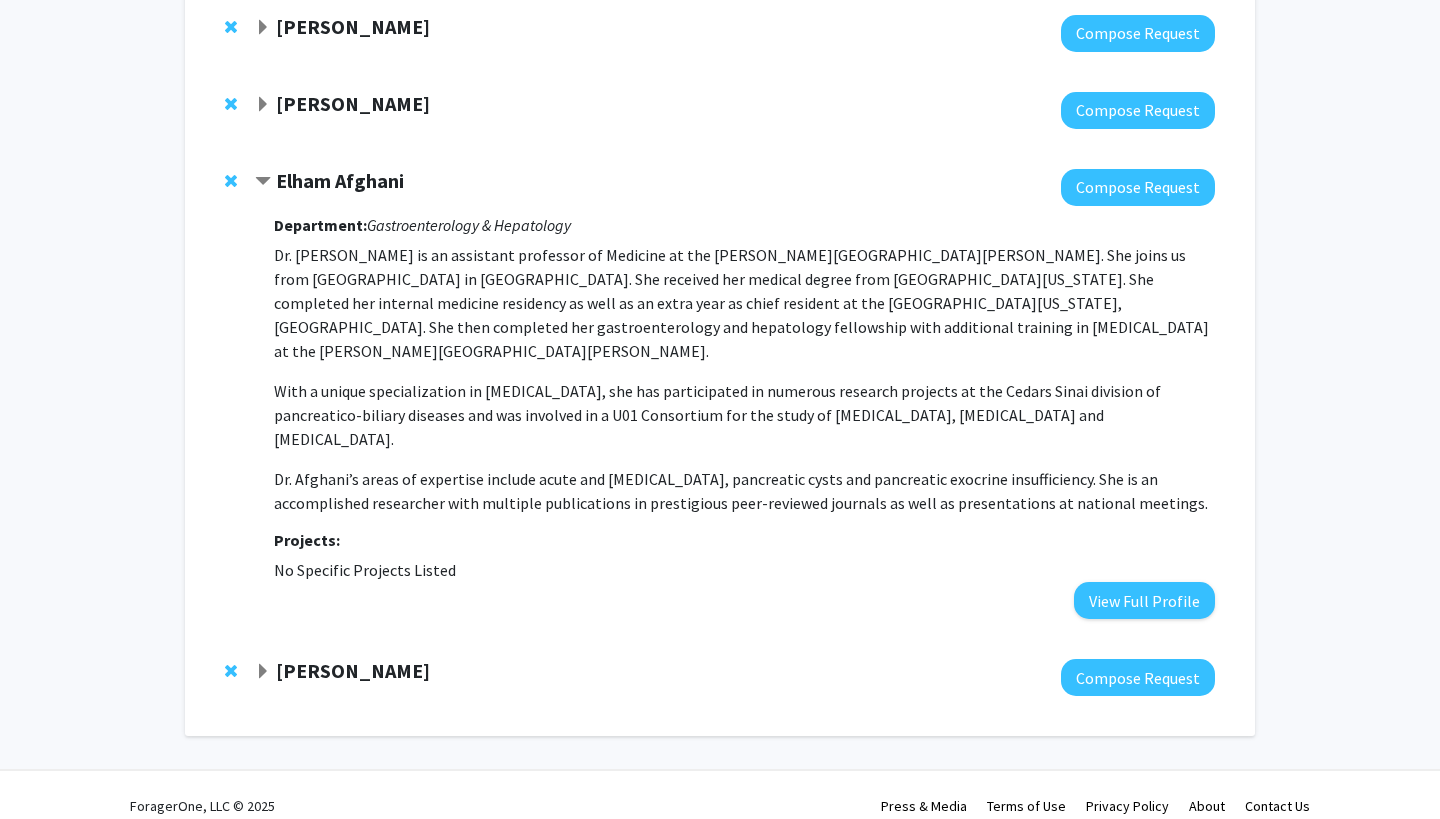 click on "Elham  Afghani" 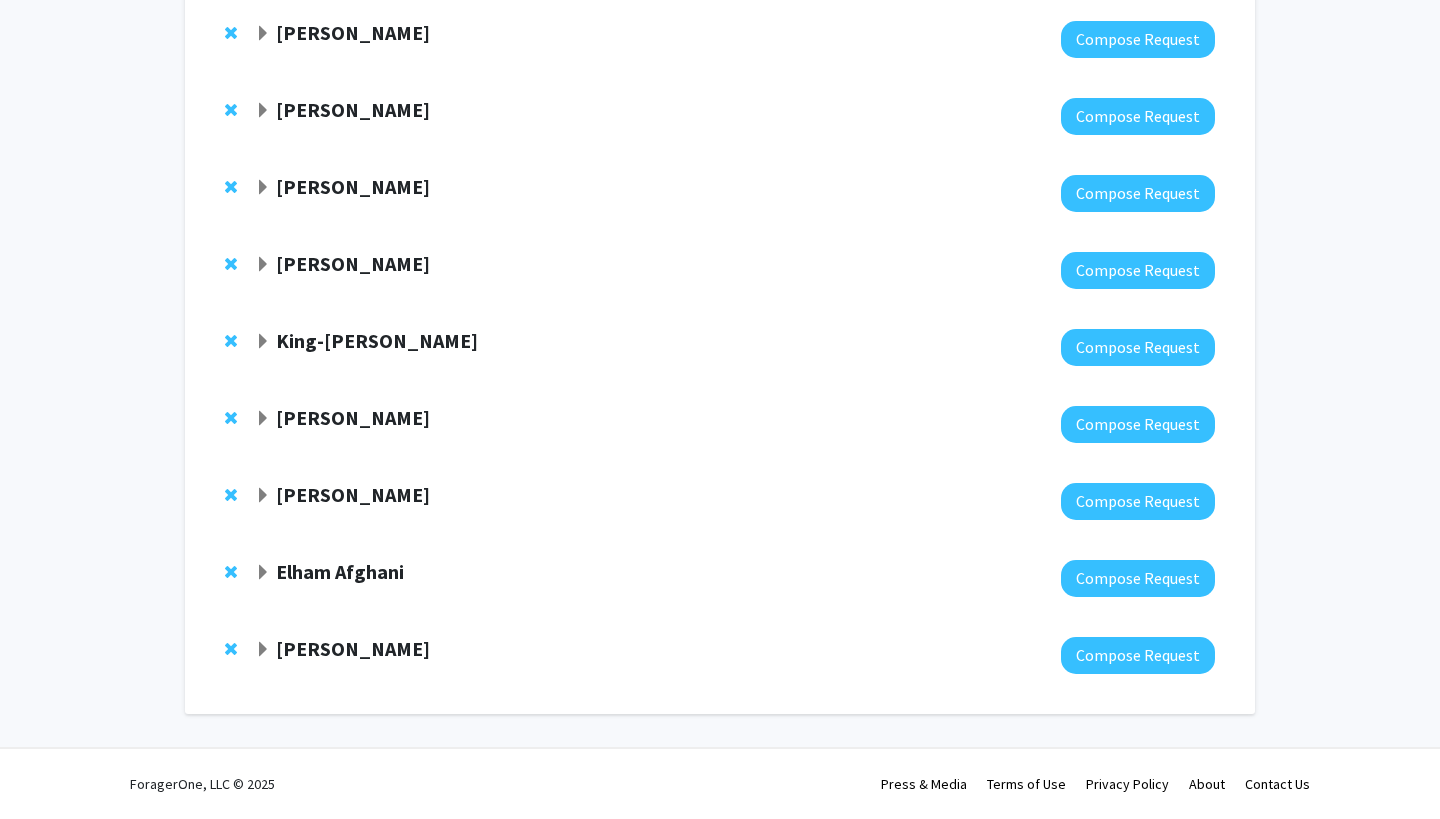 scroll, scrollTop: 376, scrollLeft: 0, axis: vertical 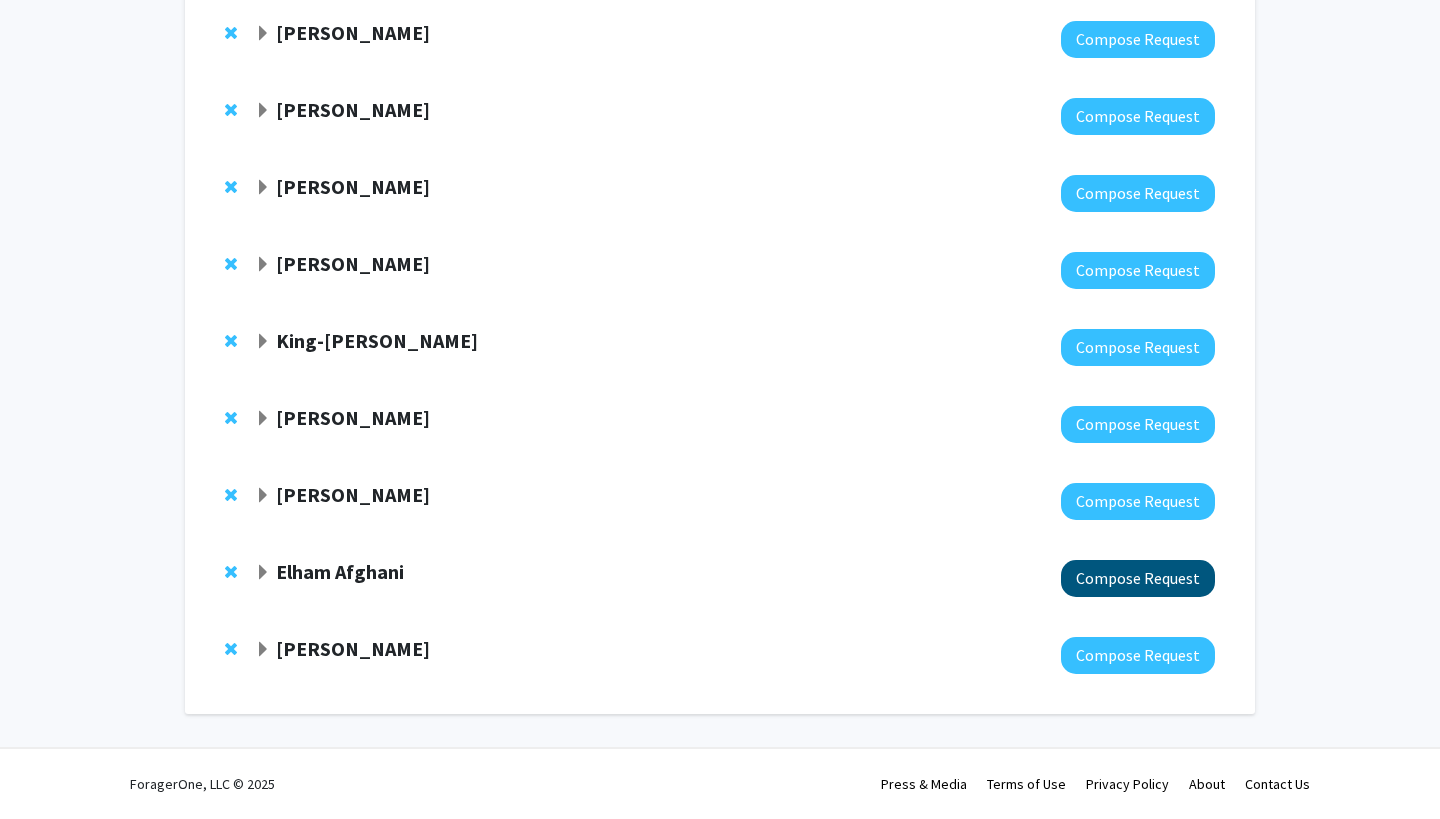 click on "Compose Request" 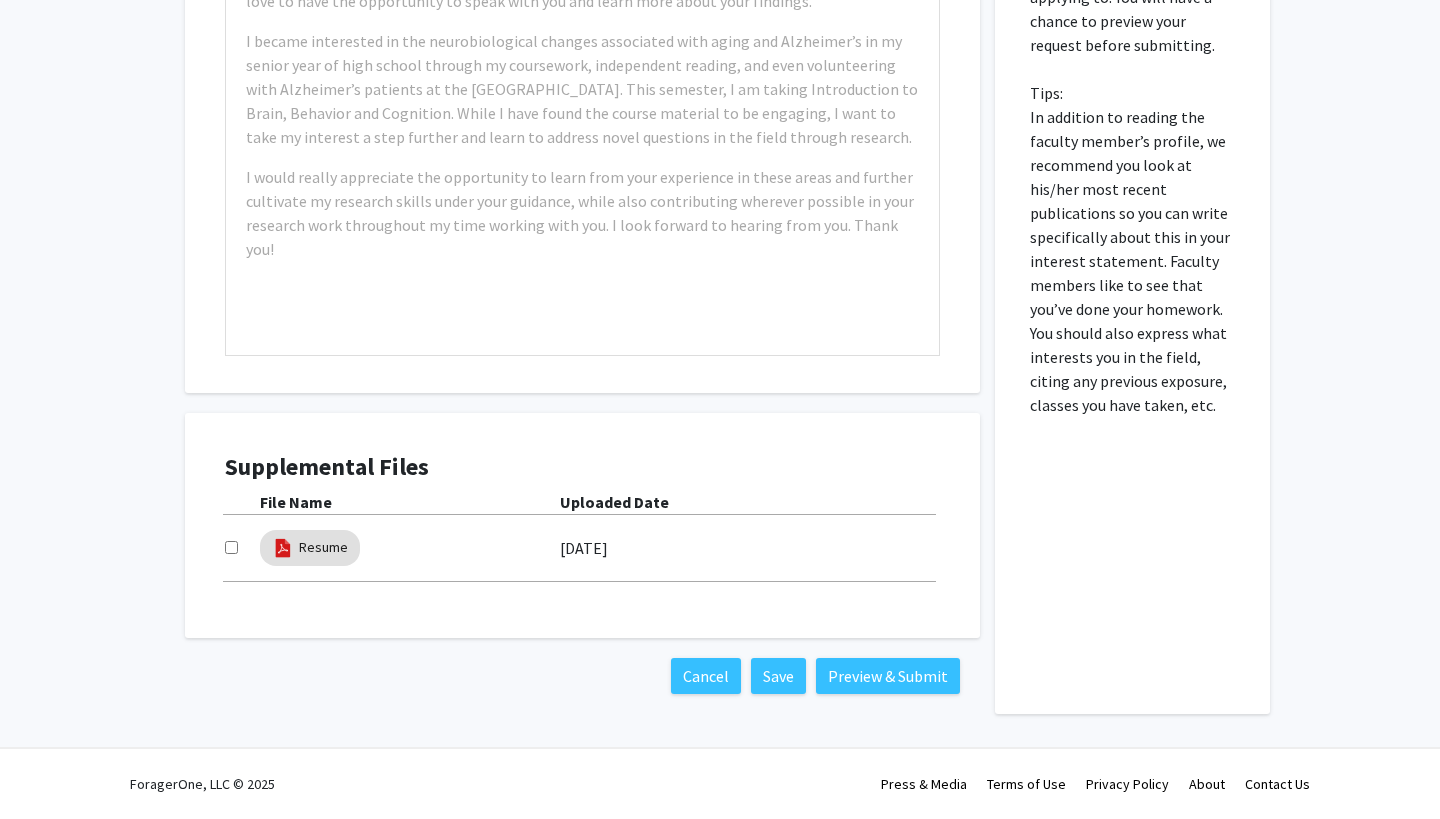 scroll, scrollTop: 601, scrollLeft: 0, axis: vertical 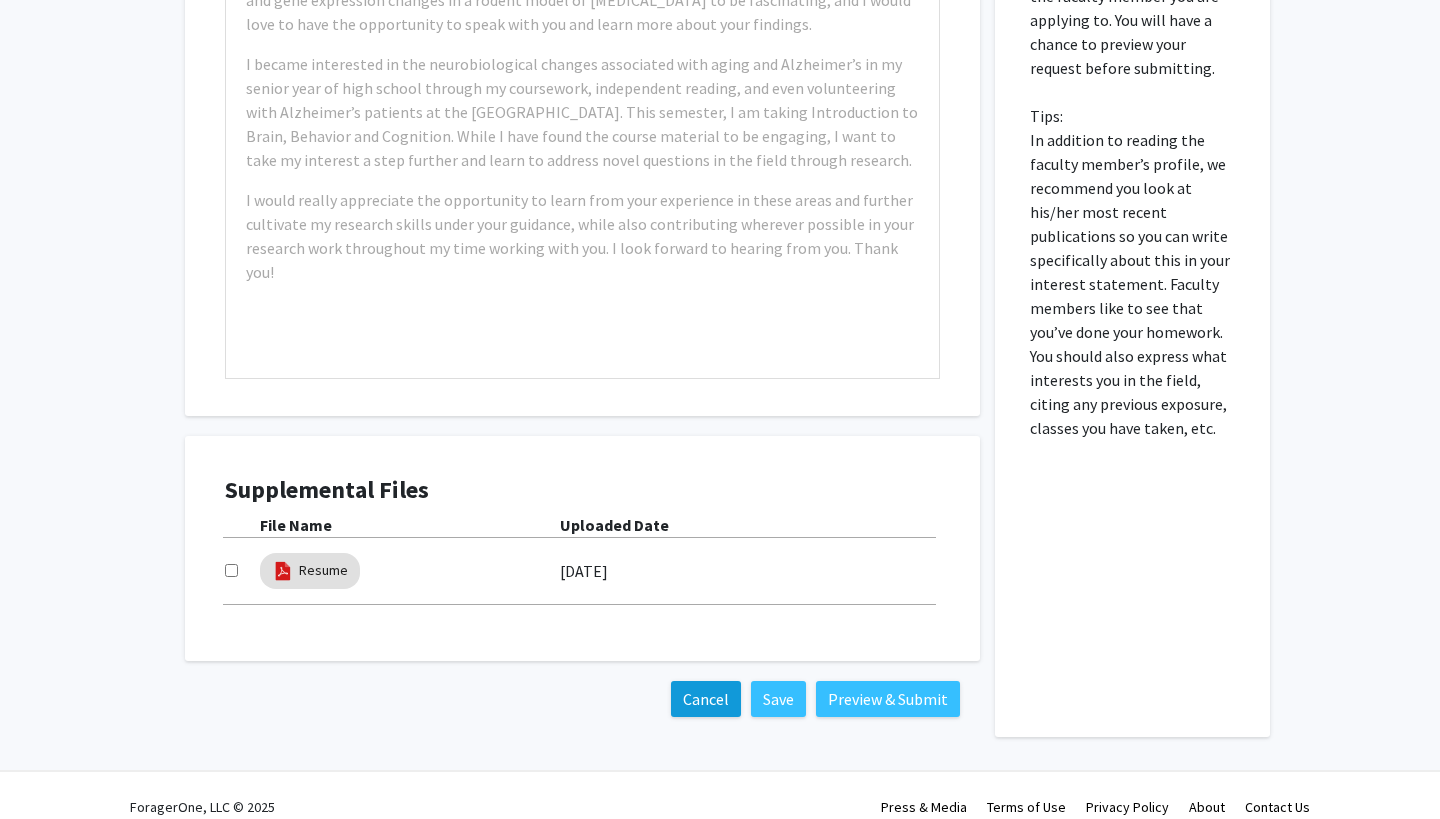 click on "Cancel" at bounding box center [706, 699] 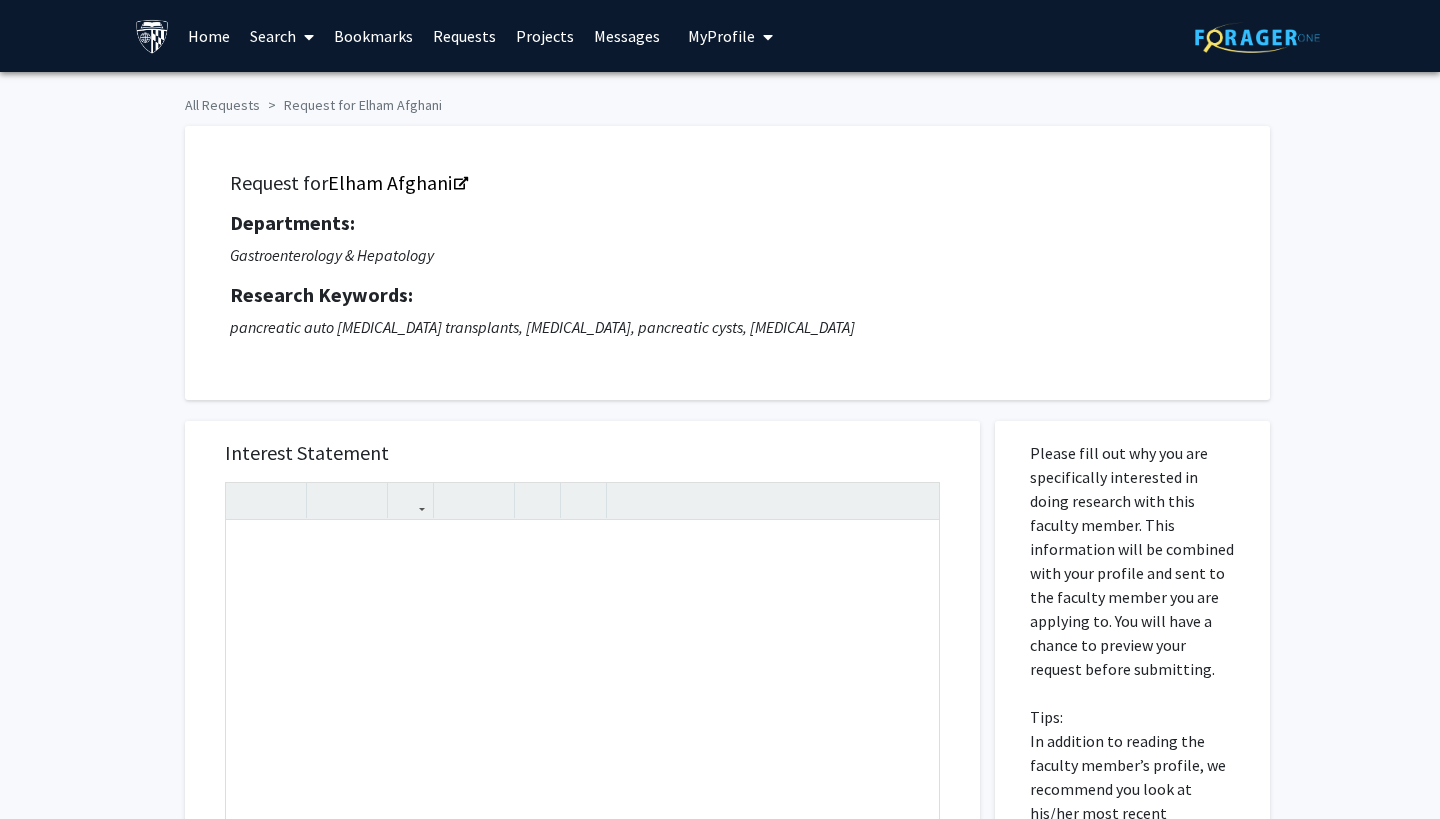 scroll, scrollTop: 0, scrollLeft: 0, axis: both 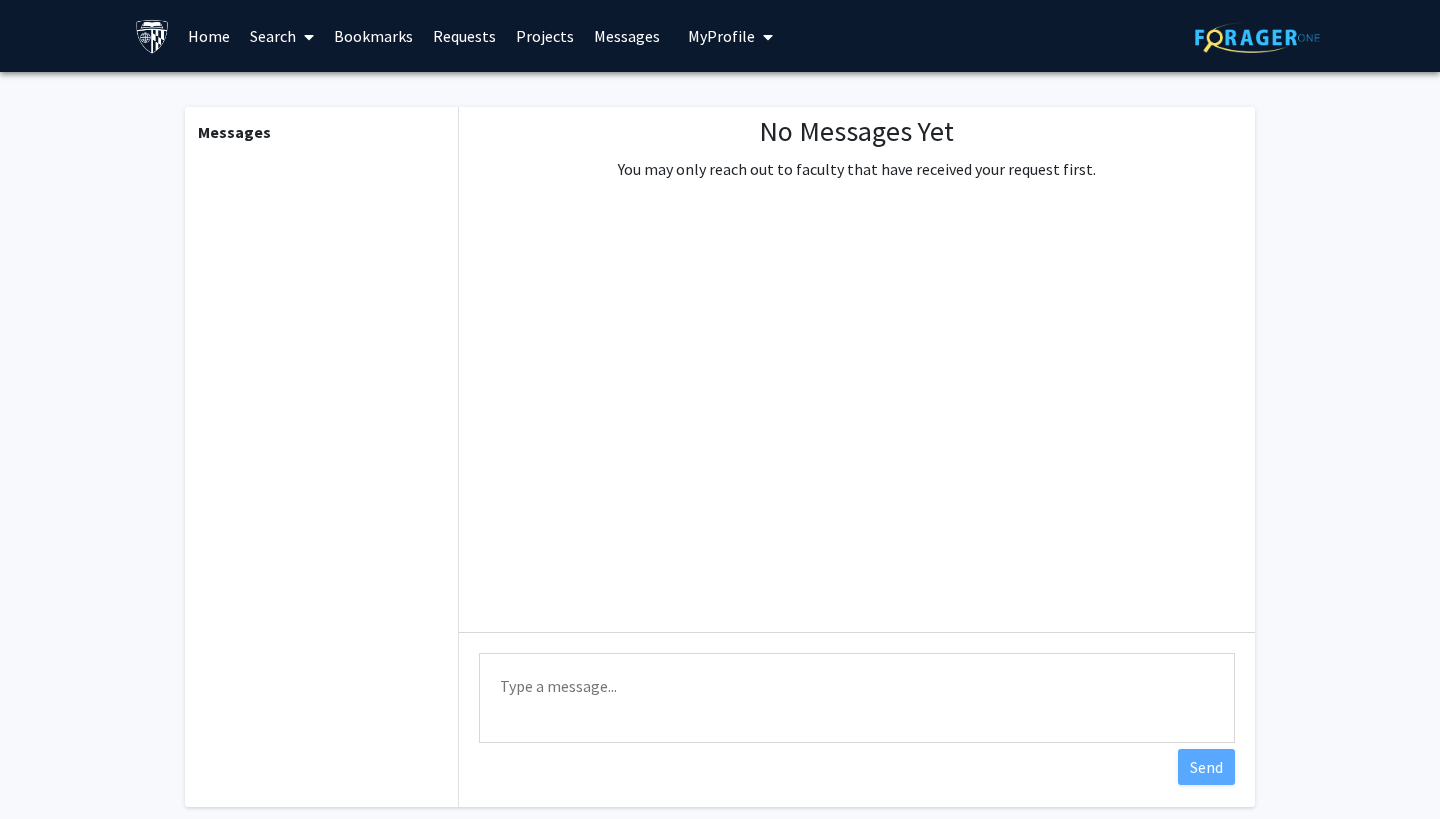 click on "My   Profile" at bounding box center [721, 36] 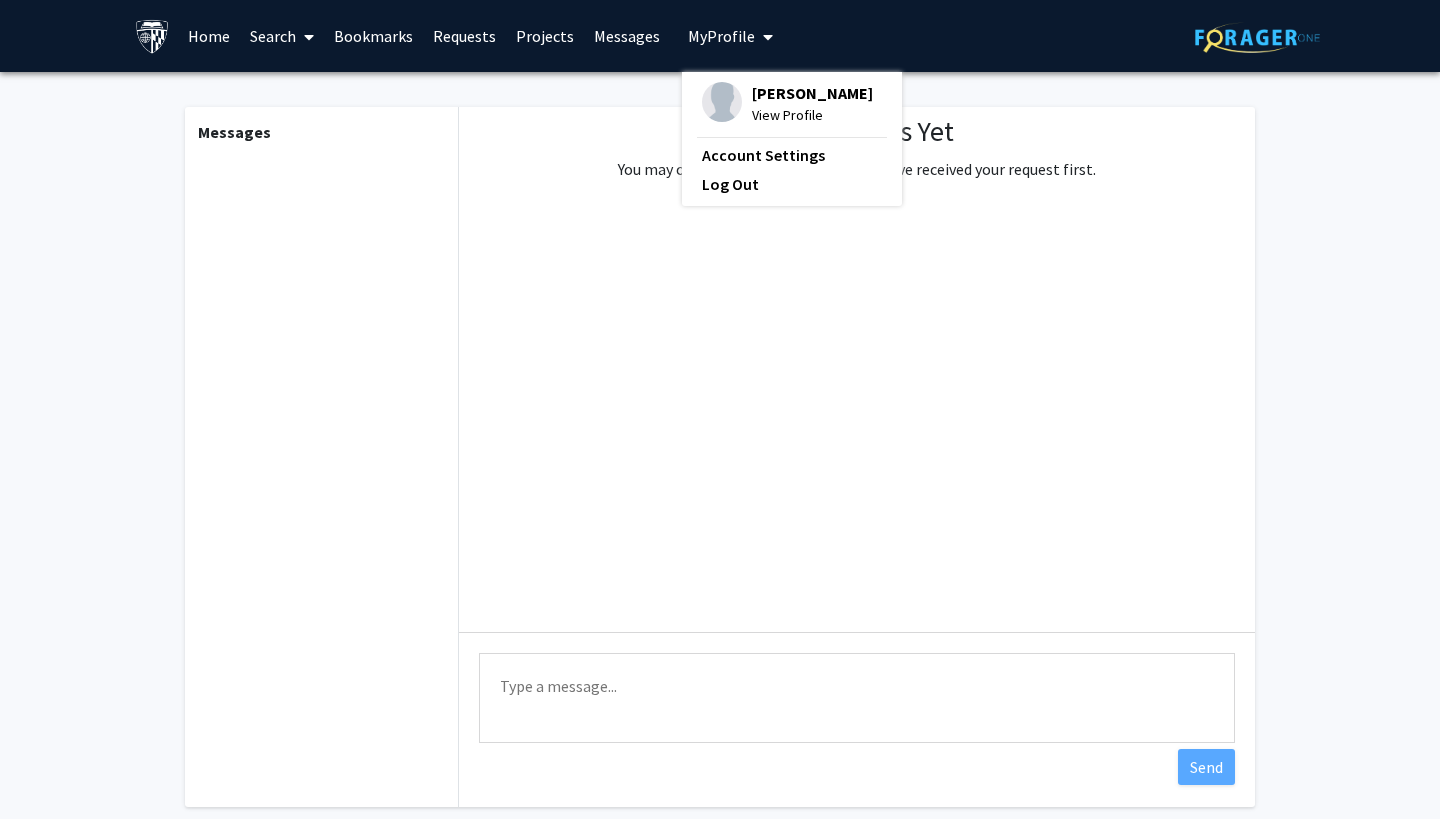 click on "View Profile" at bounding box center [812, 115] 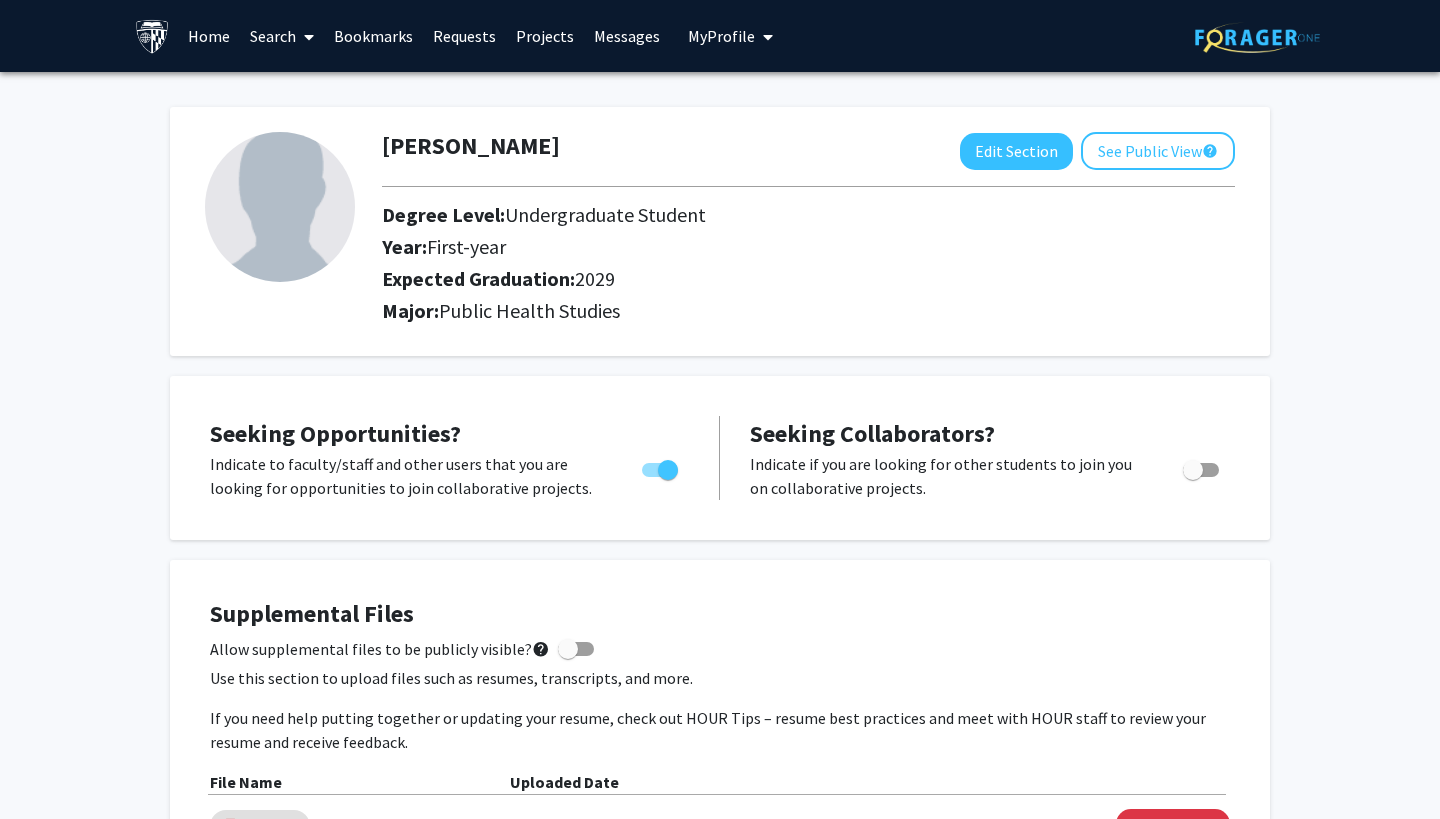 scroll, scrollTop: 0, scrollLeft: 0, axis: both 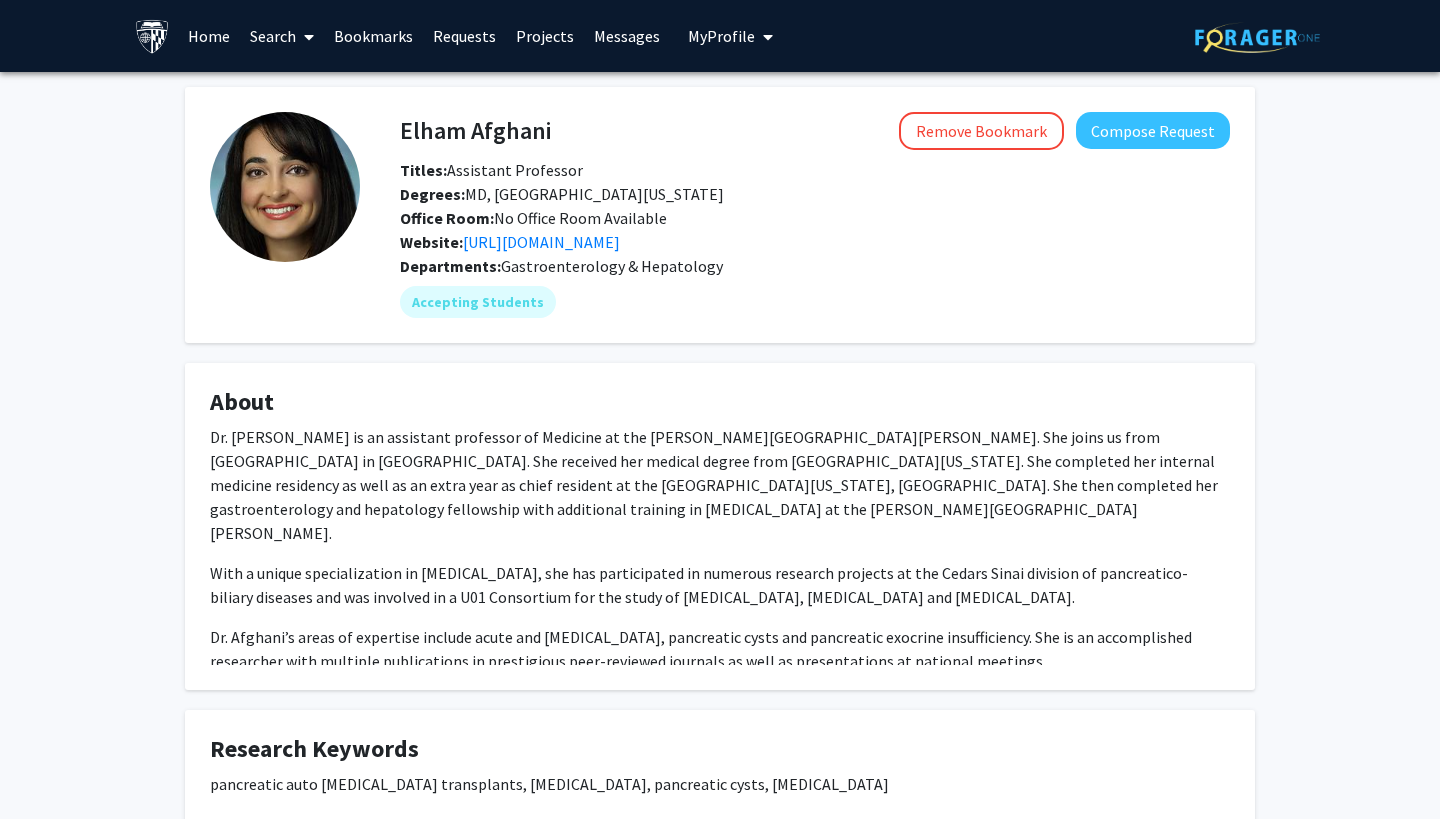 click on "About  Dr. [PERSON_NAME] is an assistant professor of Medicine at the [PERSON_NAME][GEOGRAPHIC_DATA][PERSON_NAME]. She joins us from [GEOGRAPHIC_DATA] in [GEOGRAPHIC_DATA]. She received her medical degree from [GEOGRAPHIC_DATA][US_STATE]. She completed her internal medicine residency as well as an extra year as chief resident at the [GEOGRAPHIC_DATA][US_STATE], [GEOGRAPHIC_DATA]. She then completed her gastroenterology and hepatology fellowship with additional training in [MEDICAL_DATA] at the [PERSON_NAME][GEOGRAPHIC_DATA][PERSON_NAME].
With a unique specialization in [MEDICAL_DATA], she has participated in numerous research projects at the Cedars Sinai division of pancreatico-biliary diseases and was involved in a U01 Consortium for the study of [MEDICAL_DATA], [MEDICAL_DATA] and [MEDICAL_DATA]." 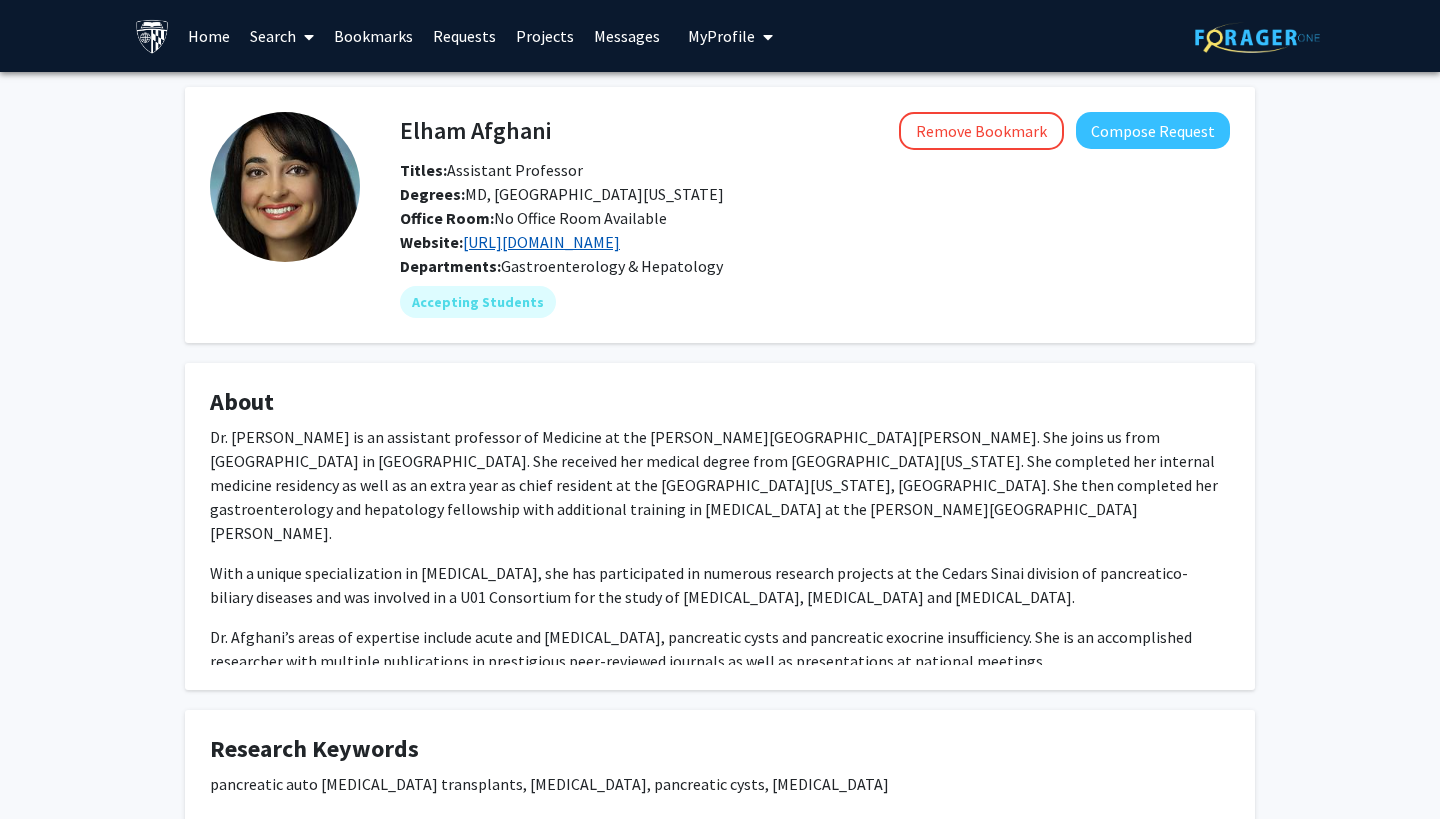click on "https://www.hopkinsmedicine.org/research/labs/e/elham-afghani-lab" 